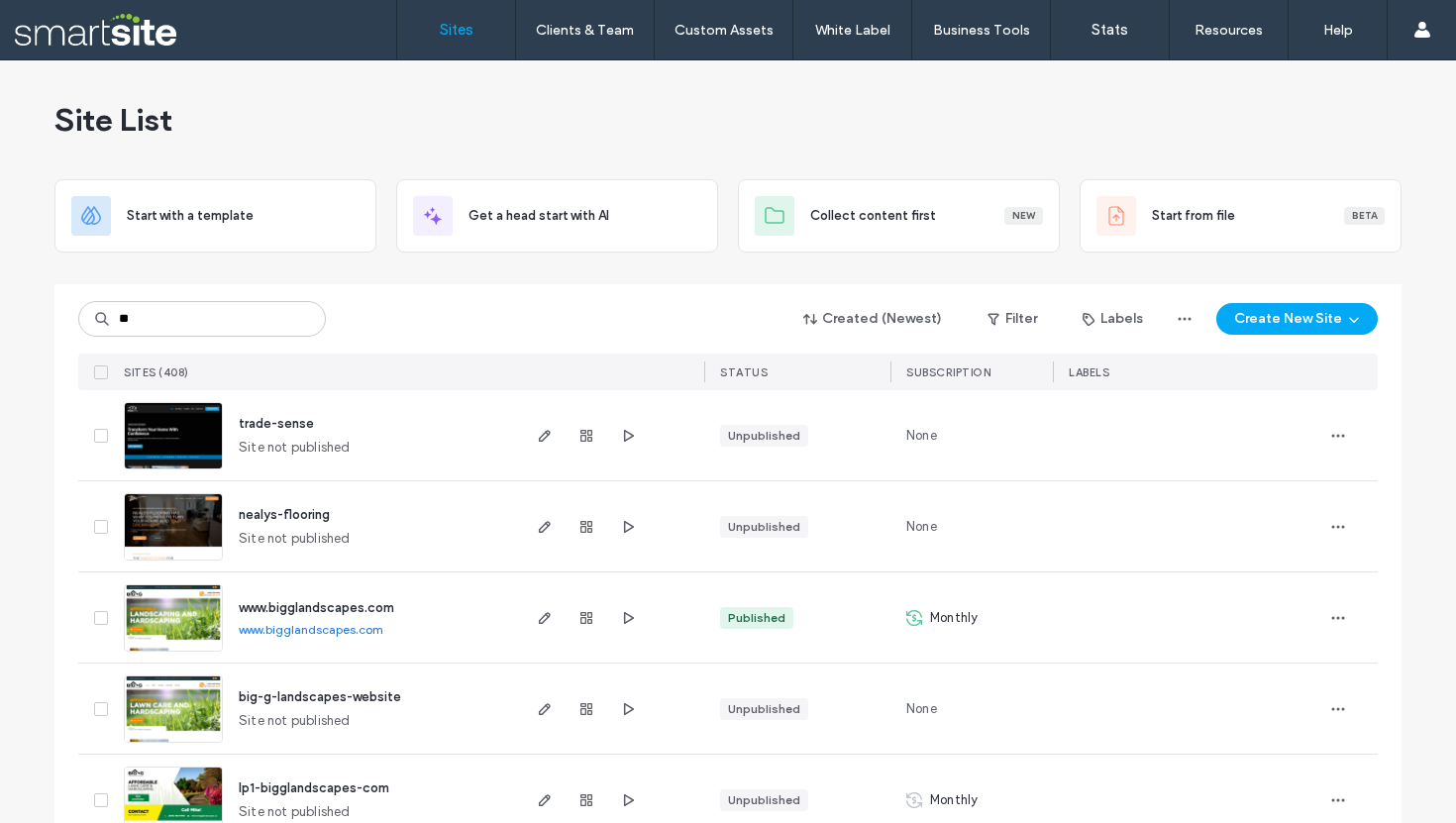scroll, scrollTop: 0, scrollLeft: 0, axis: both 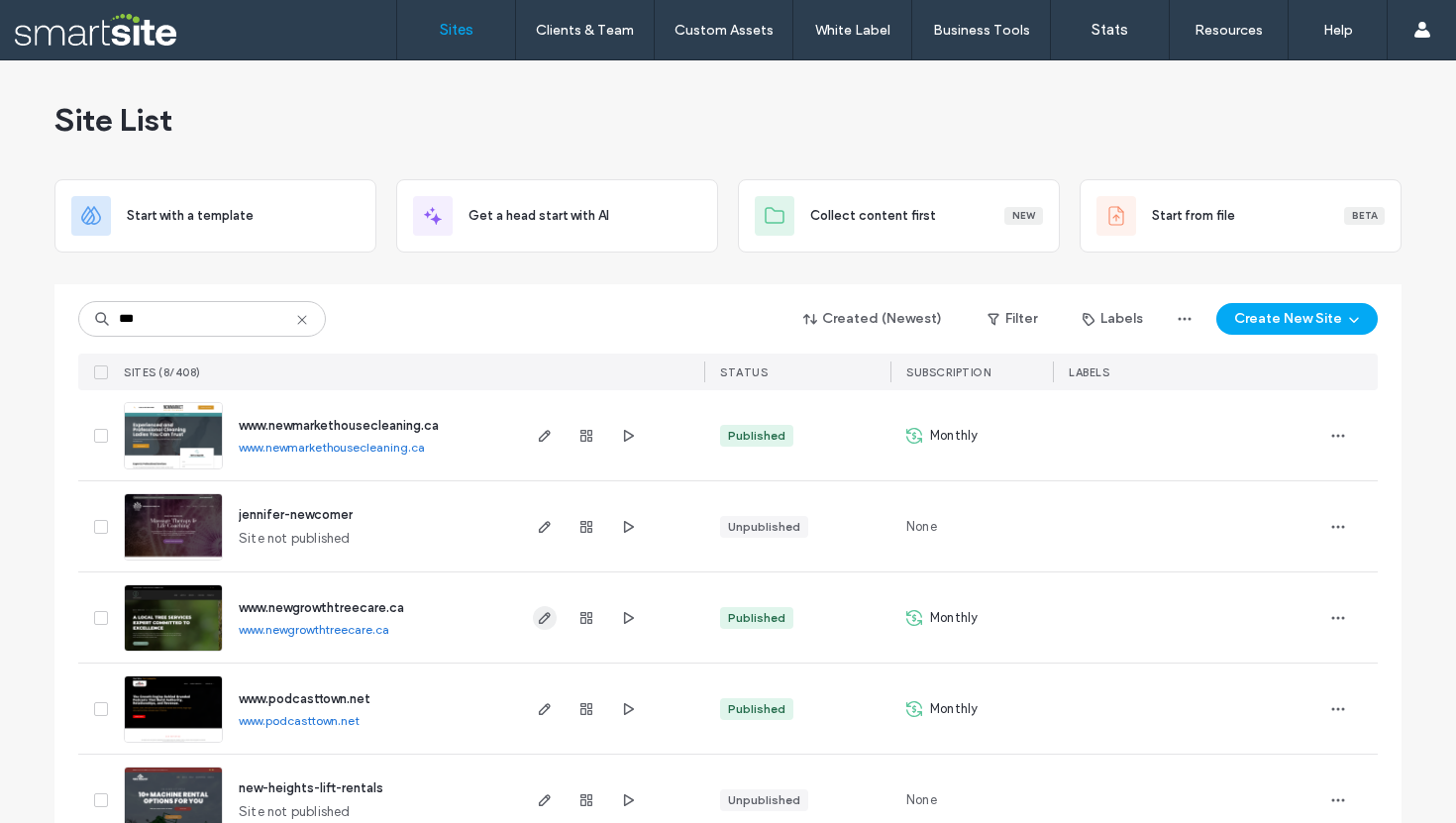 type on "***" 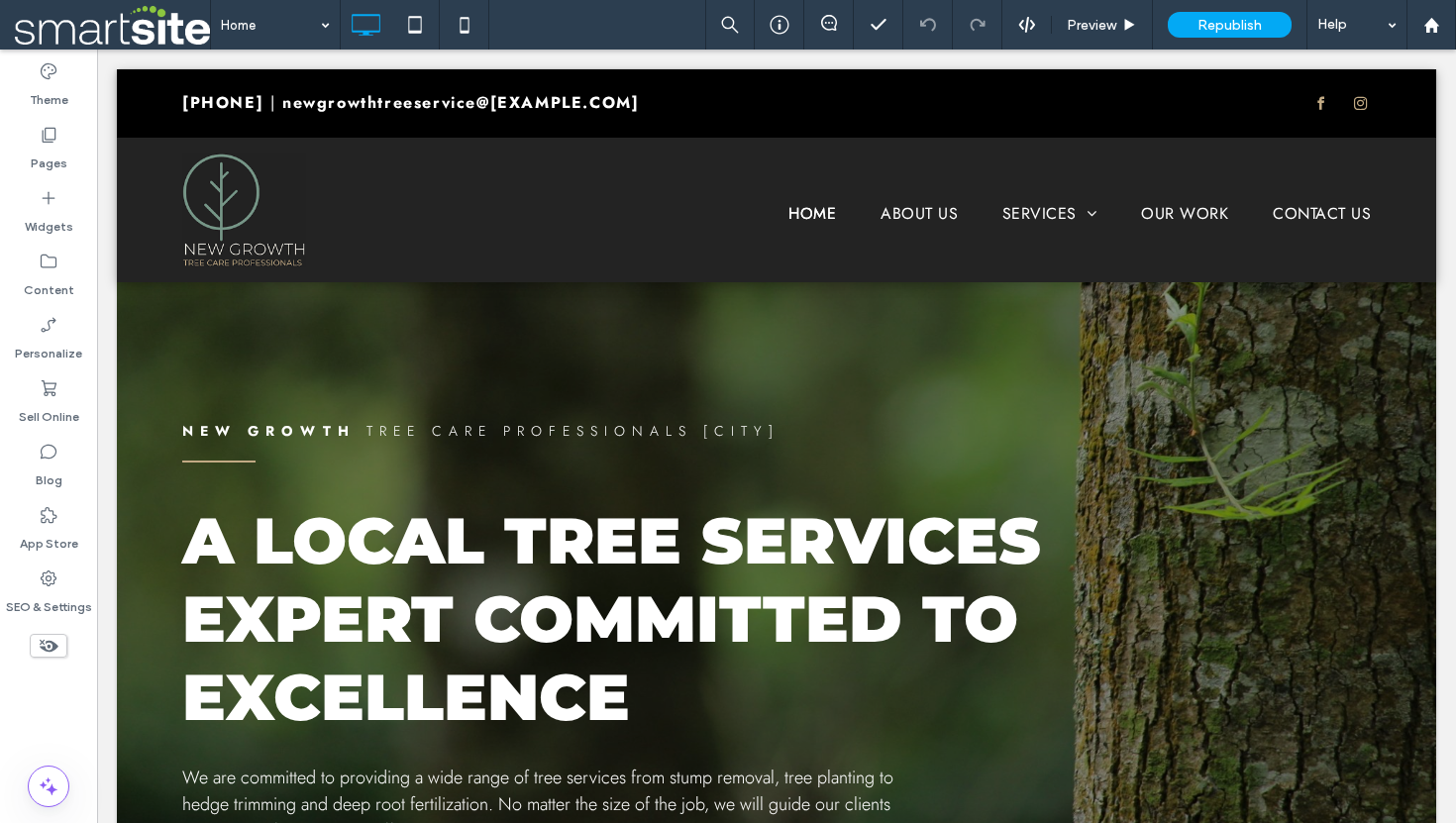 scroll, scrollTop: 0, scrollLeft: 0, axis: both 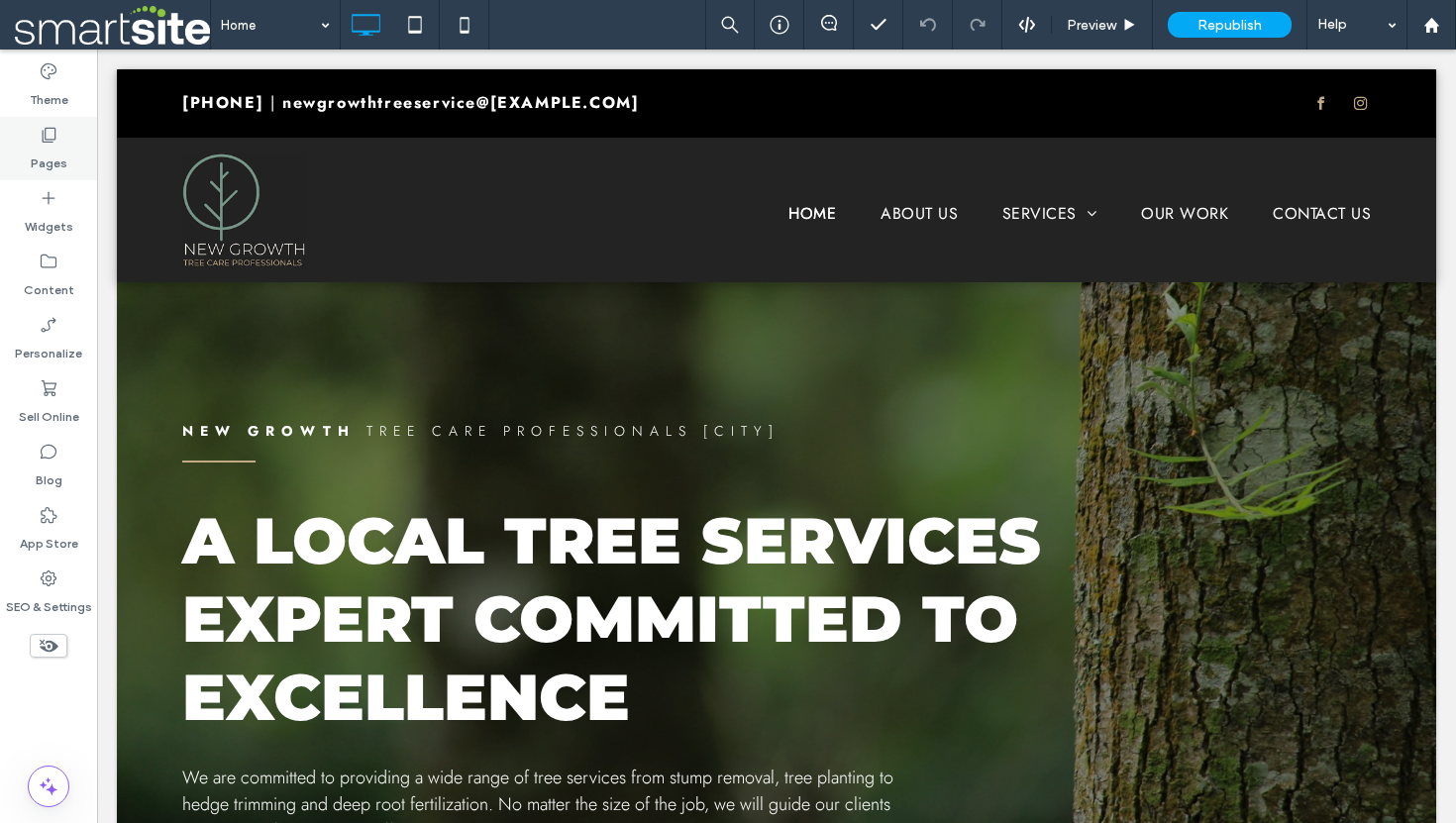 click on "Pages" at bounding box center [49, 158] 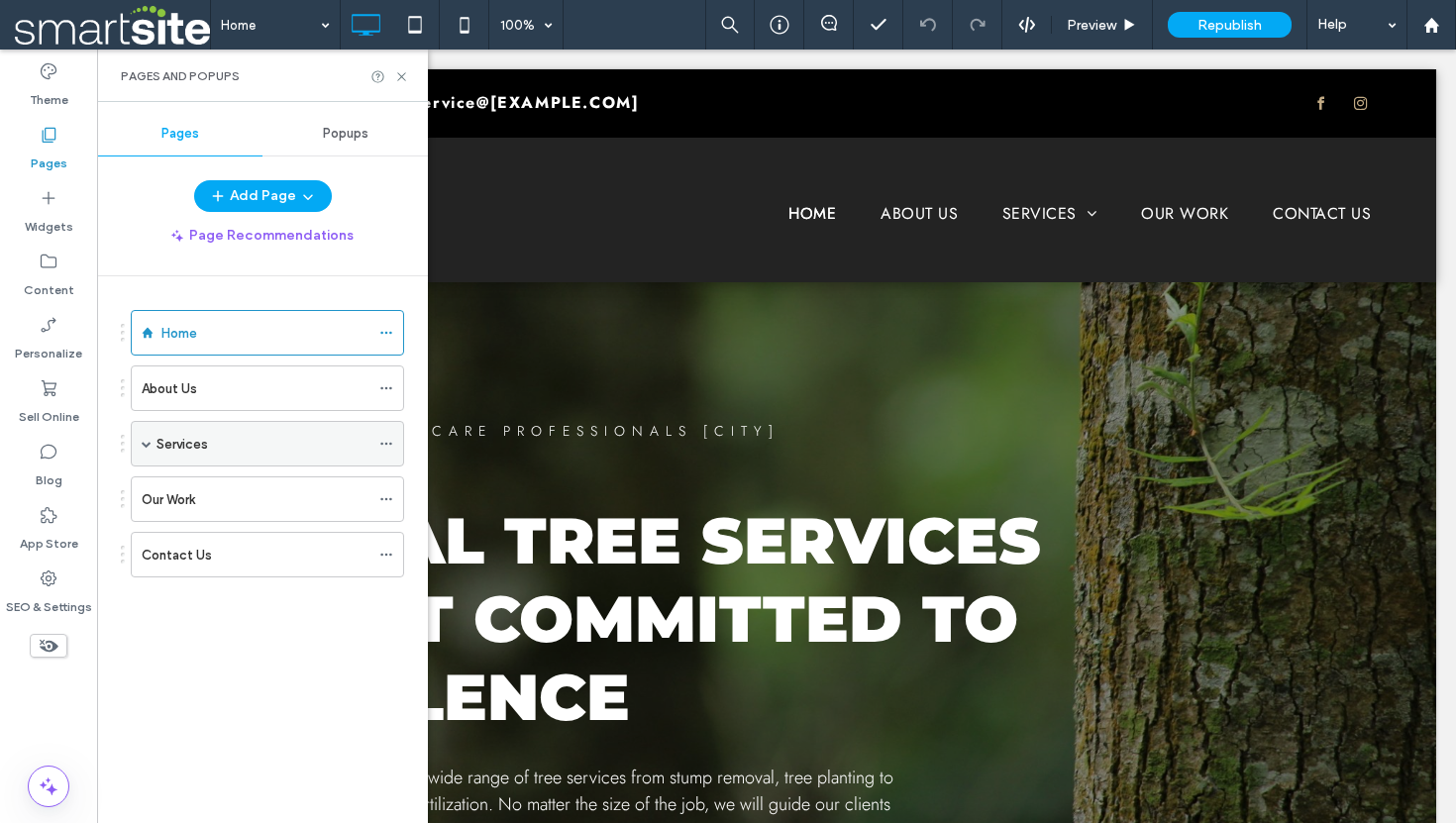 click at bounding box center (147, 444) 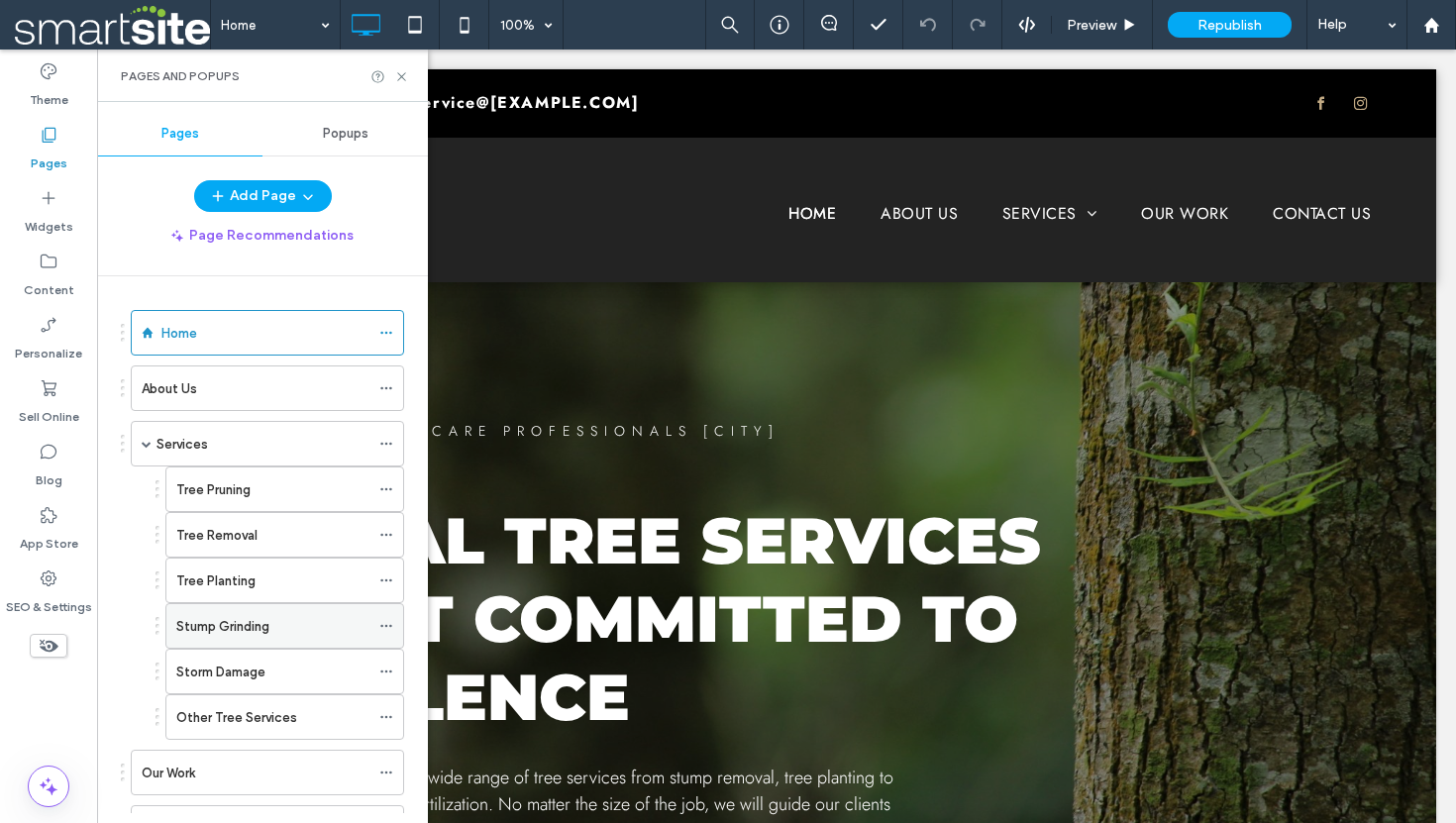 click on "Stump Grinding" at bounding box center [223, 626] 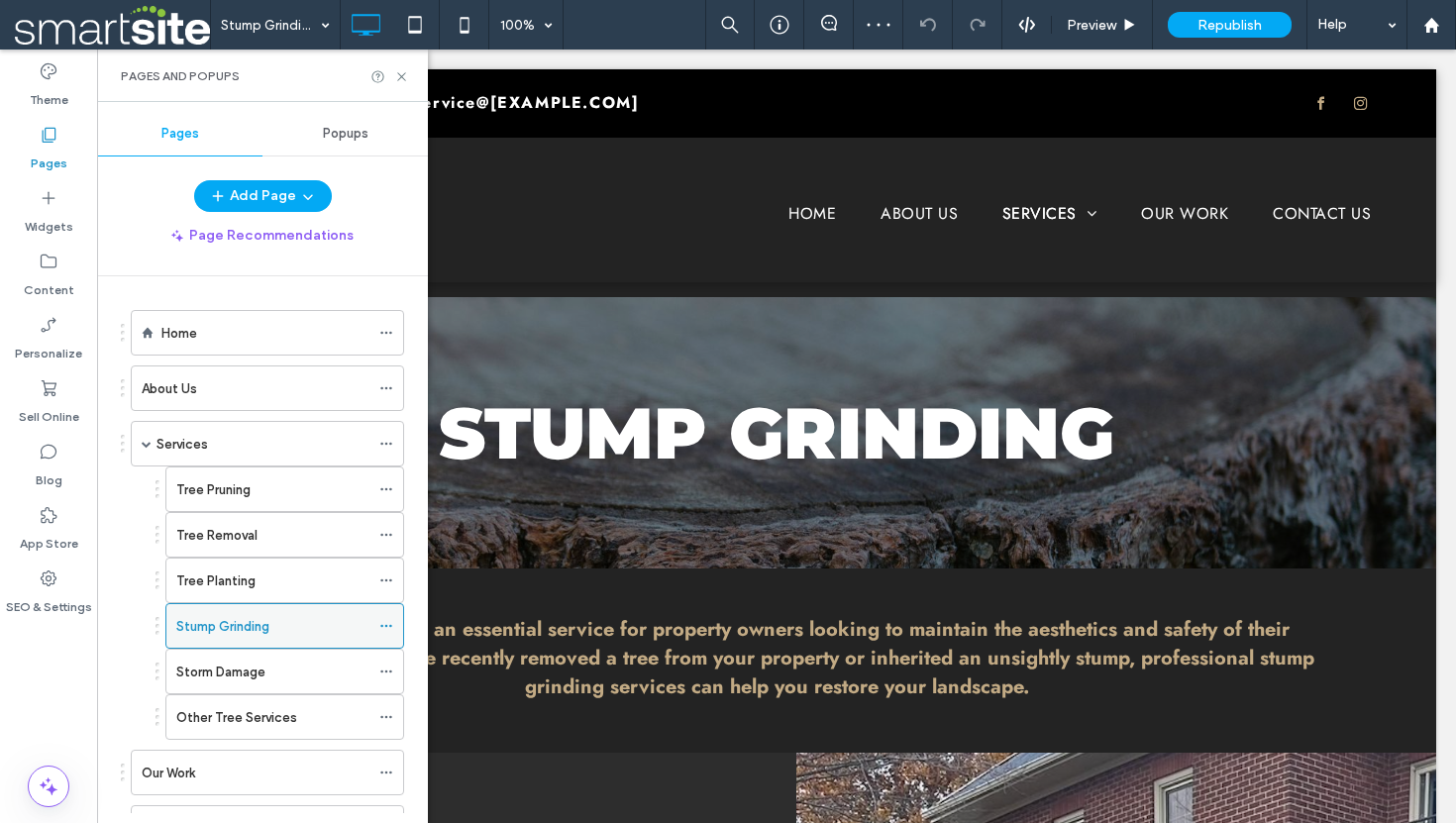scroll, scrollTop: 0, scrollLeft: 0, axis: both 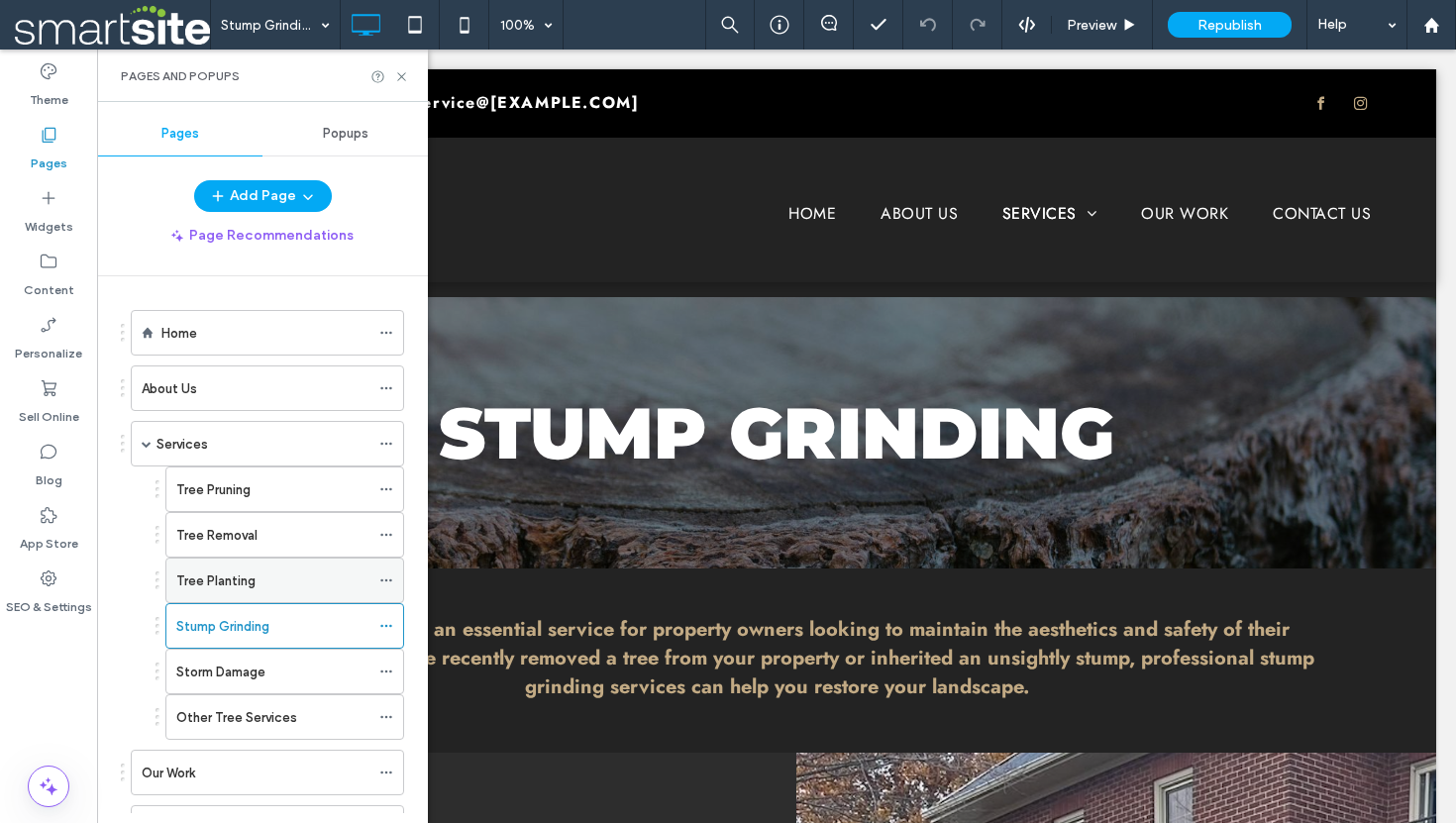 click 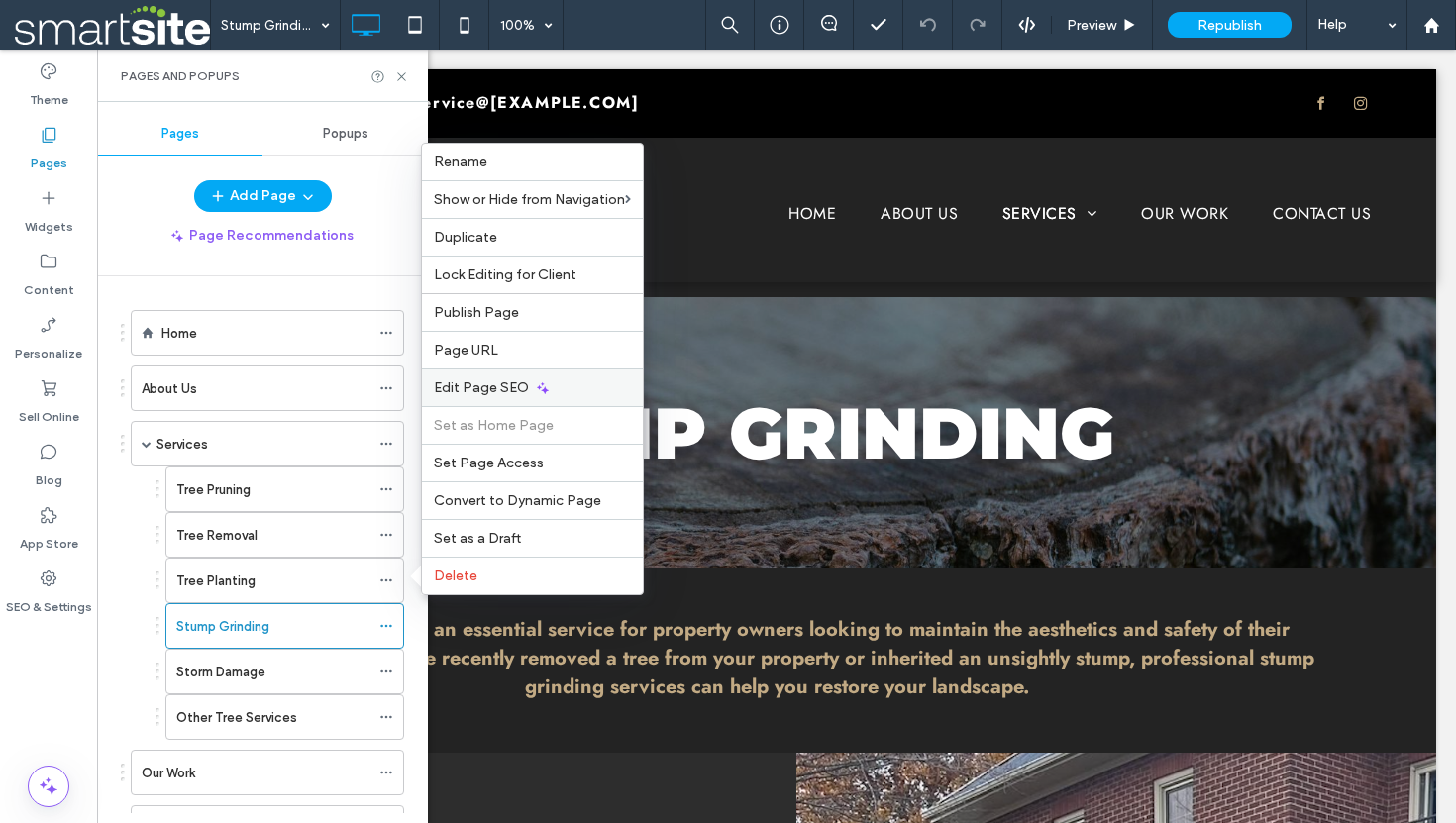 click on "Edit Page SEO" at bounding box center [532, 387] 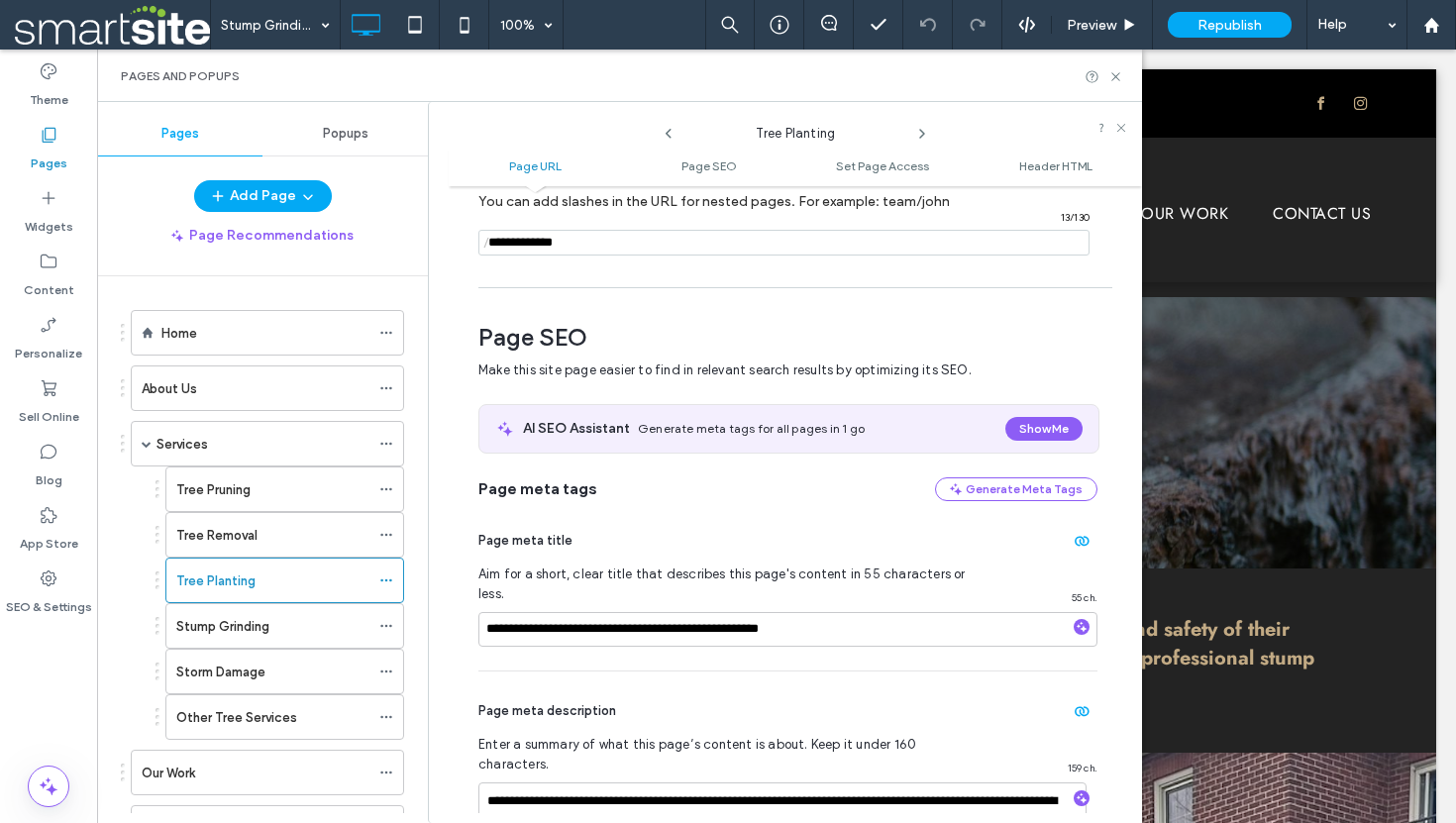 scroll, scrollTop: 272, scrollLeft: 0, axis: vertical 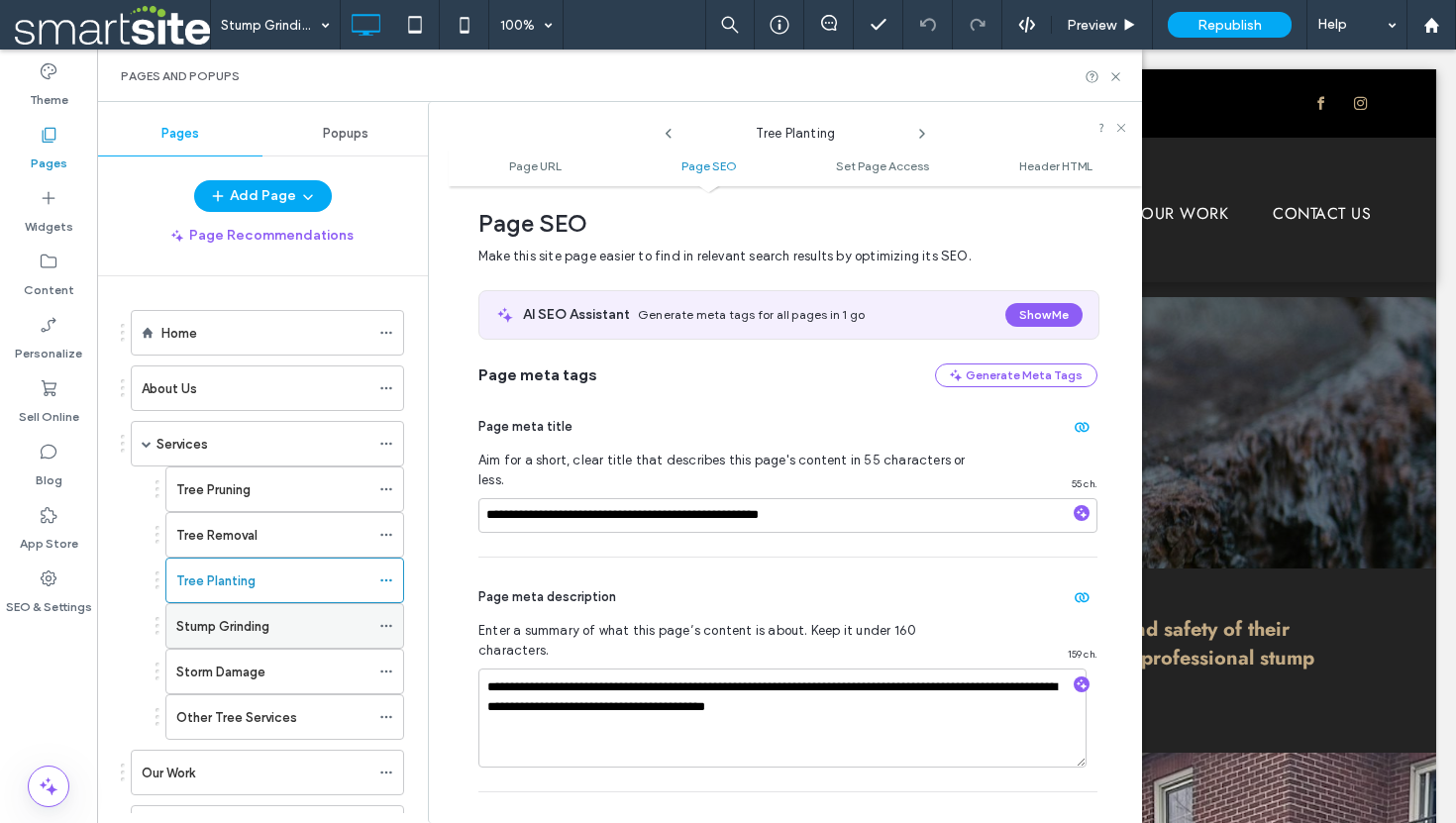 click 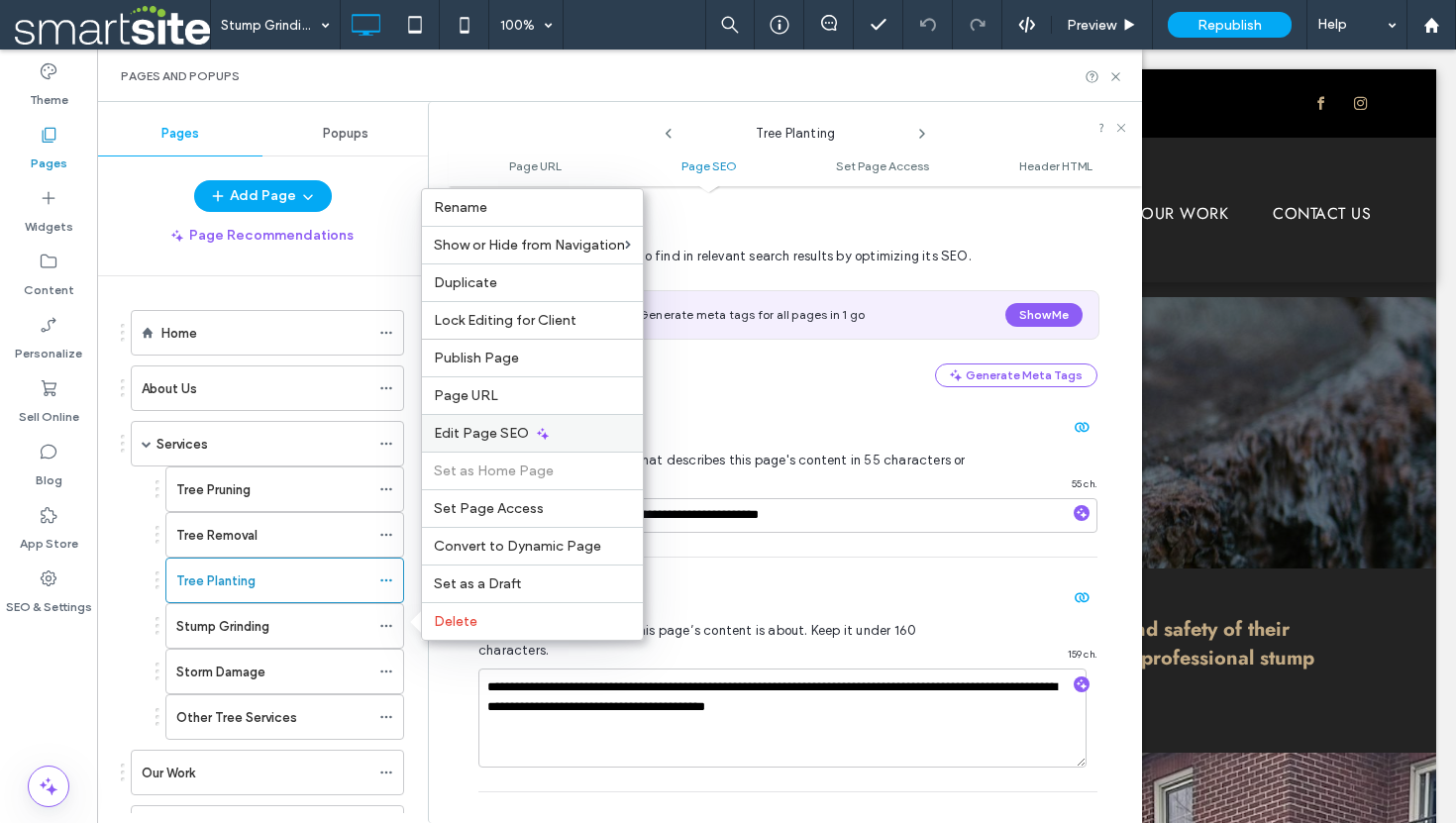 click on "Edit Page SEO" at bounding box center (481, 433) 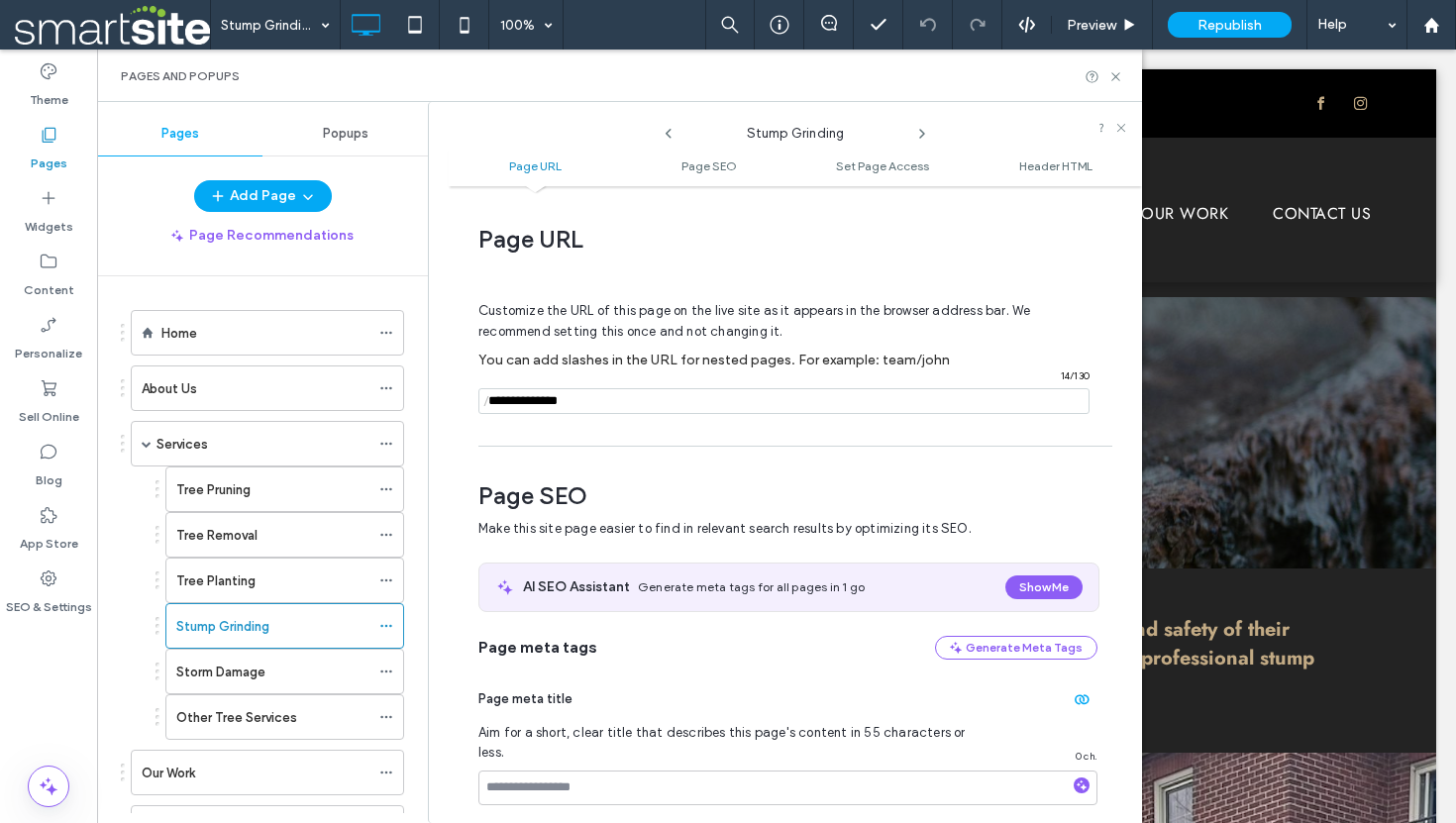 scroll, scrollTop: 272, scrollLeft: 0, axis: vertical 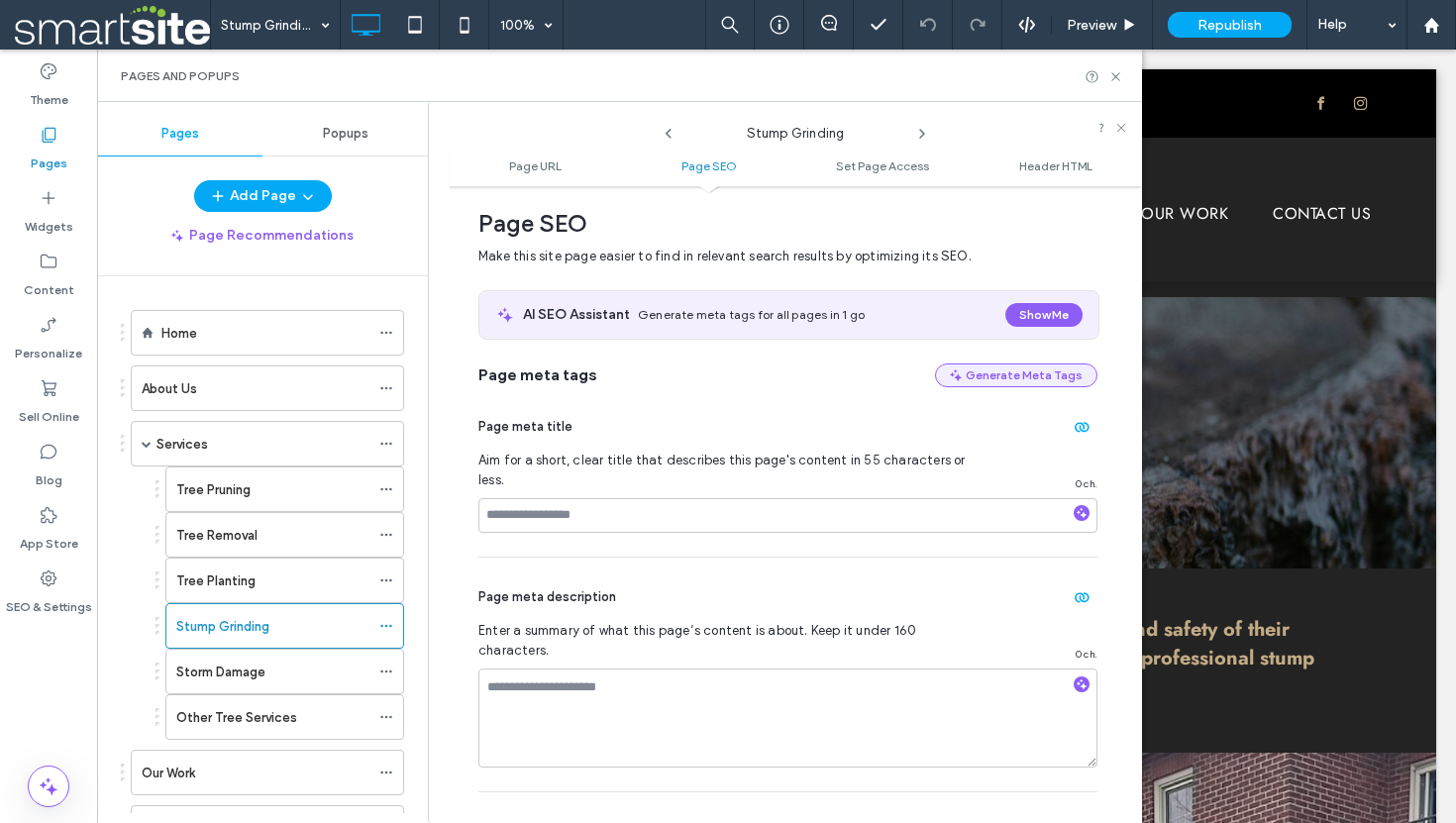 click on "Generate Meta Tags" at bounding box center [1016, 375] 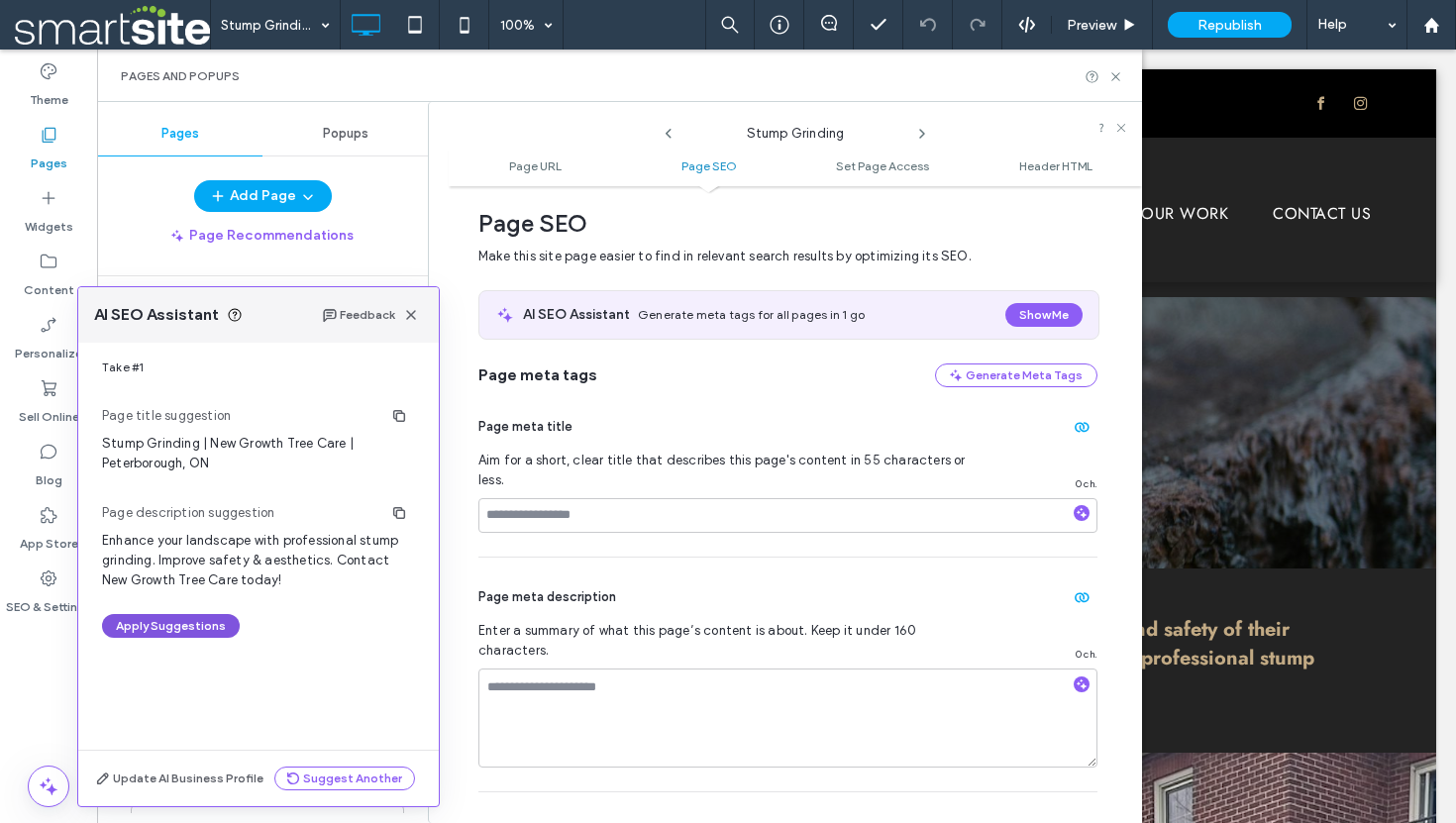 click on "Apply Suggestions" at bounding box center [170, 626] 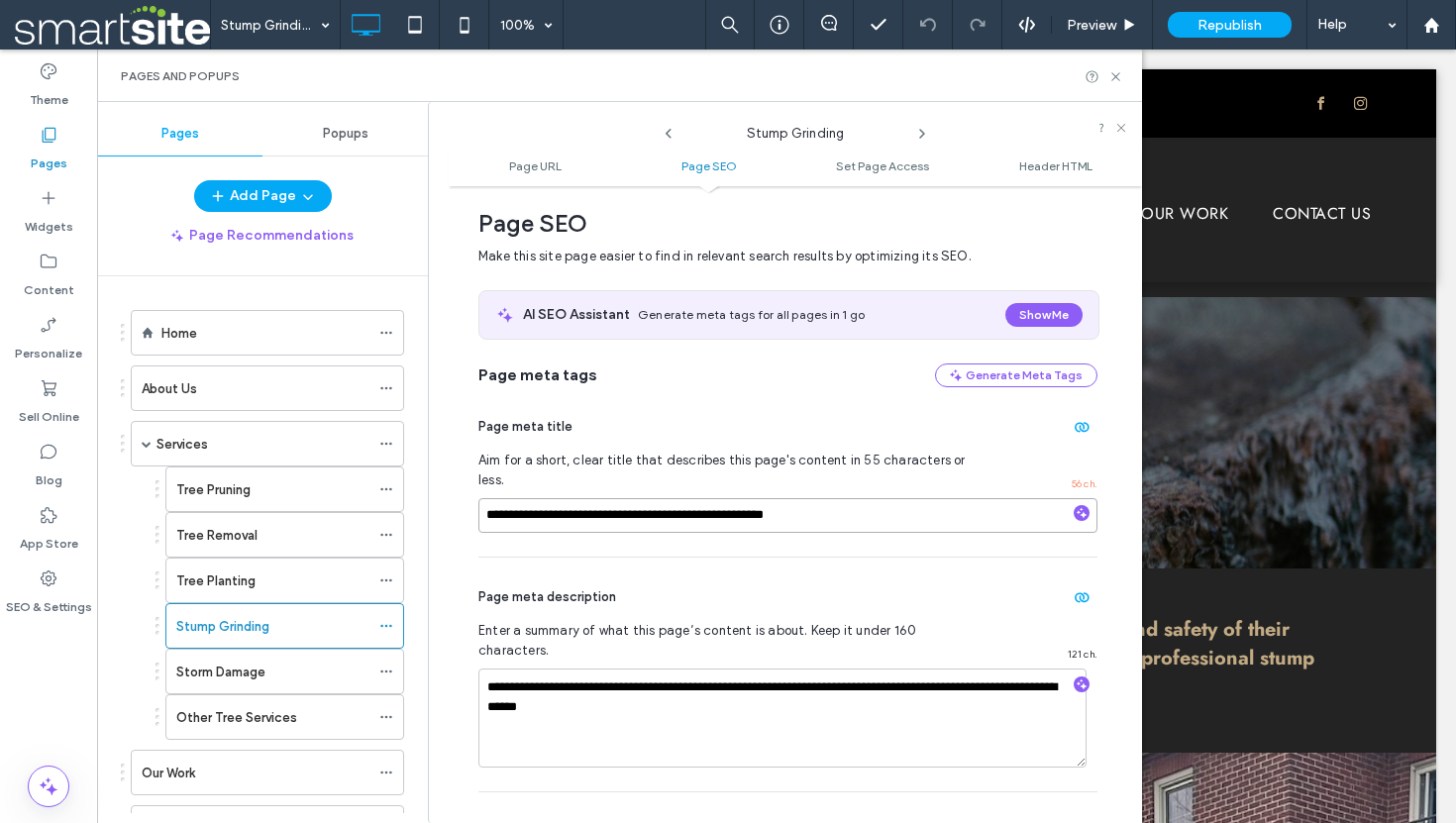 drag, startPoint x: 852, startPoint y: 494, endPoint x: 815, endPoint y: 493, distance: 37.01351 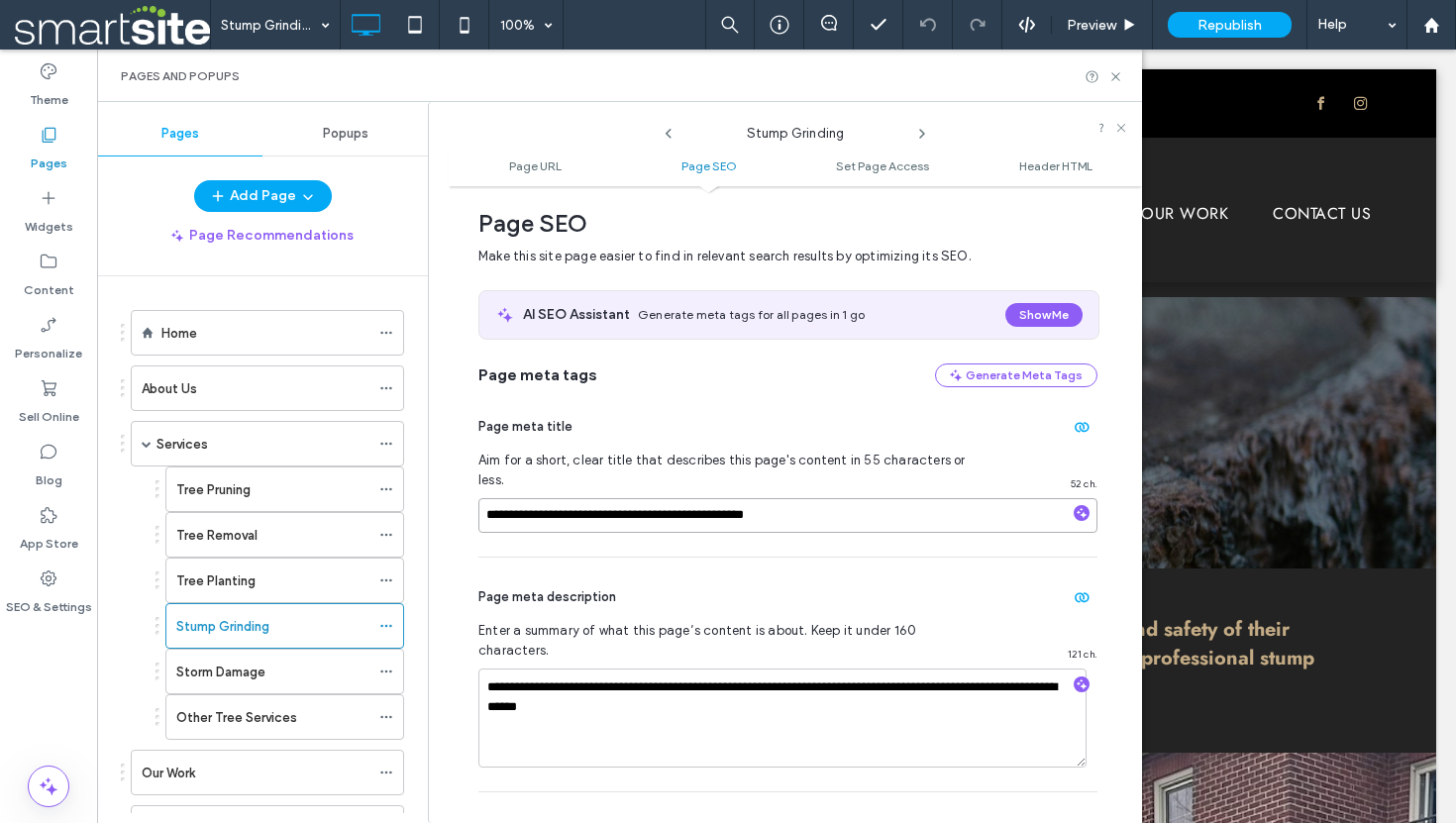 drag, startPoint x: 830, startPoint y: 498, endPoint x: 732, endPoint y: 499, distance: 98.0051 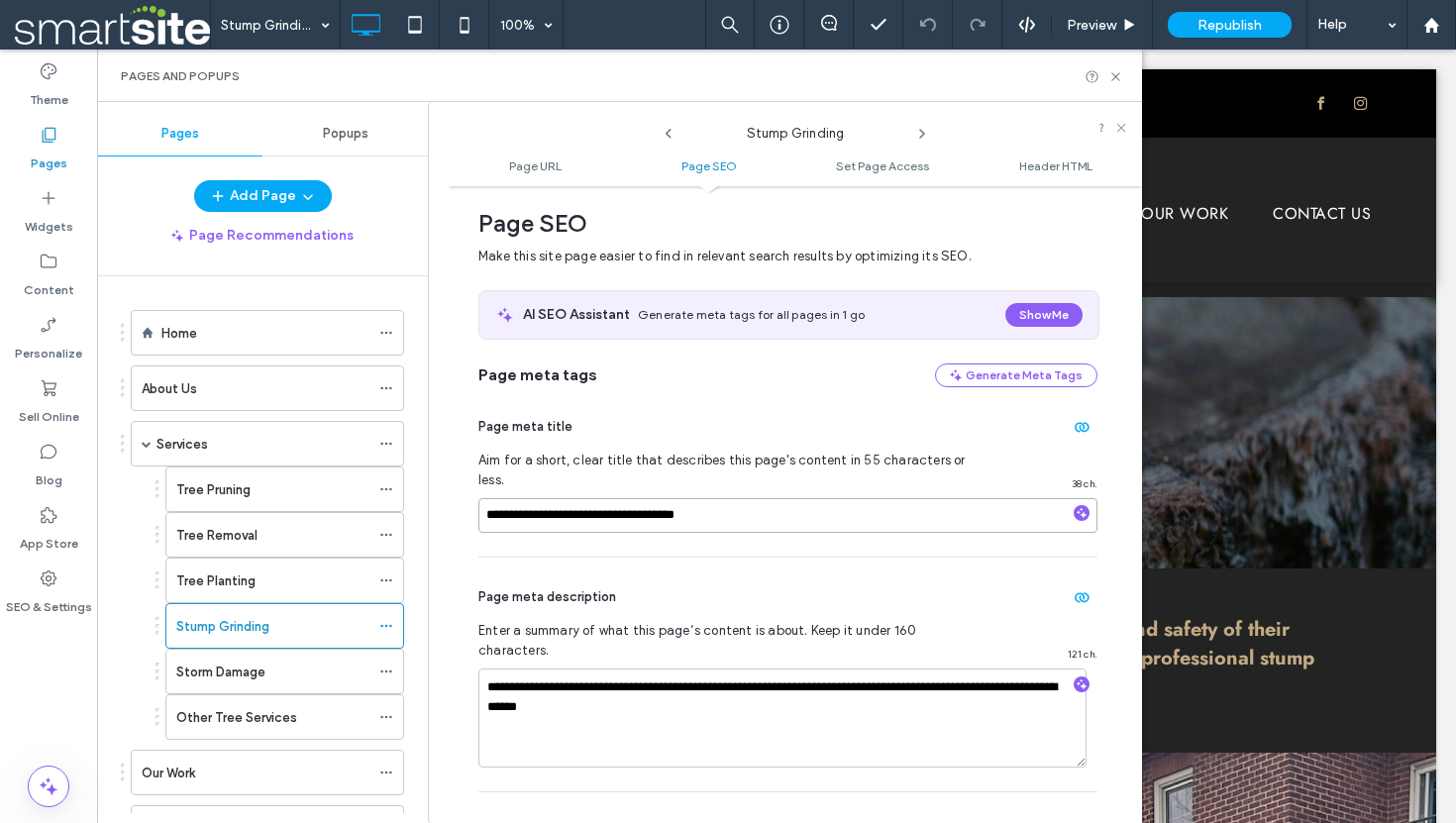 click on "**********" at bounding box center [787, 515] 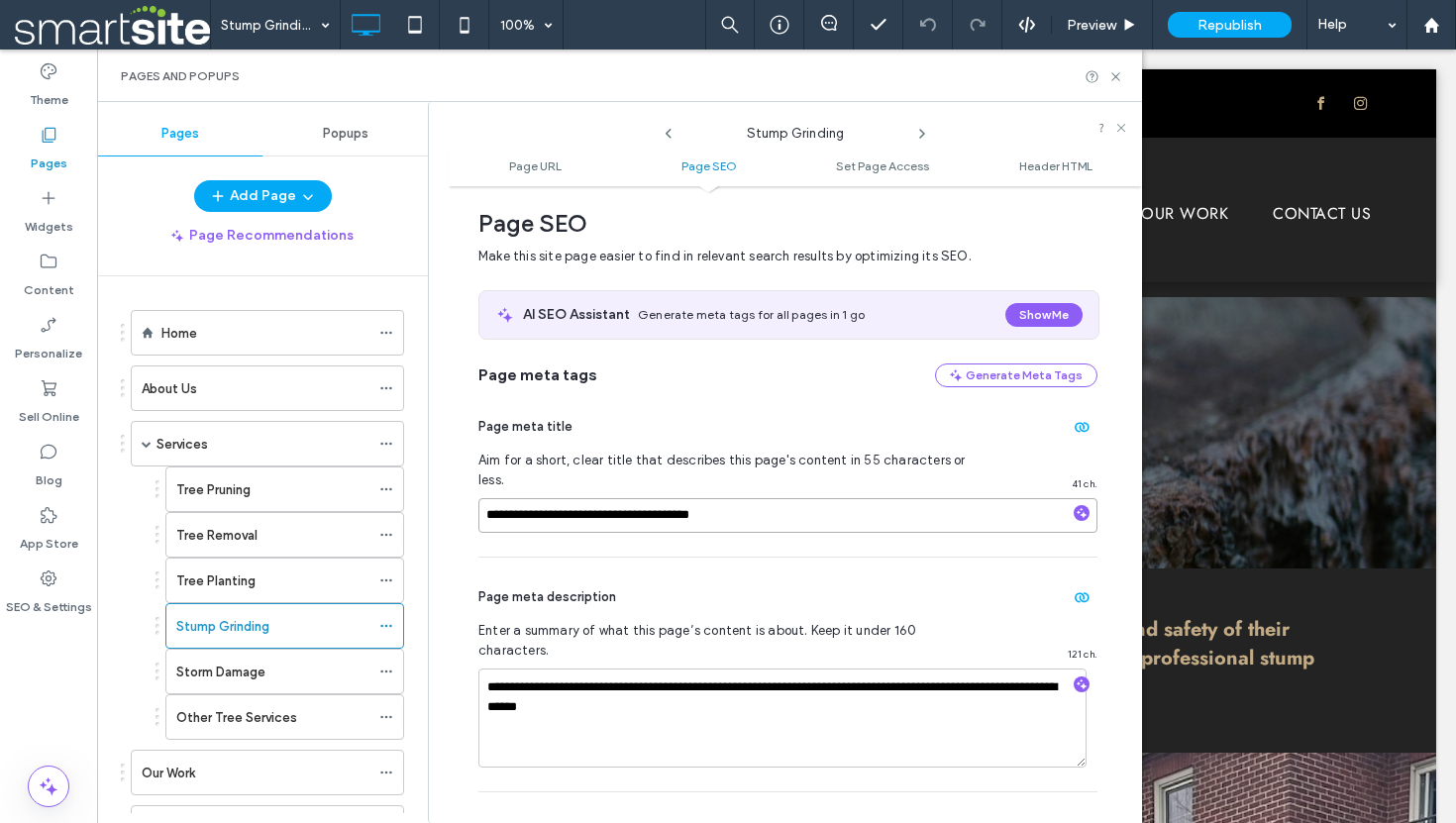 paste on "**********" 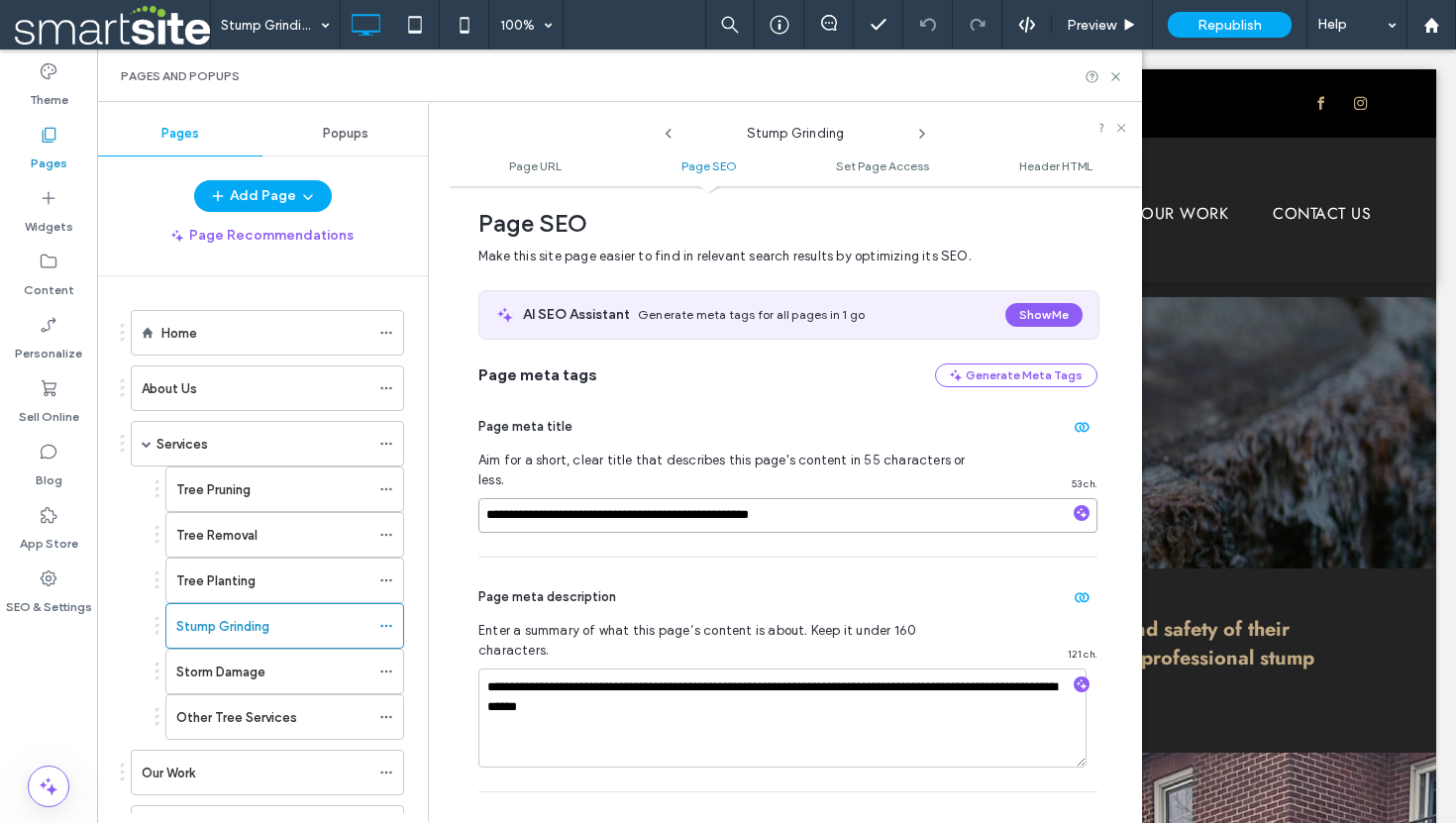 scroll, scrollTop: 273, scrollLeft: 0, axis: vertical 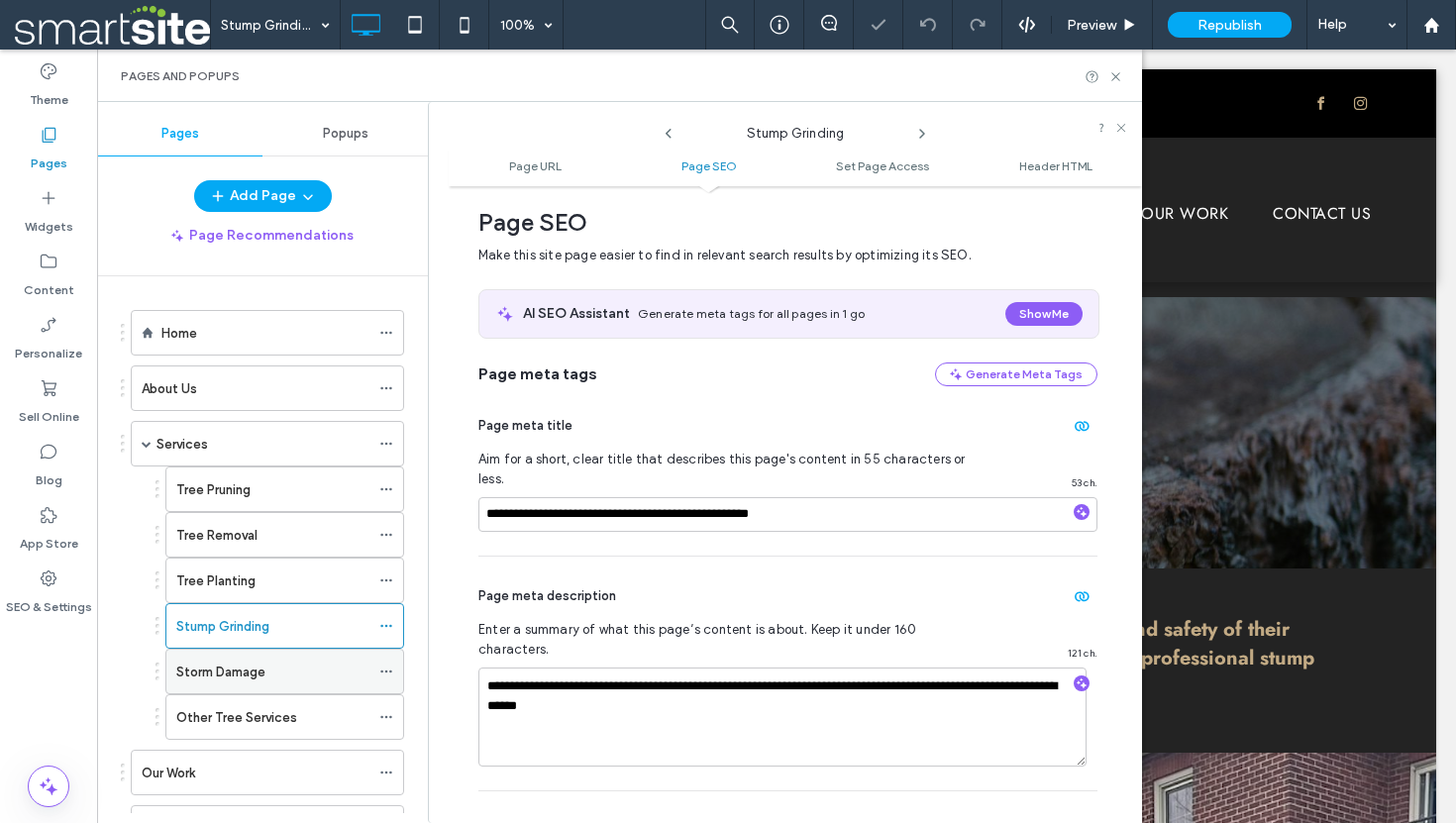 click 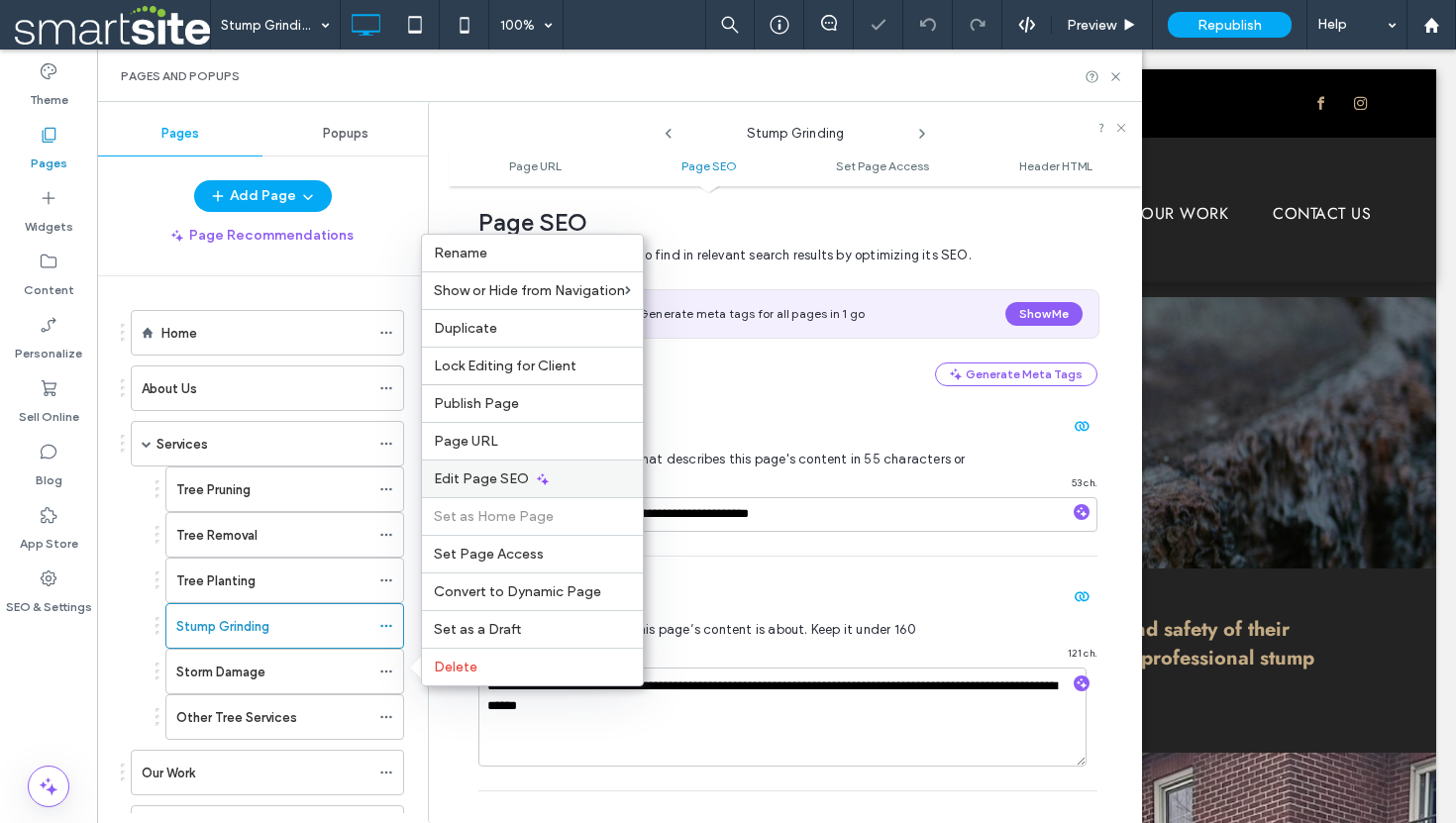 click on "Edit Page SEO" at bounding box center (481, 478) 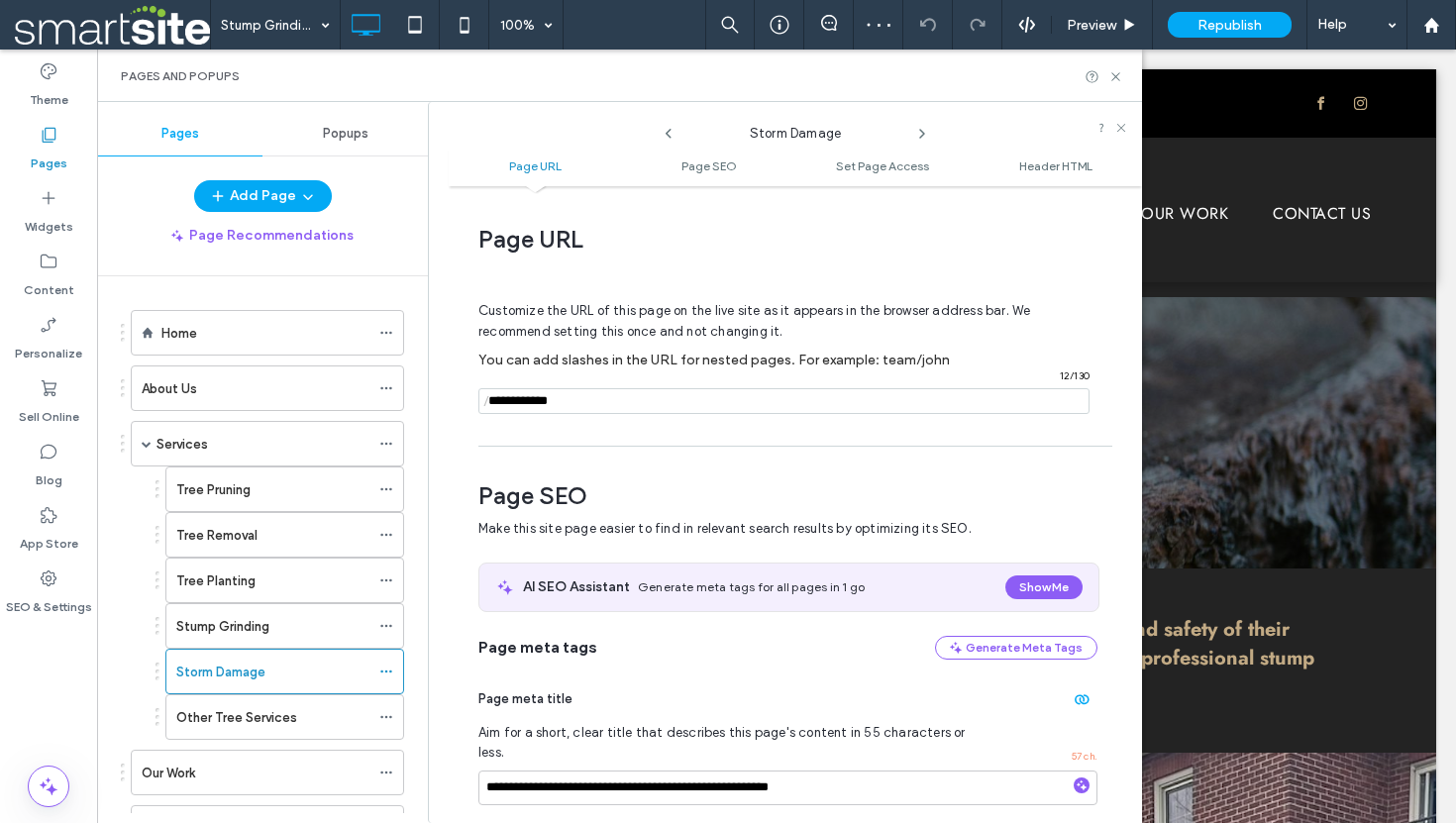 scroll, scrollTop: 272, scrollLeft: 0, axis: vertical 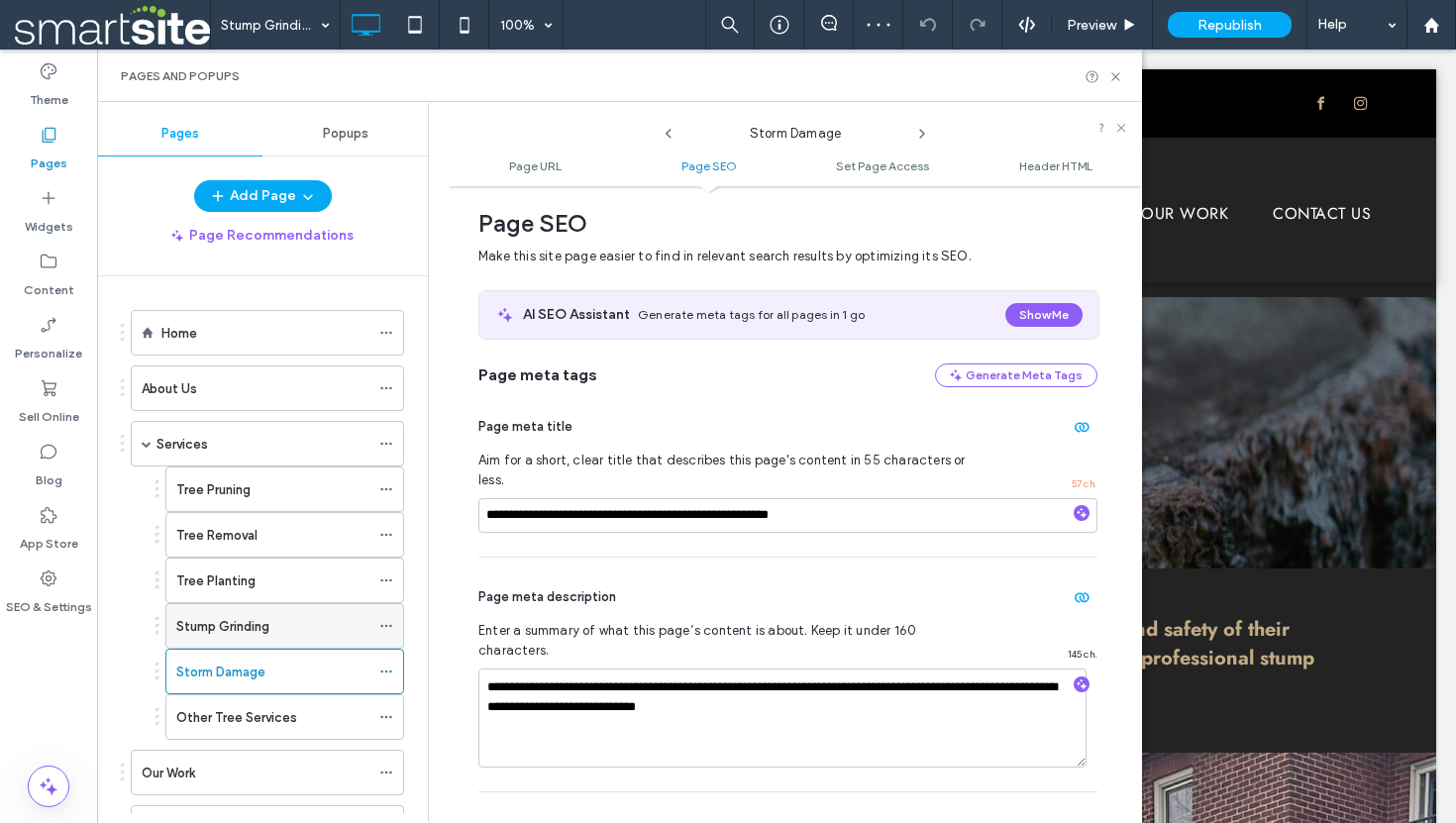 click on "Stump Grinding" at bounding box center (272, 626) 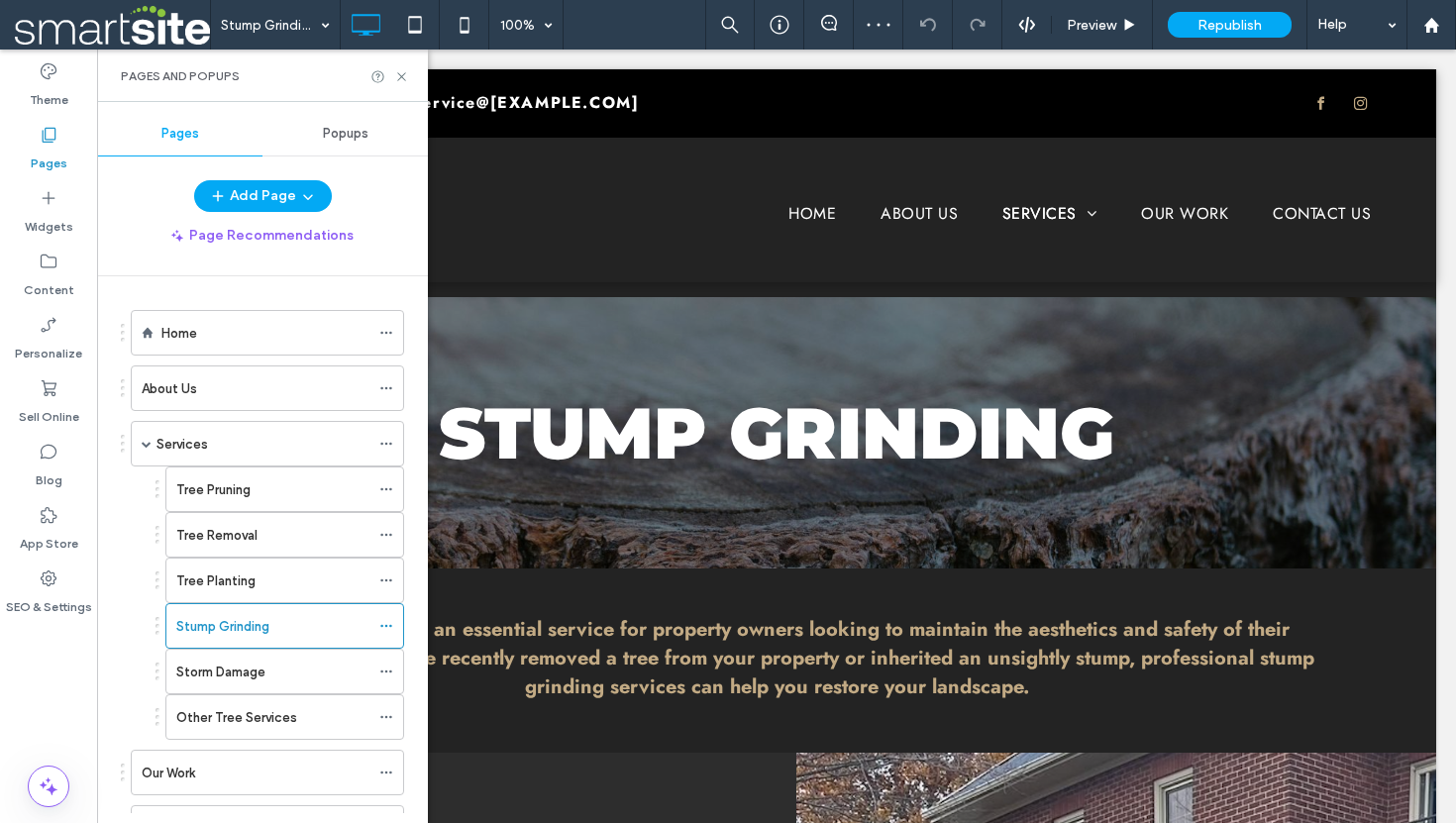 click at bounding box center [728, 411] 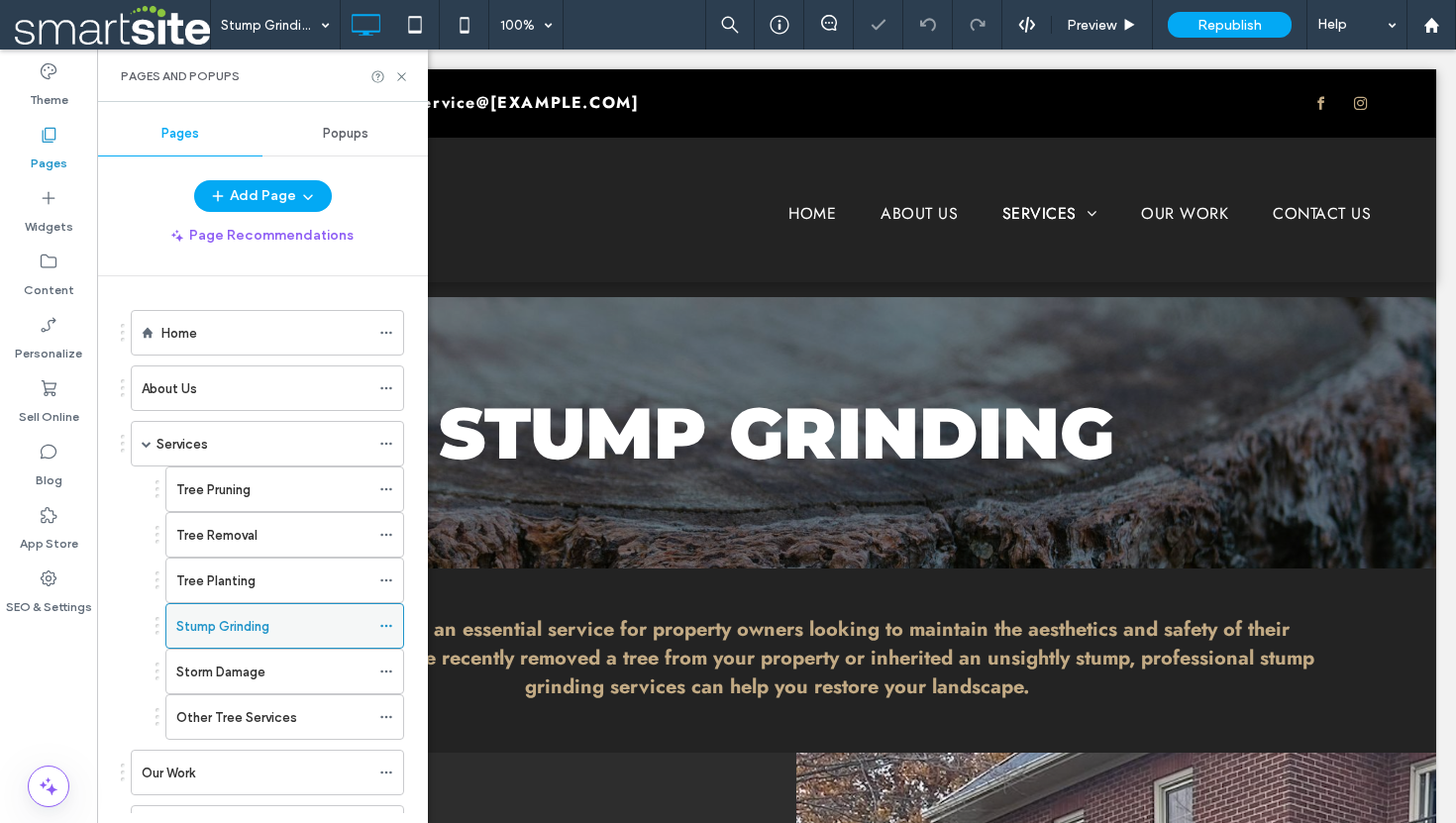 click 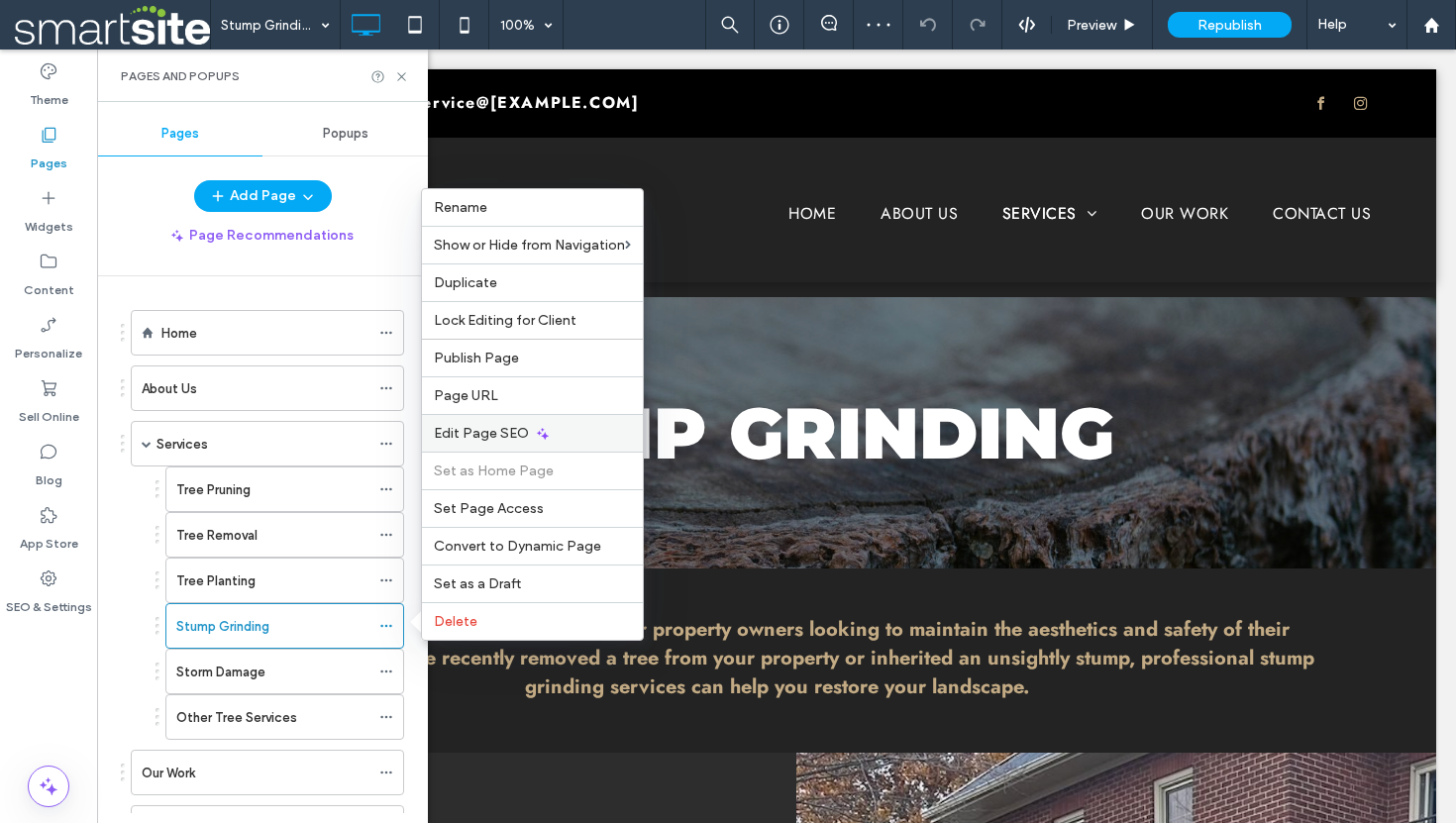 click on "Edit Page SEO" at bounding box center (532, 433) 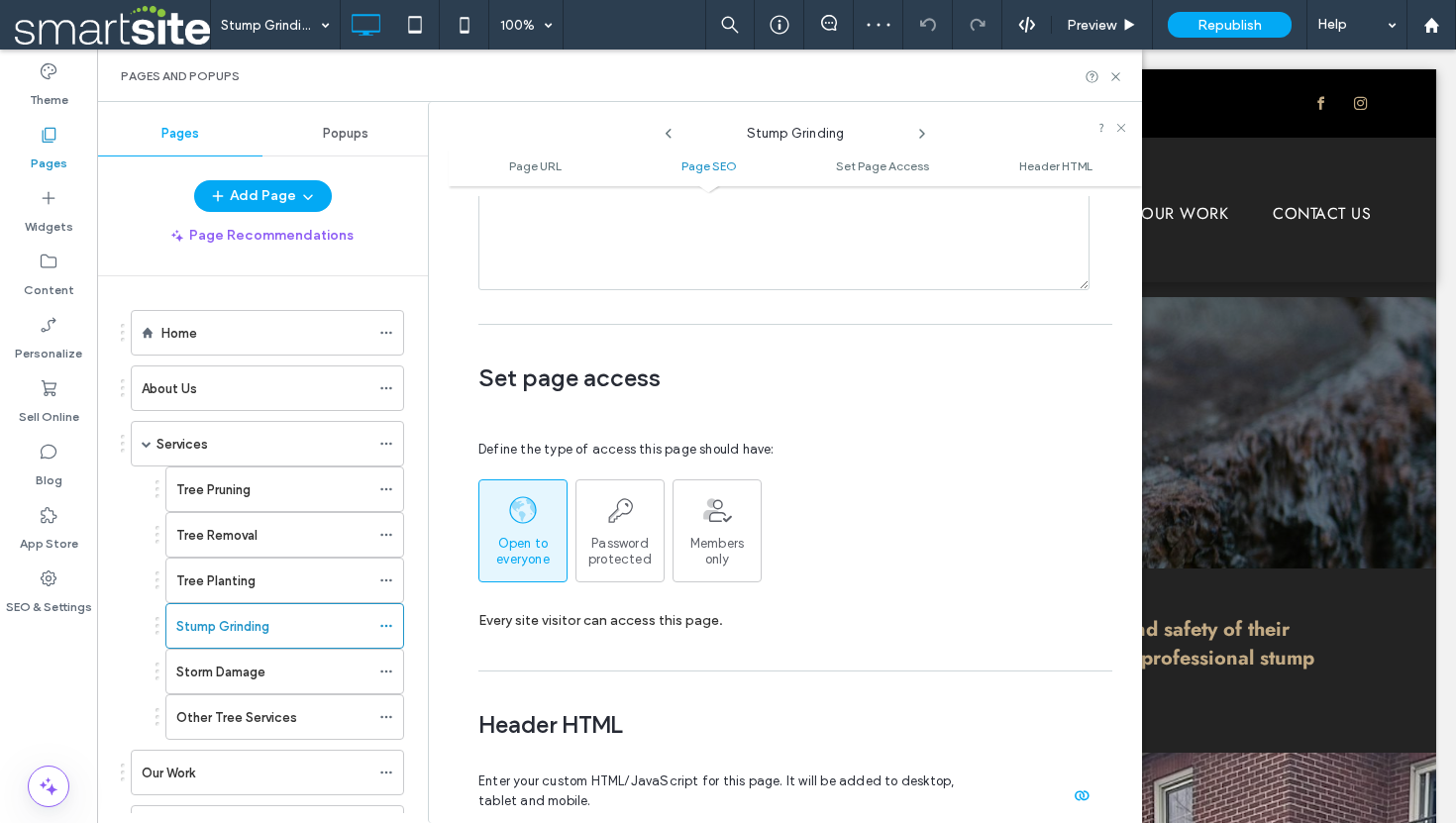 scroll, scrollTop: 1838, scrollLeft: 0, axis: vertical 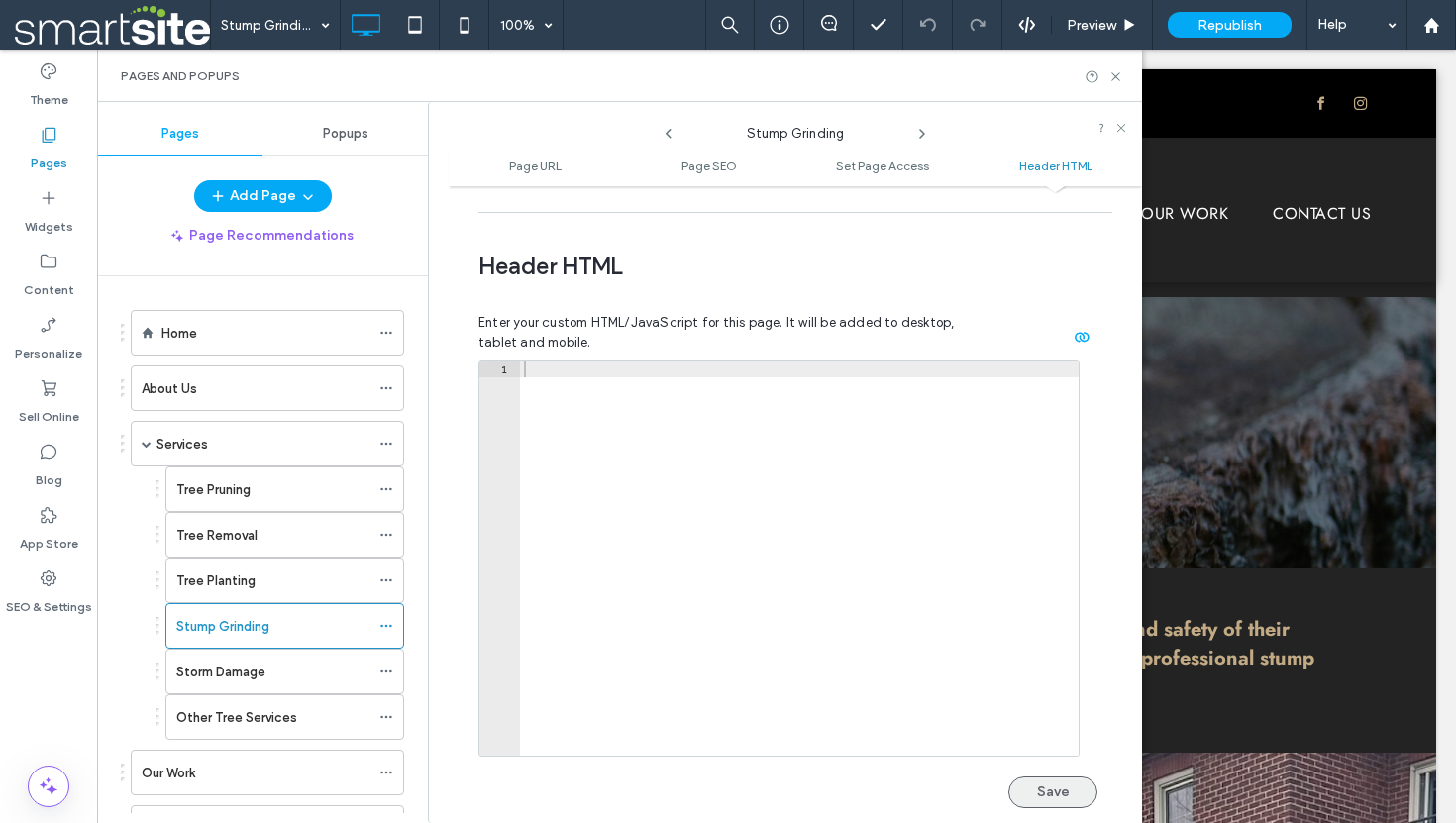click on "Save" at bounding box center [1053, 792] 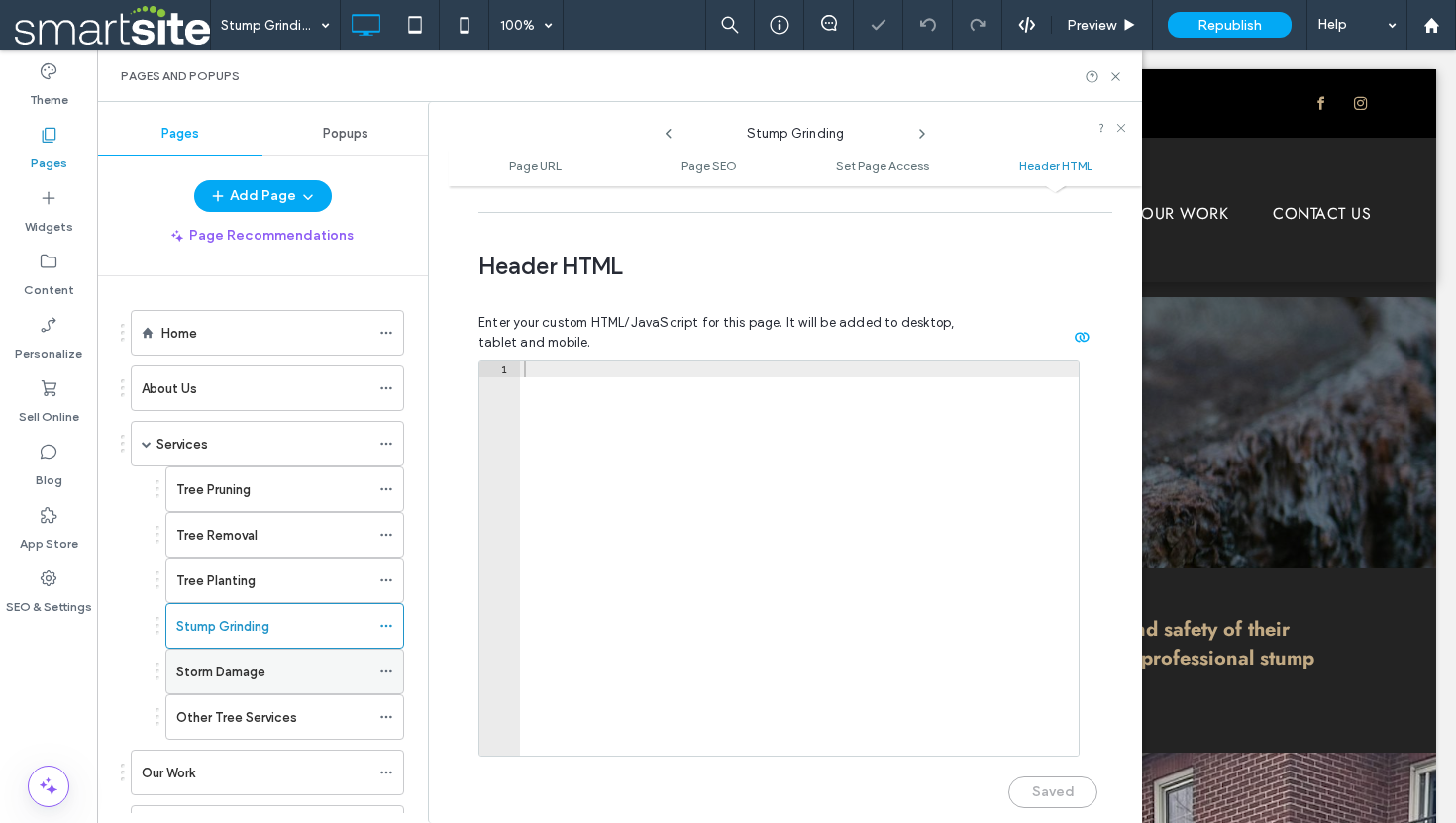 click 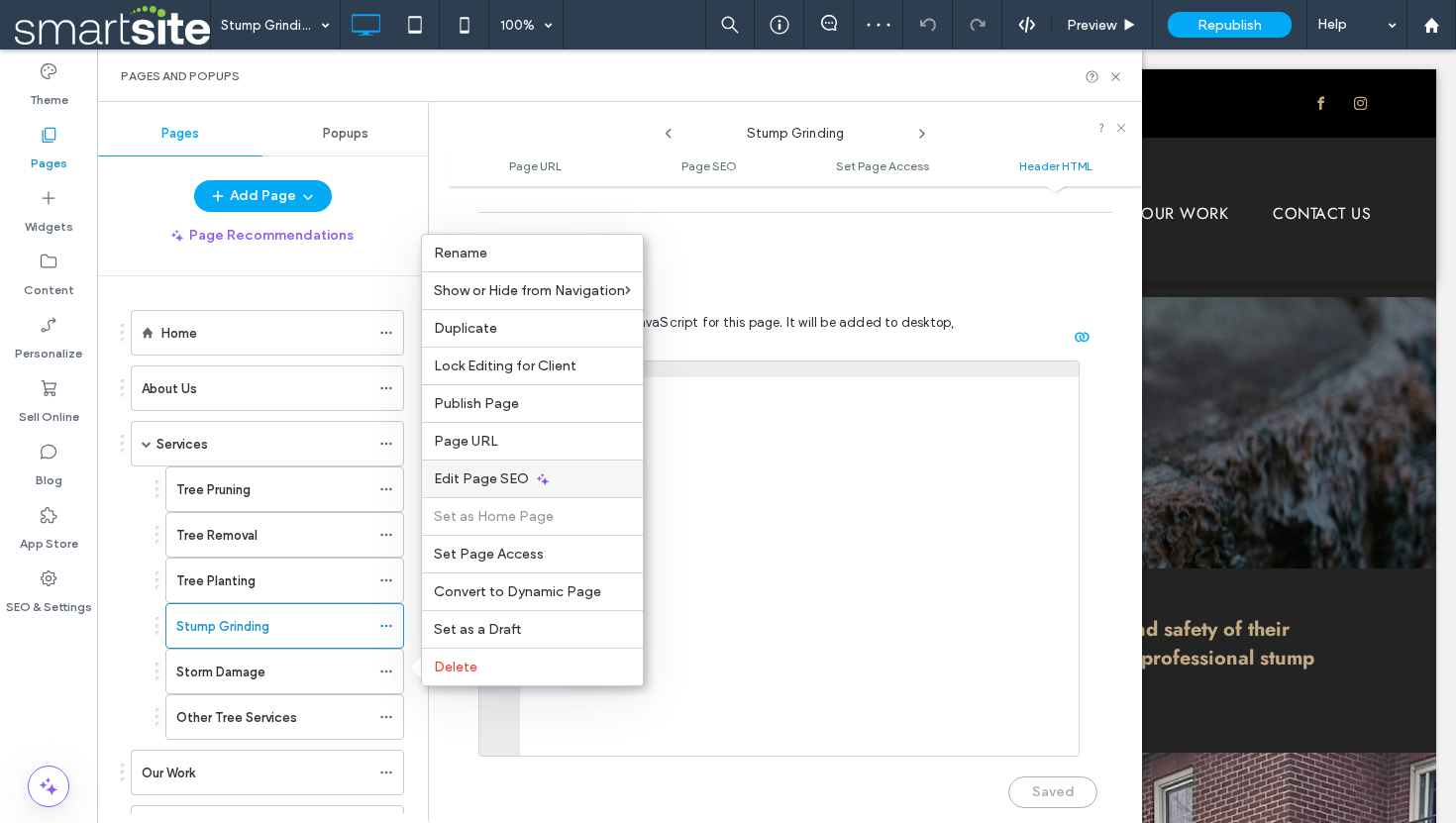 click on "Edit Page SEO" at bounding box center [481, 478] 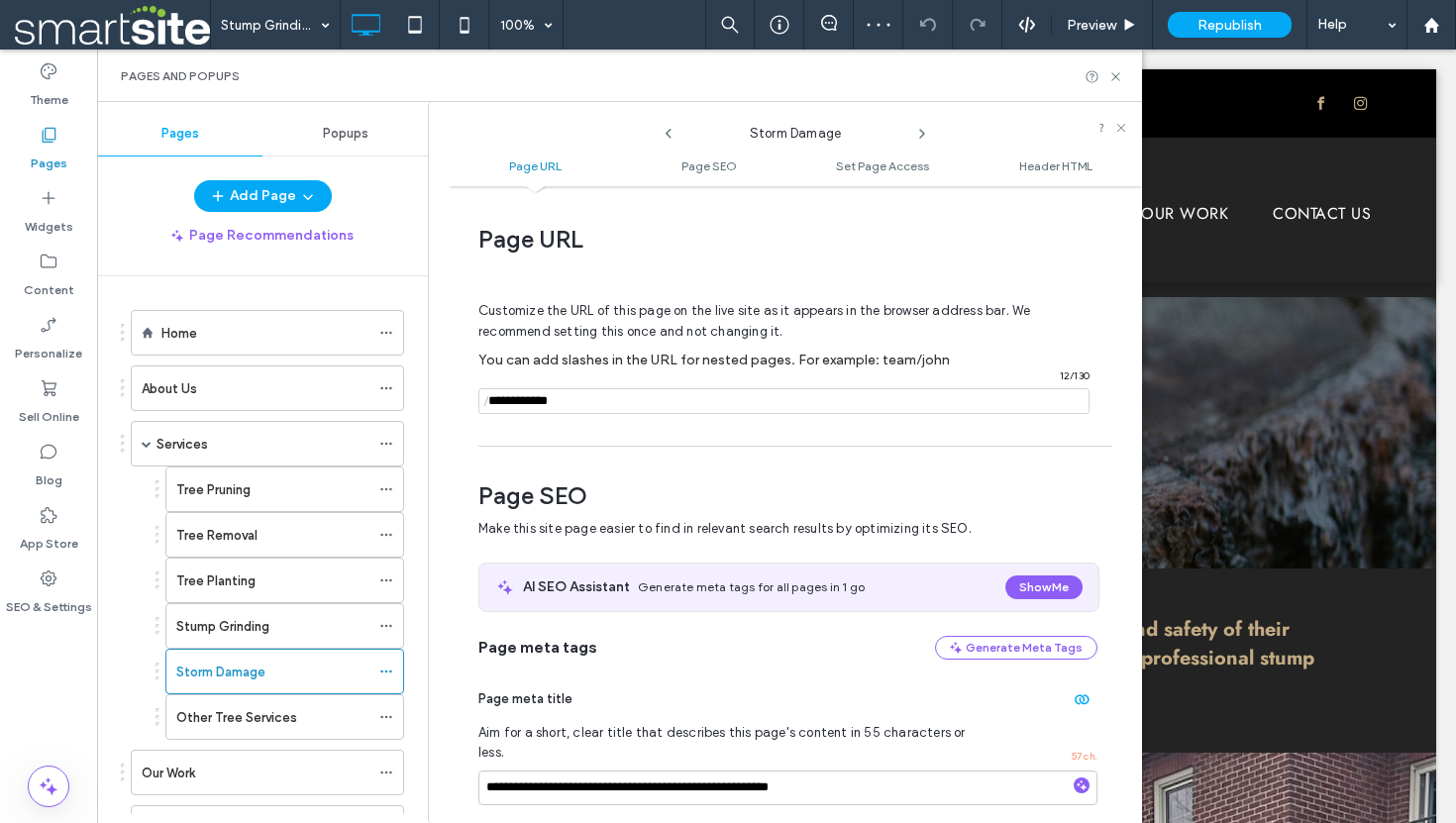 scroll, scrollTop: 272, scrollLeft: 0, axis: vertical 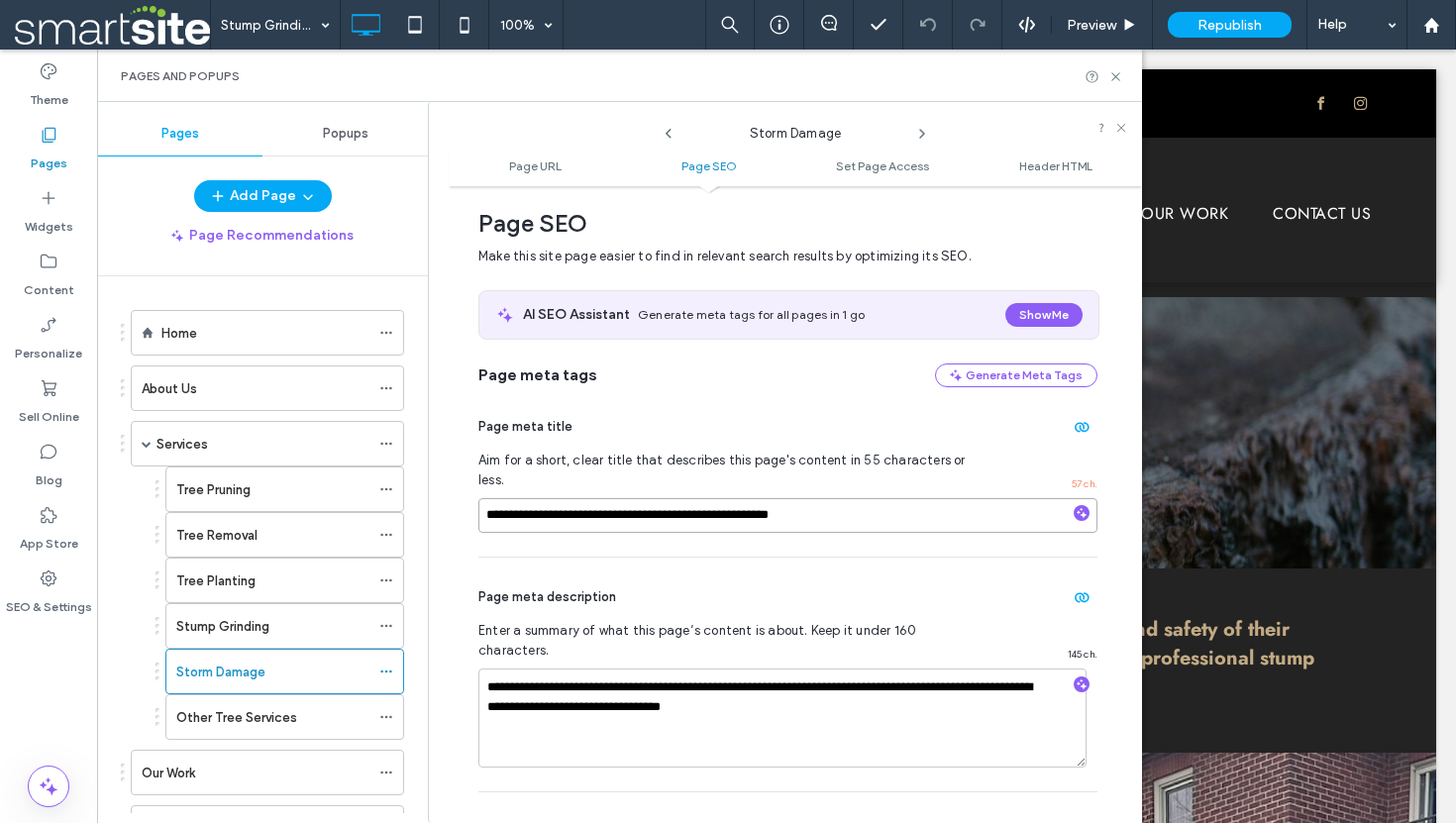 click on "**********" at bounding box center [787, 515] 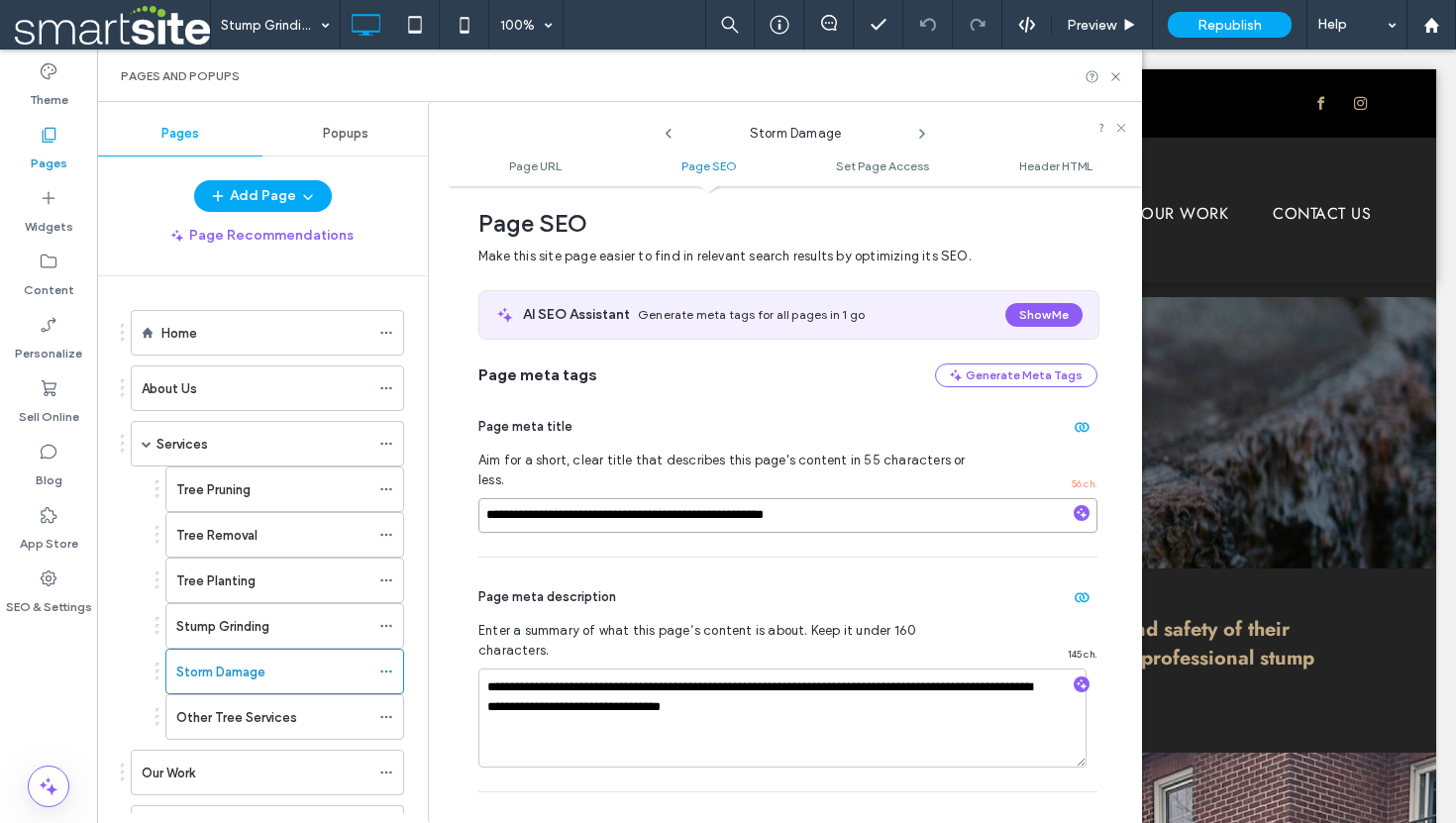 type on "**********" 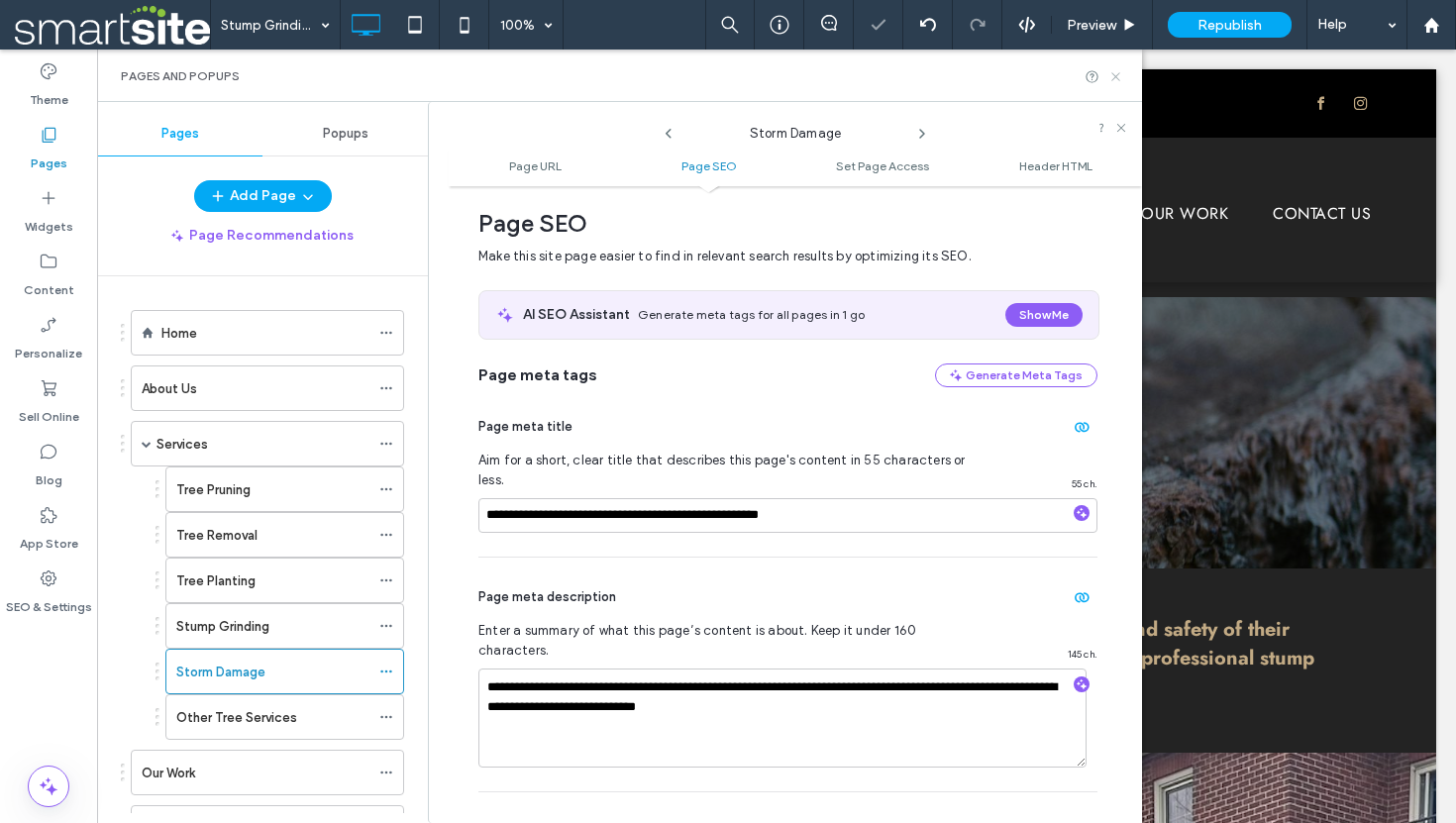 click 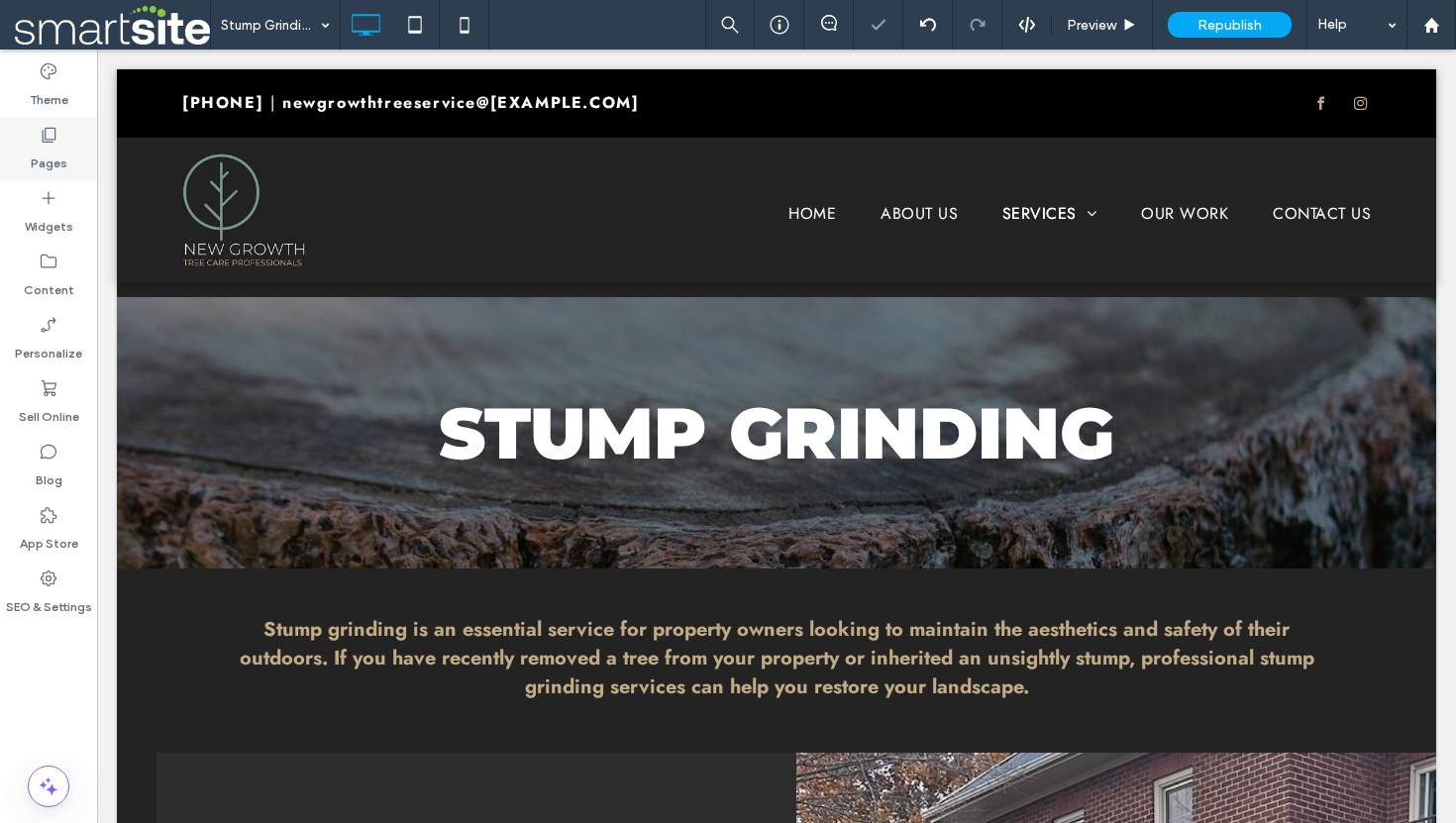 click on "Pages" at bounding box center [49, 158] 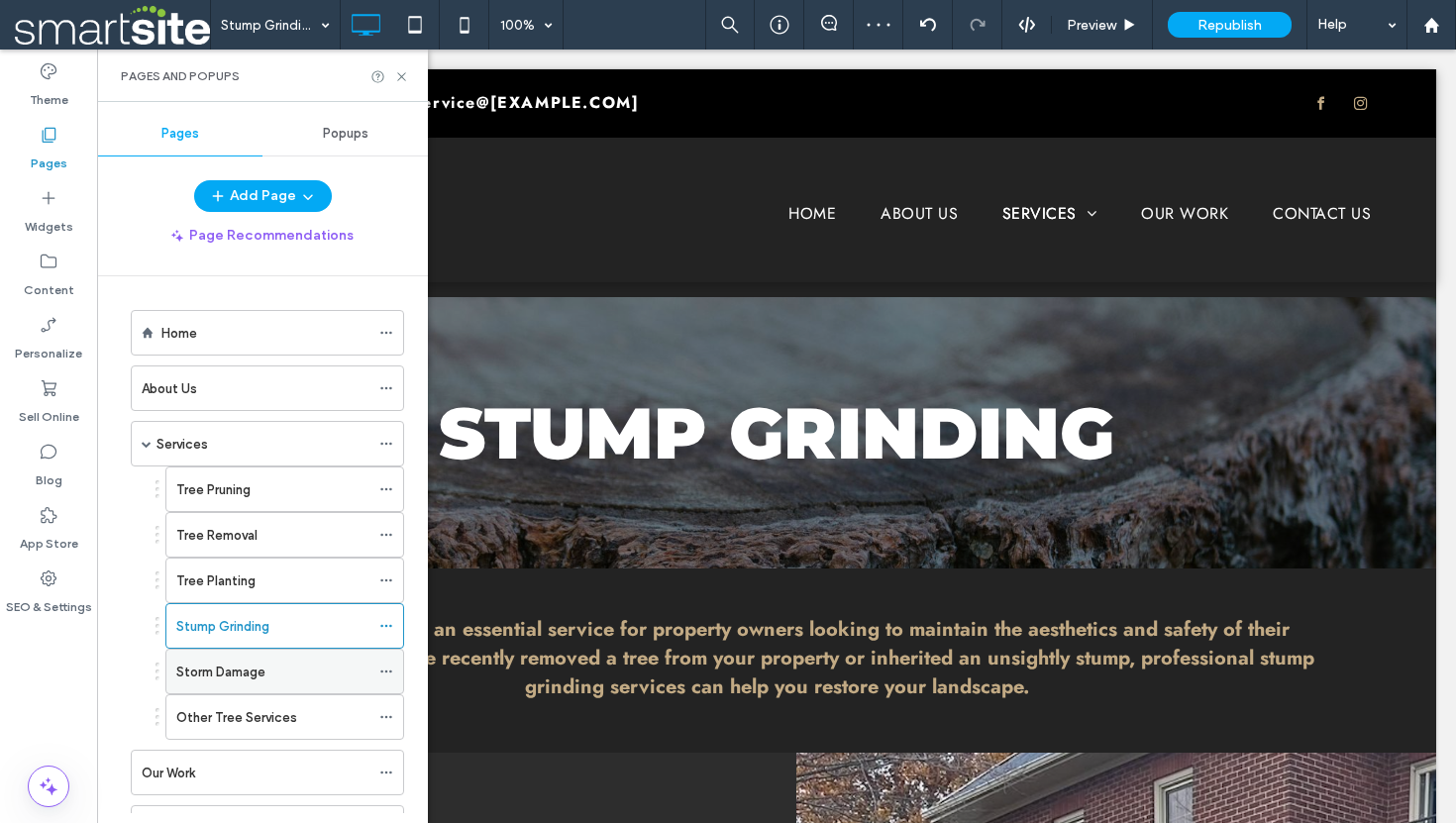 click on "Storm Damage" at bounding box center (221, 671) 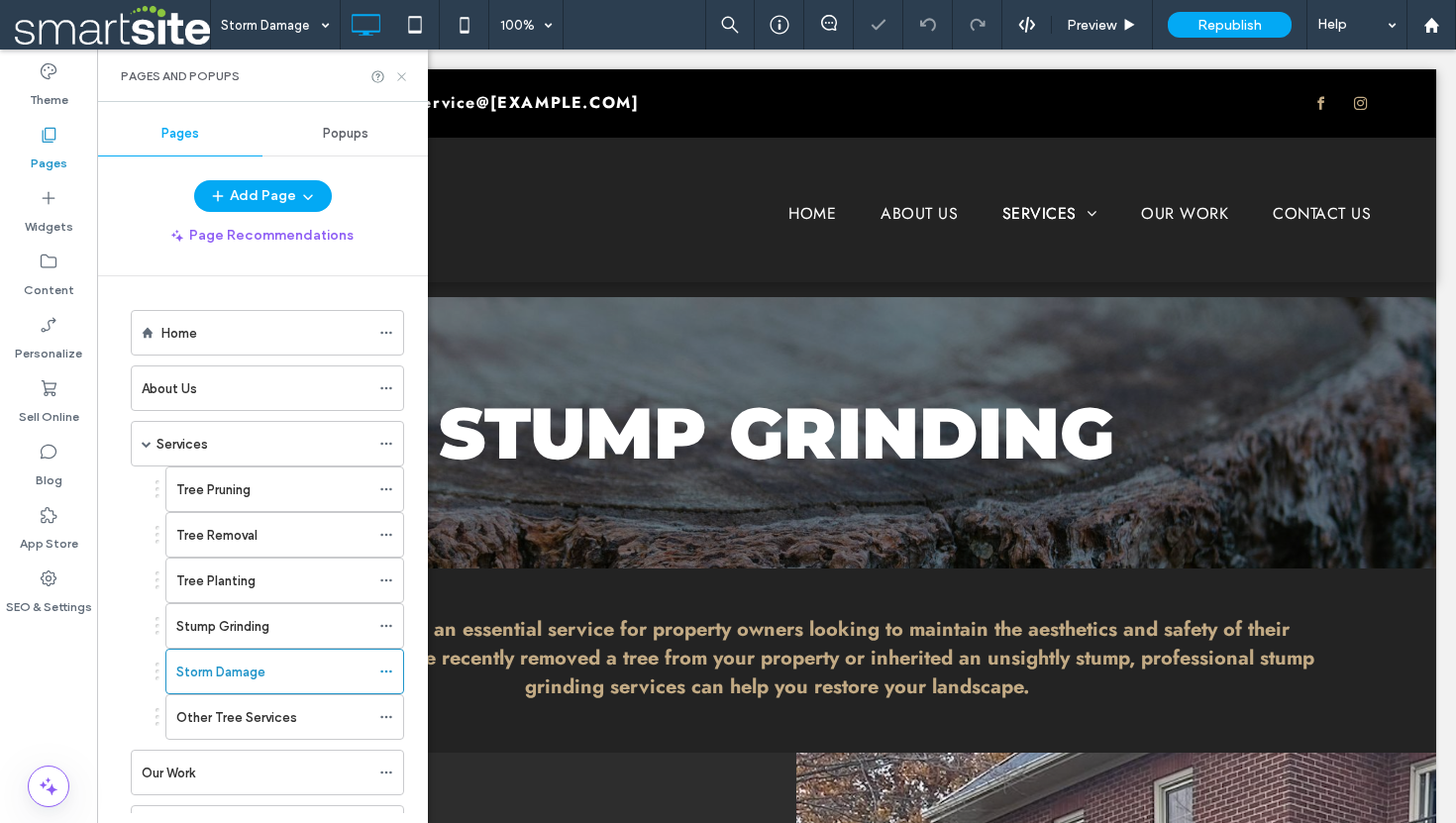 click 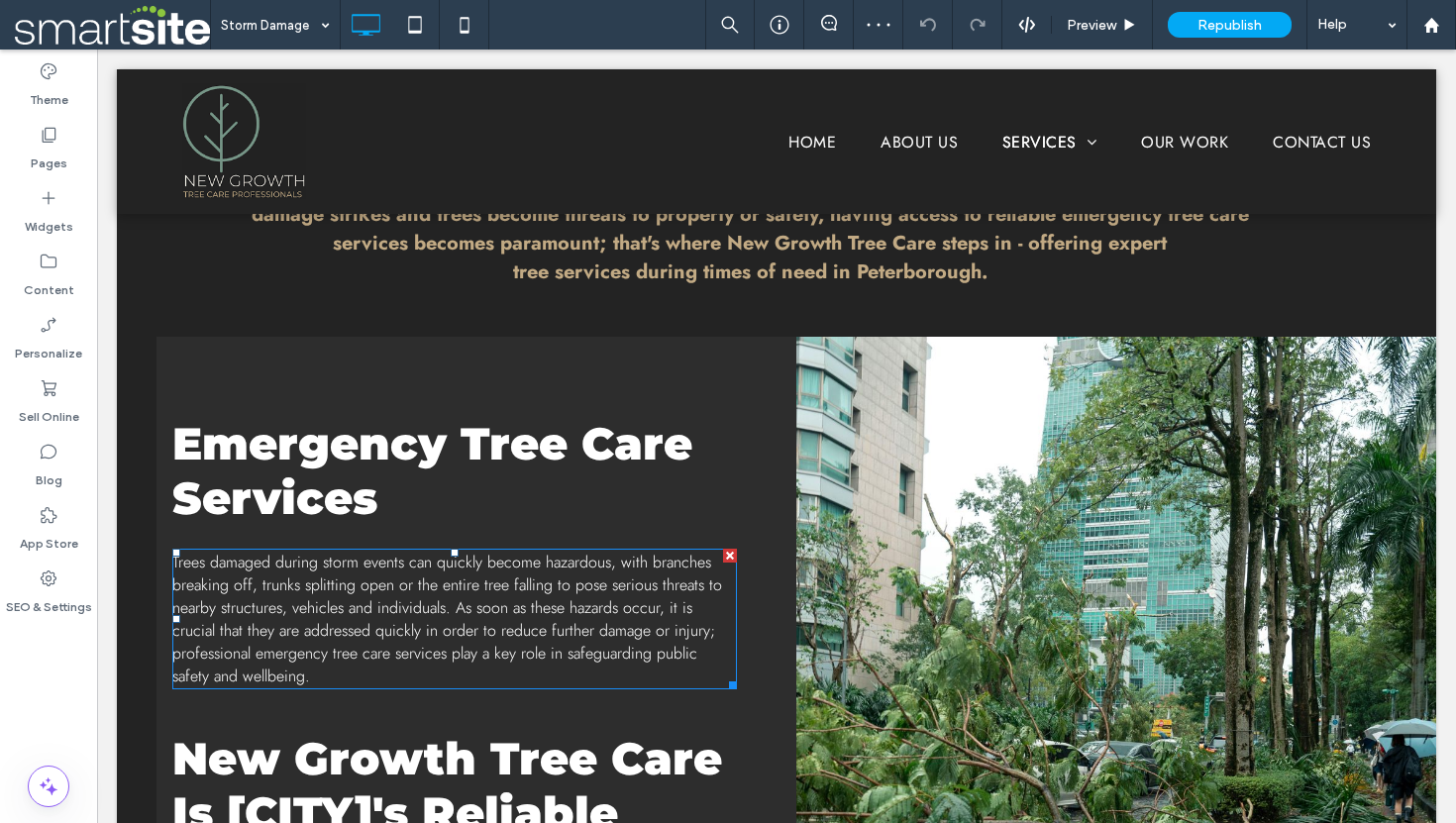 scroll, scrollTop: 458, scrollLeft: 0, axis: vertical 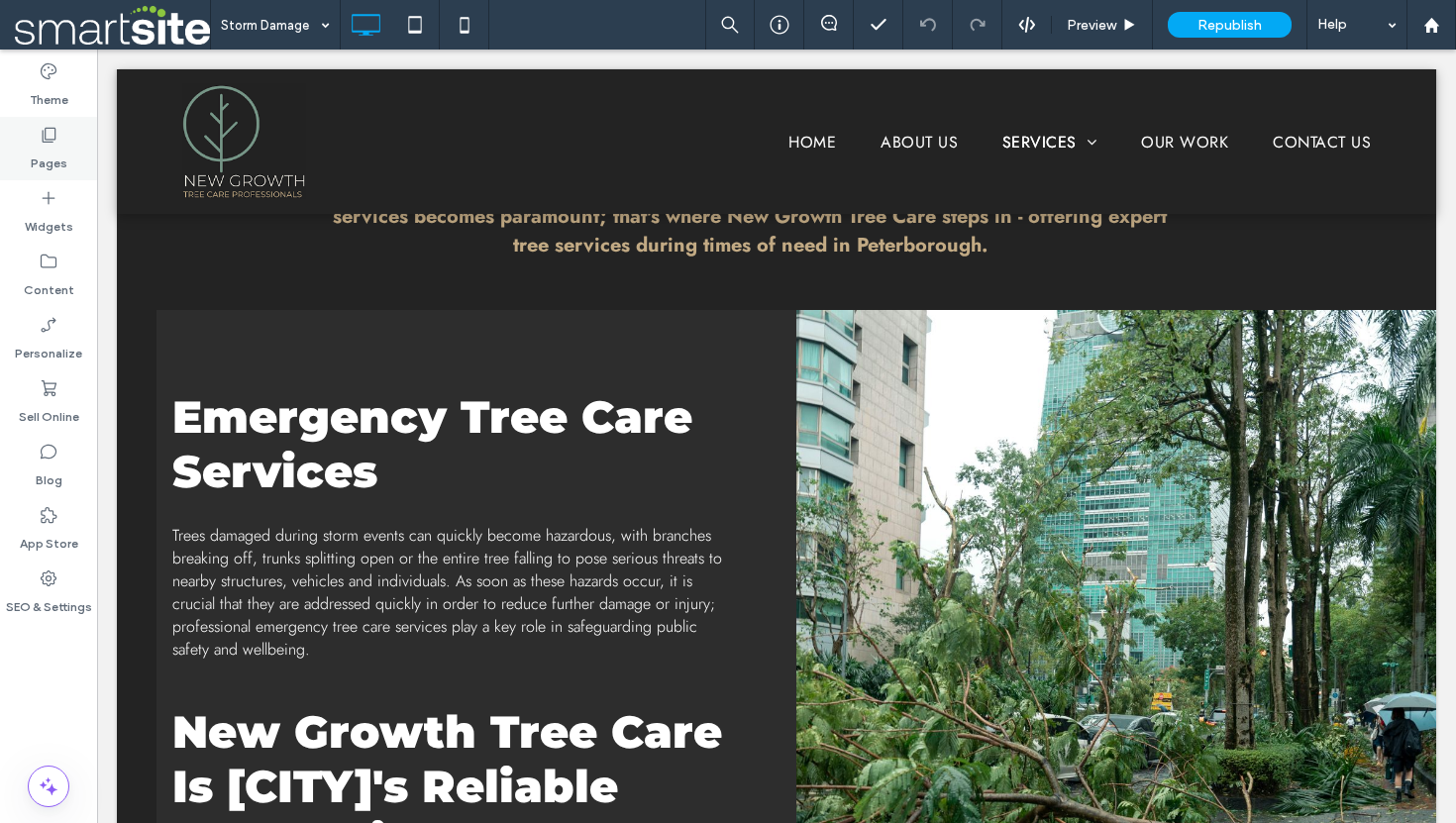 click on "Pages" at bounding box center (49, 158) 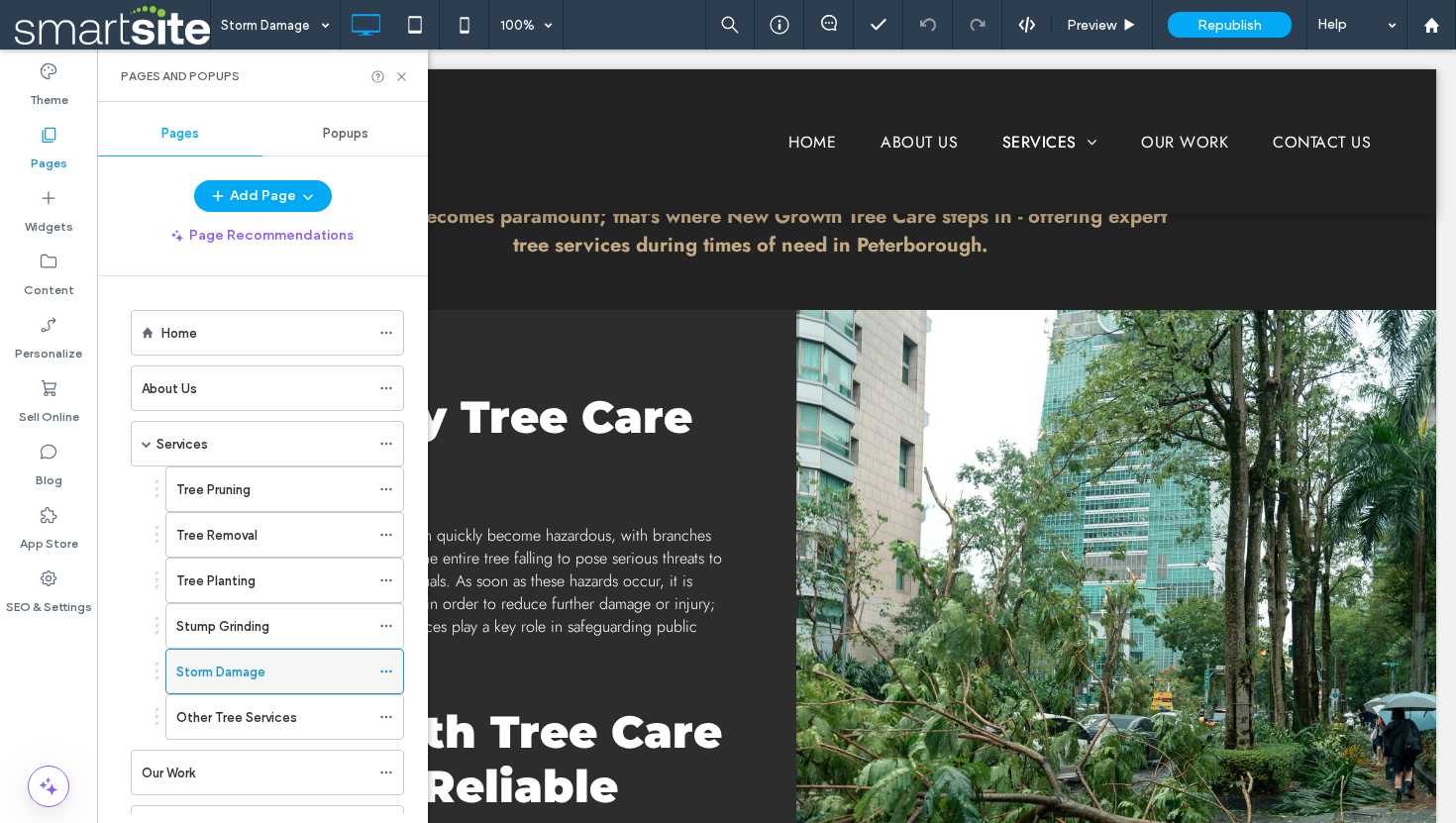 click 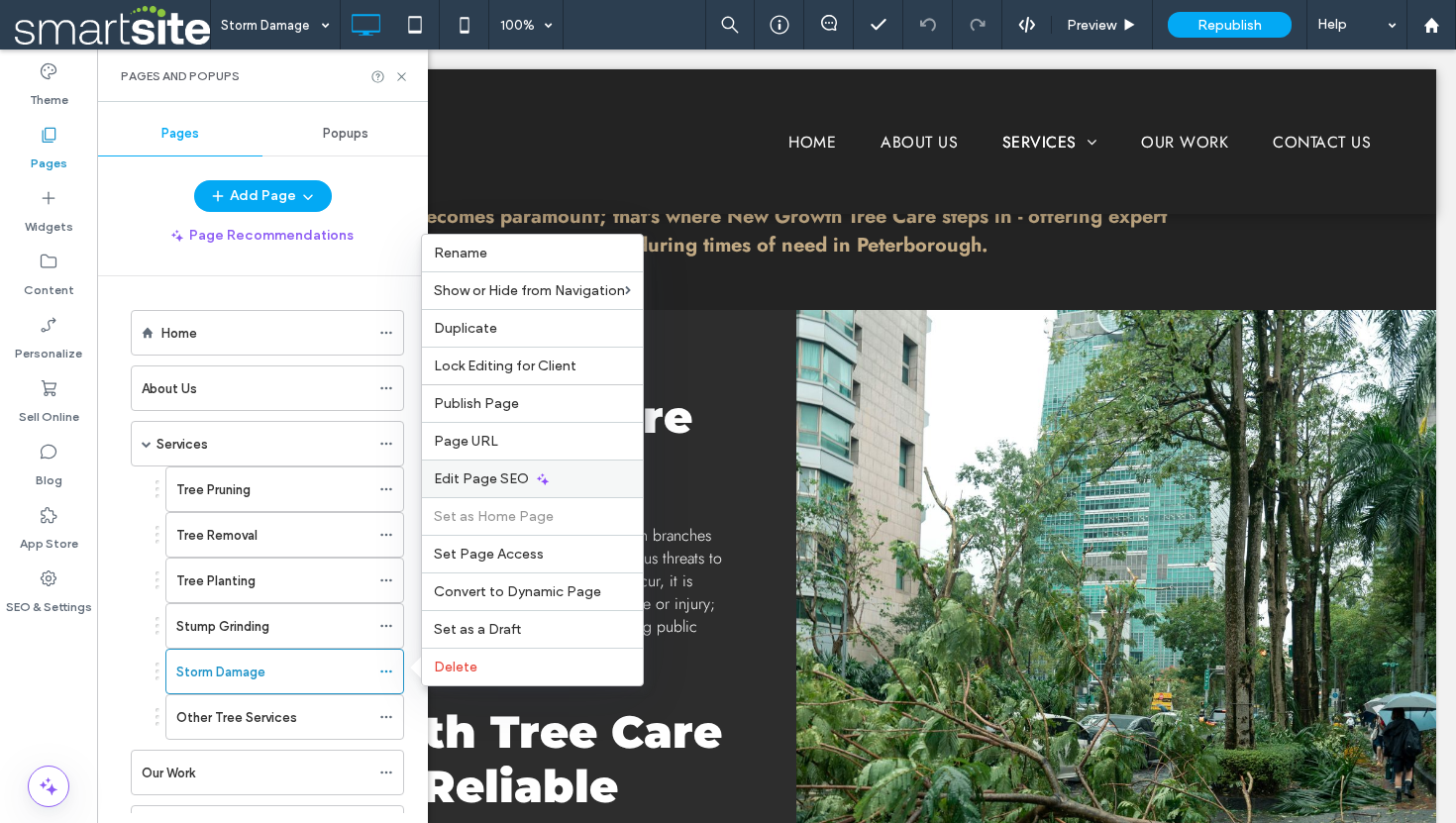 click on "Edit Page SEO" at bounding box center [481, 478] 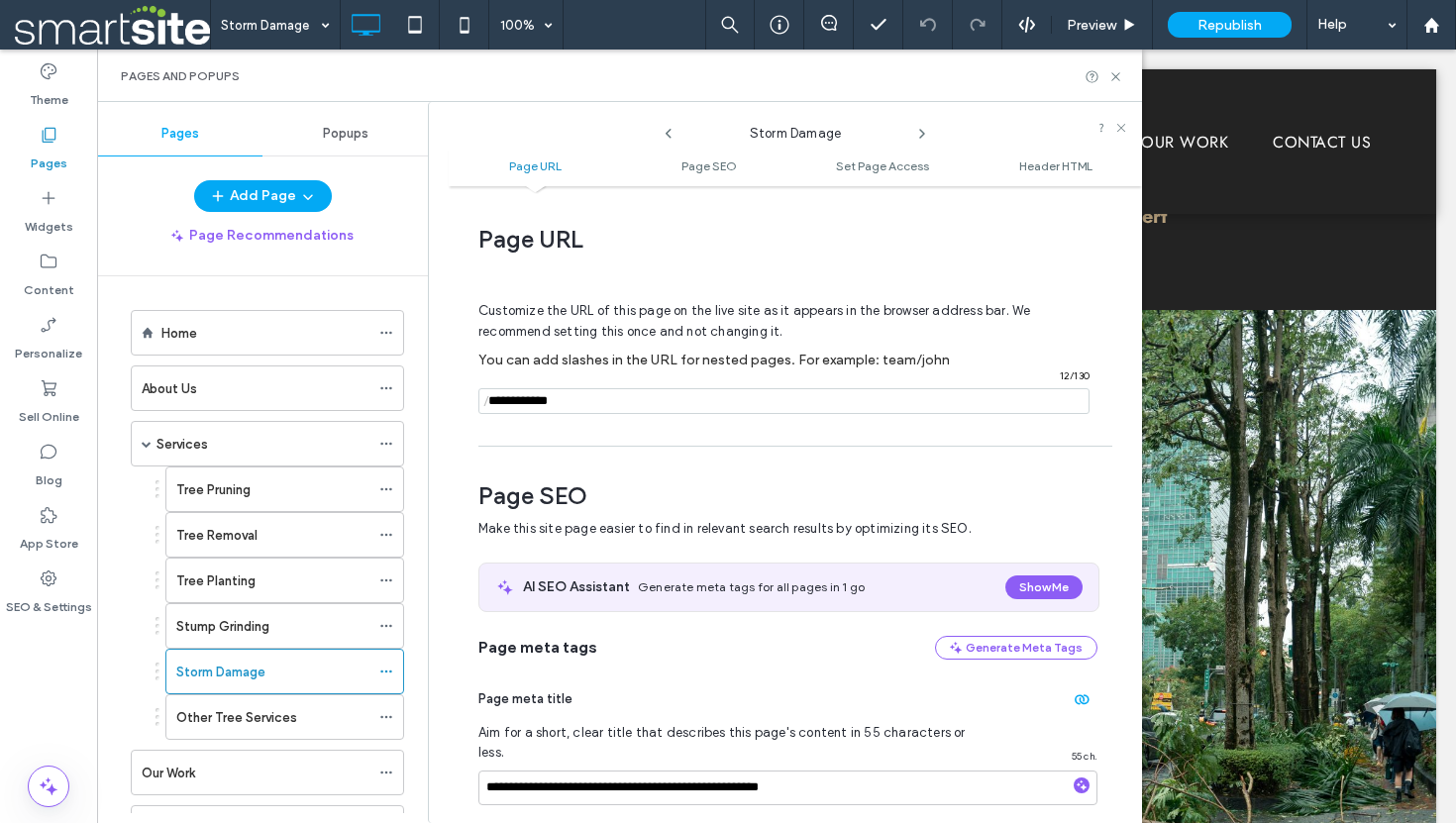 scroll, scrollTop: 272, scrollLeft: 0, axis: vertical 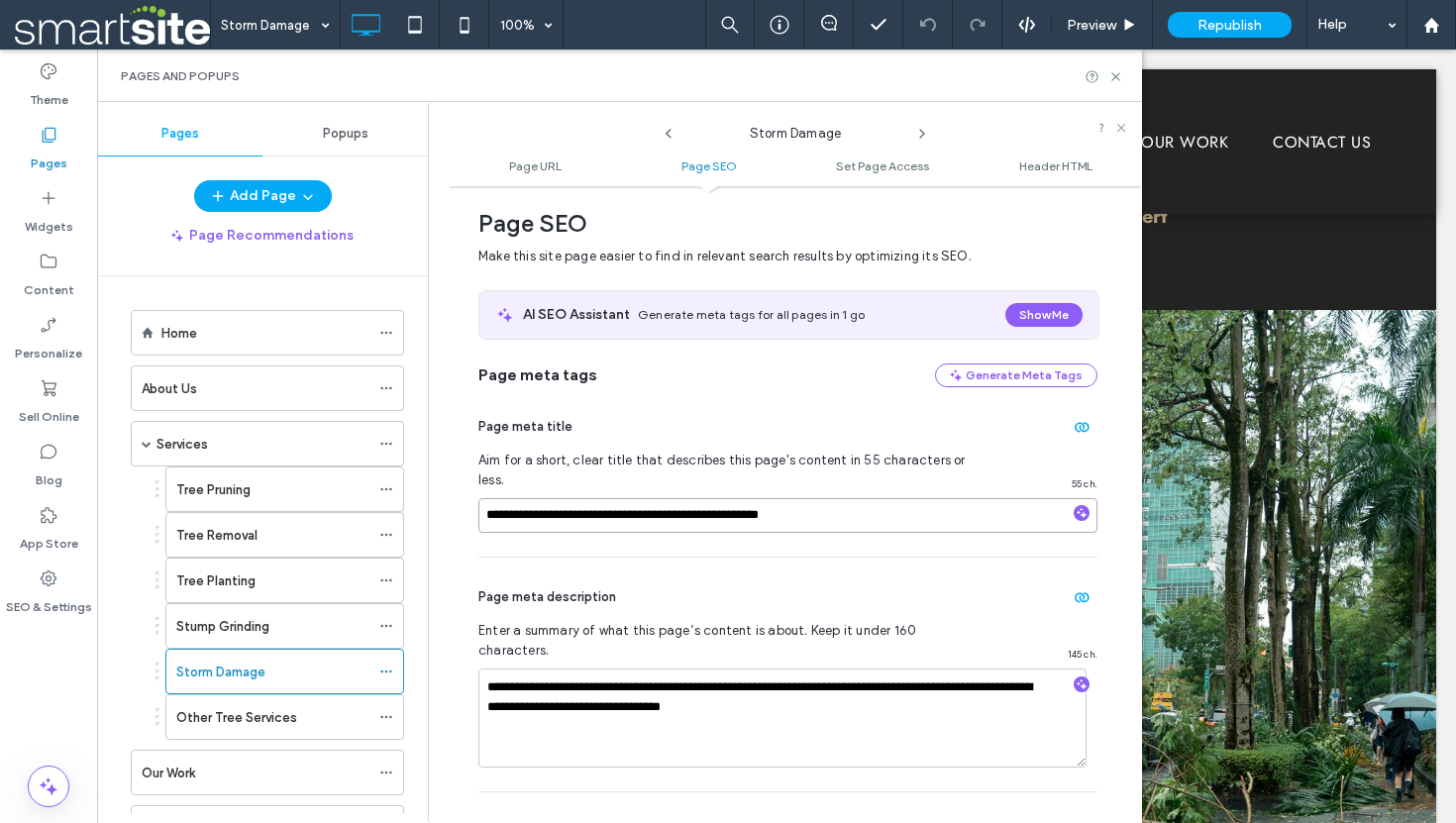 drag, startPoint x: 620, startPoint y: 498, endPoint x: 468, endPoint y: 504, distance: 152.1184 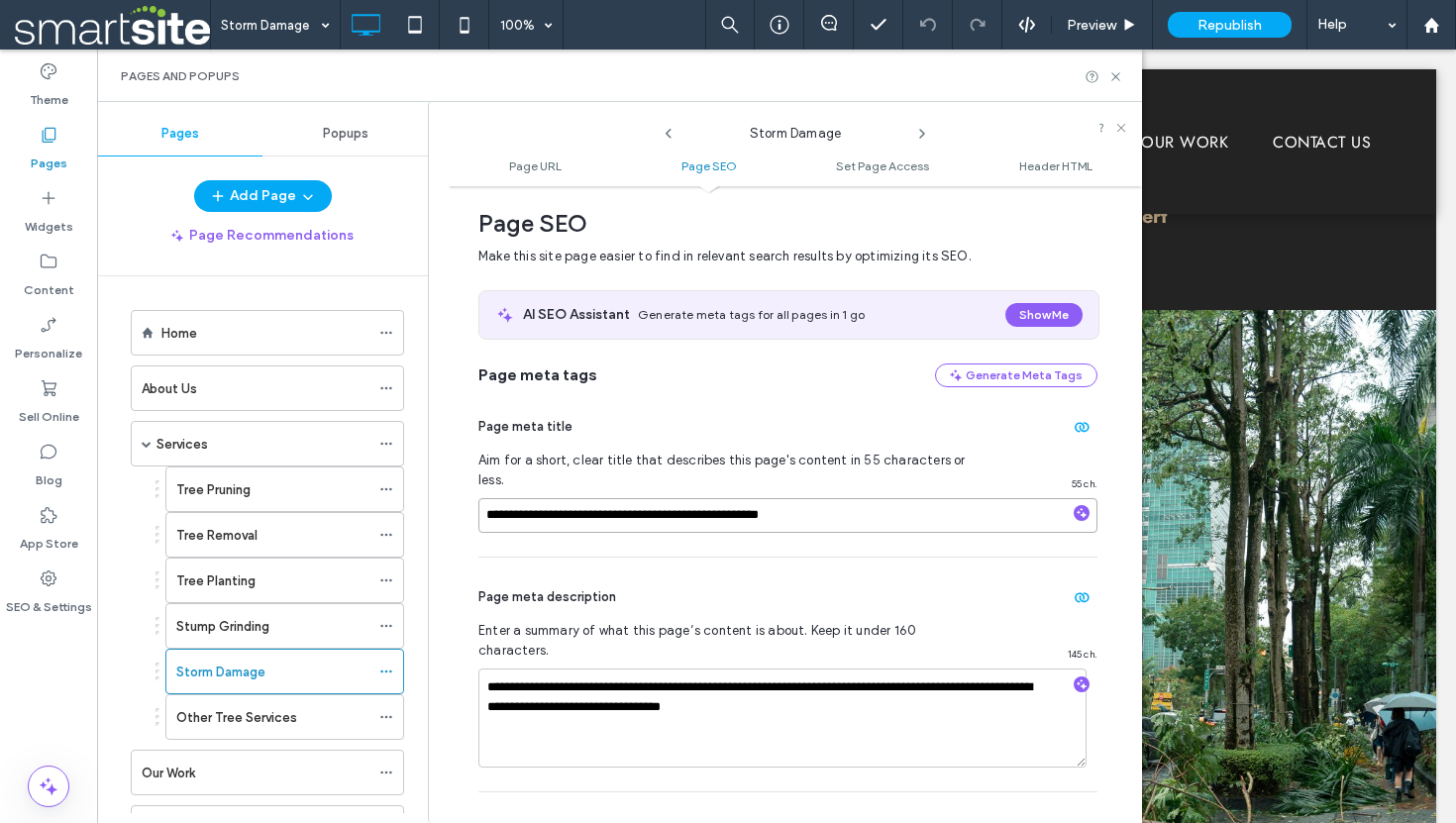 click on "**********" at bounding box center (795, 504) 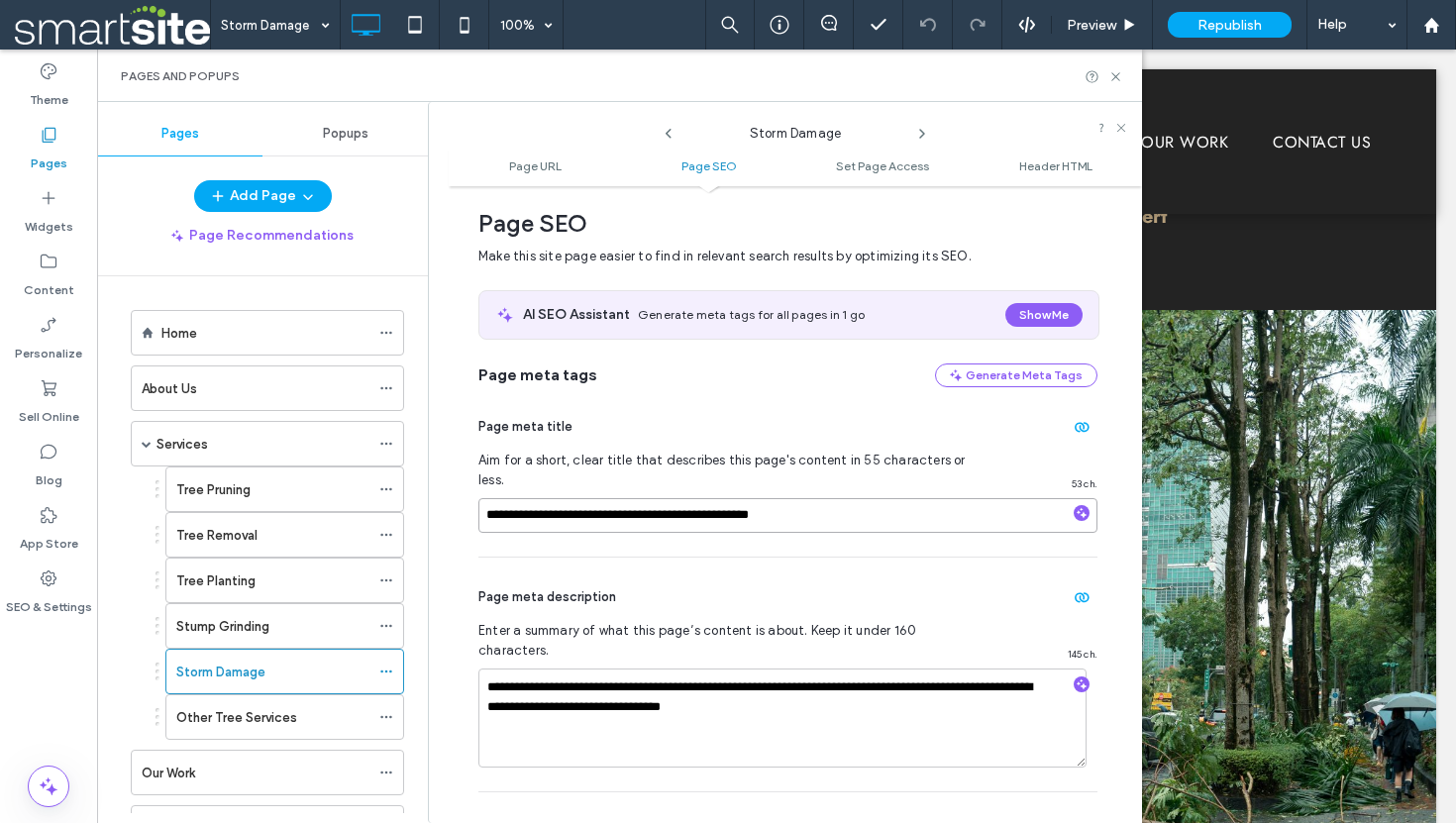 click on "**********" at bounding box center [787, 515] 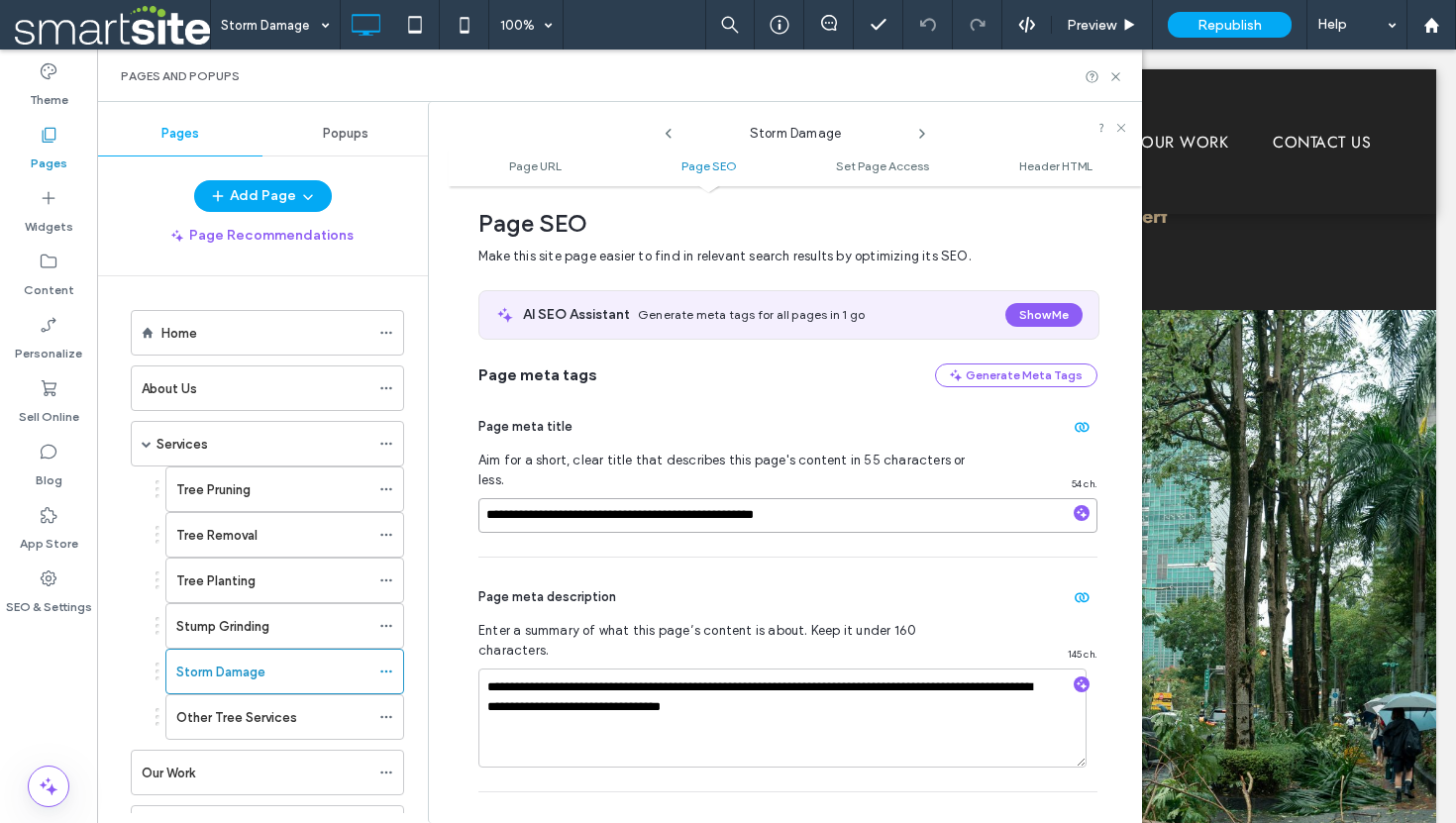 click on "**********" at bounding box center (787, 515) 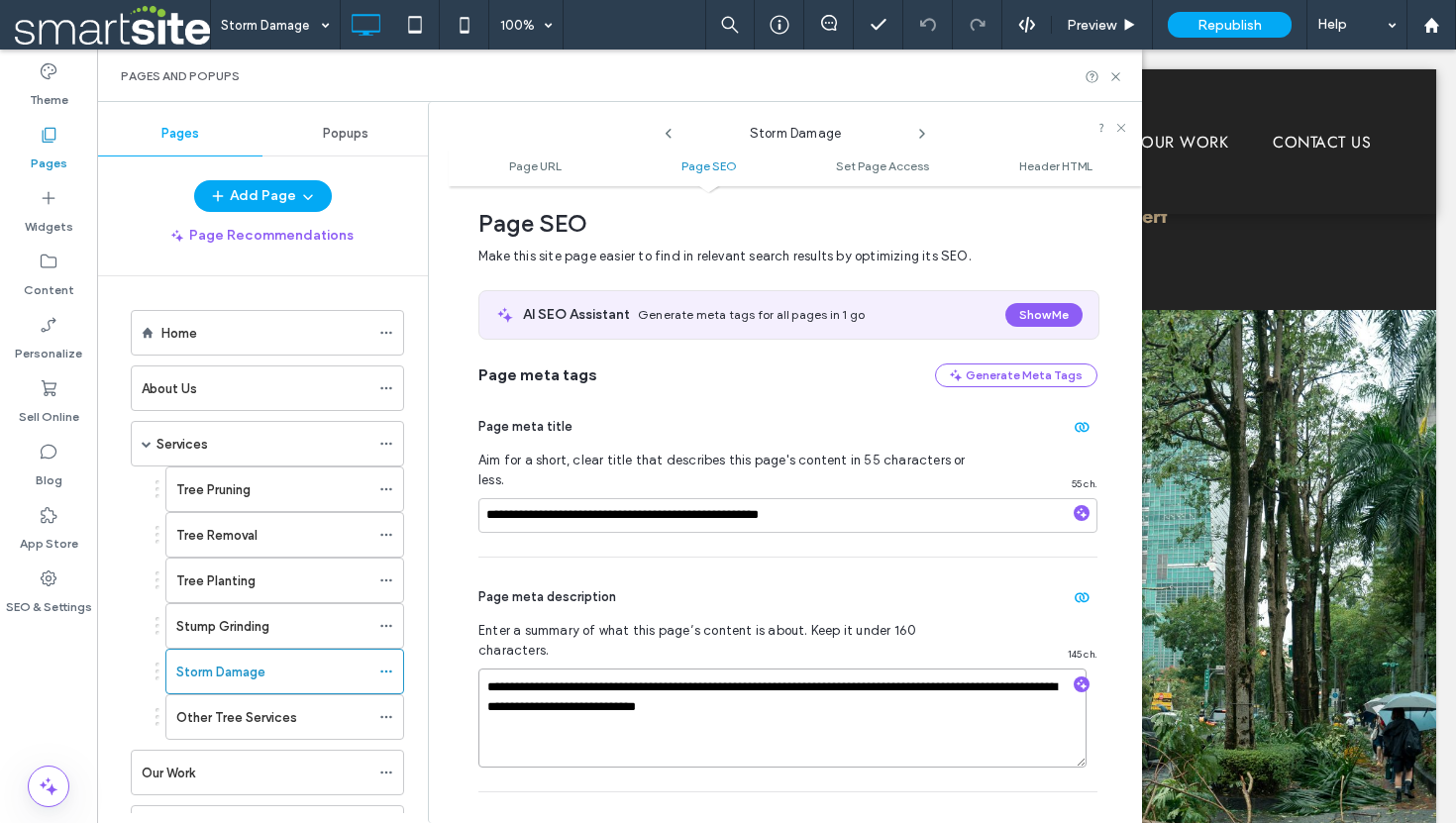 drag, startPoint x: 792, startPoint y: 643, endPoint x: 801, endPoint y: 658, distance: 17.492856 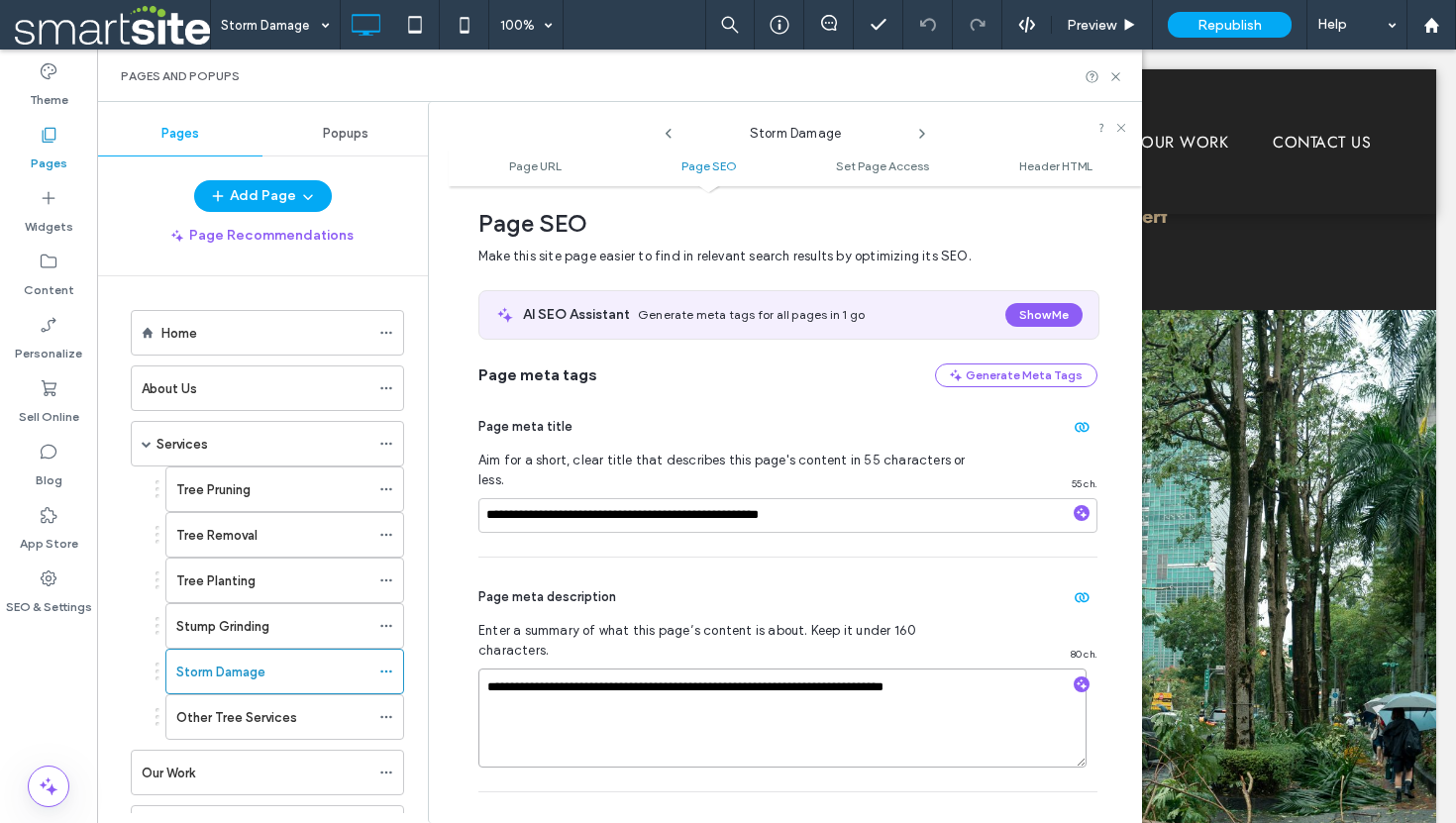 click on "**********" at bounding box center (782, 718) 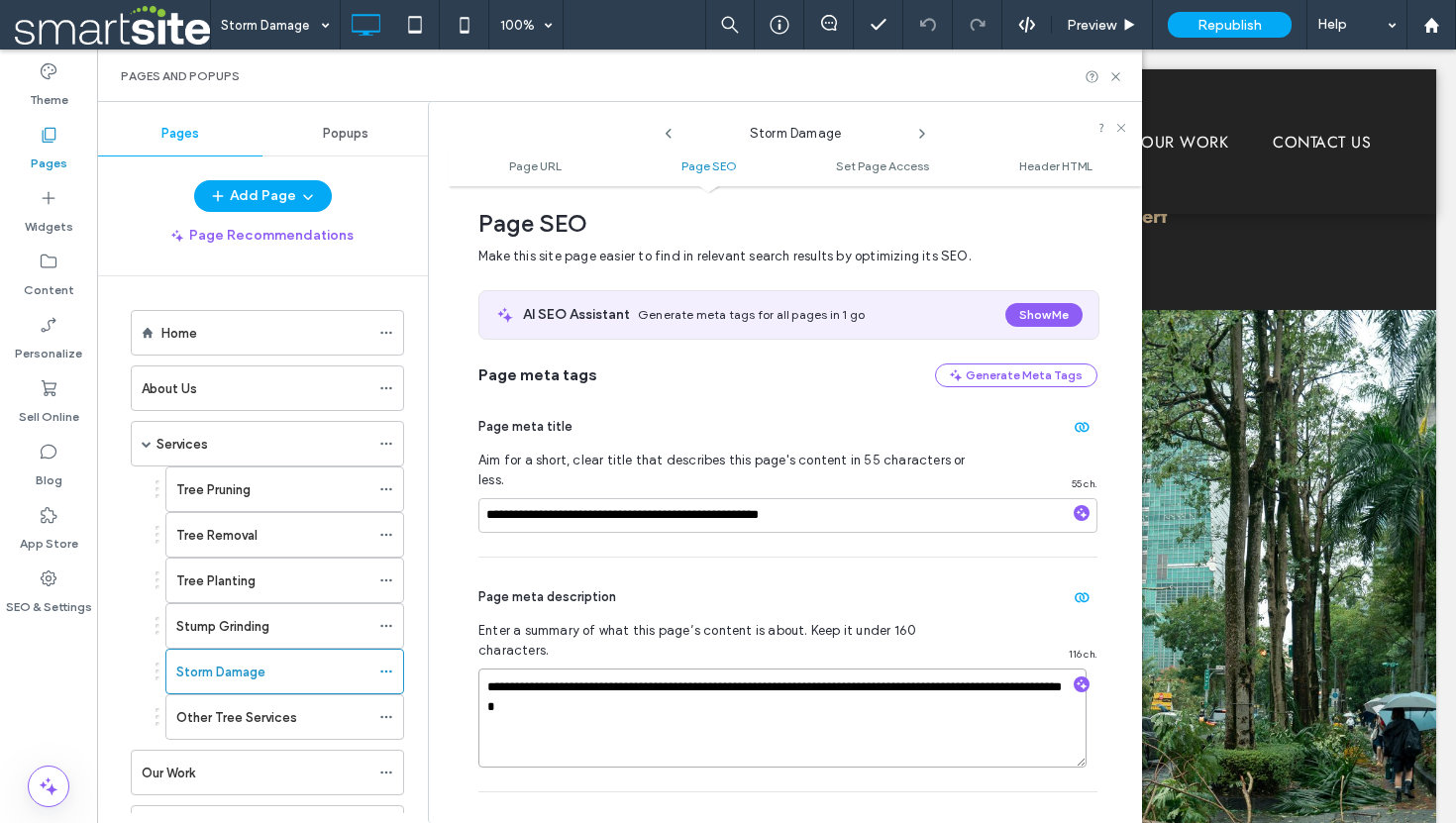 drag, startPoint x: 1005, startPoint y: 648, endPoint x: 1031, endPoint y: 678, distance: 39.698866 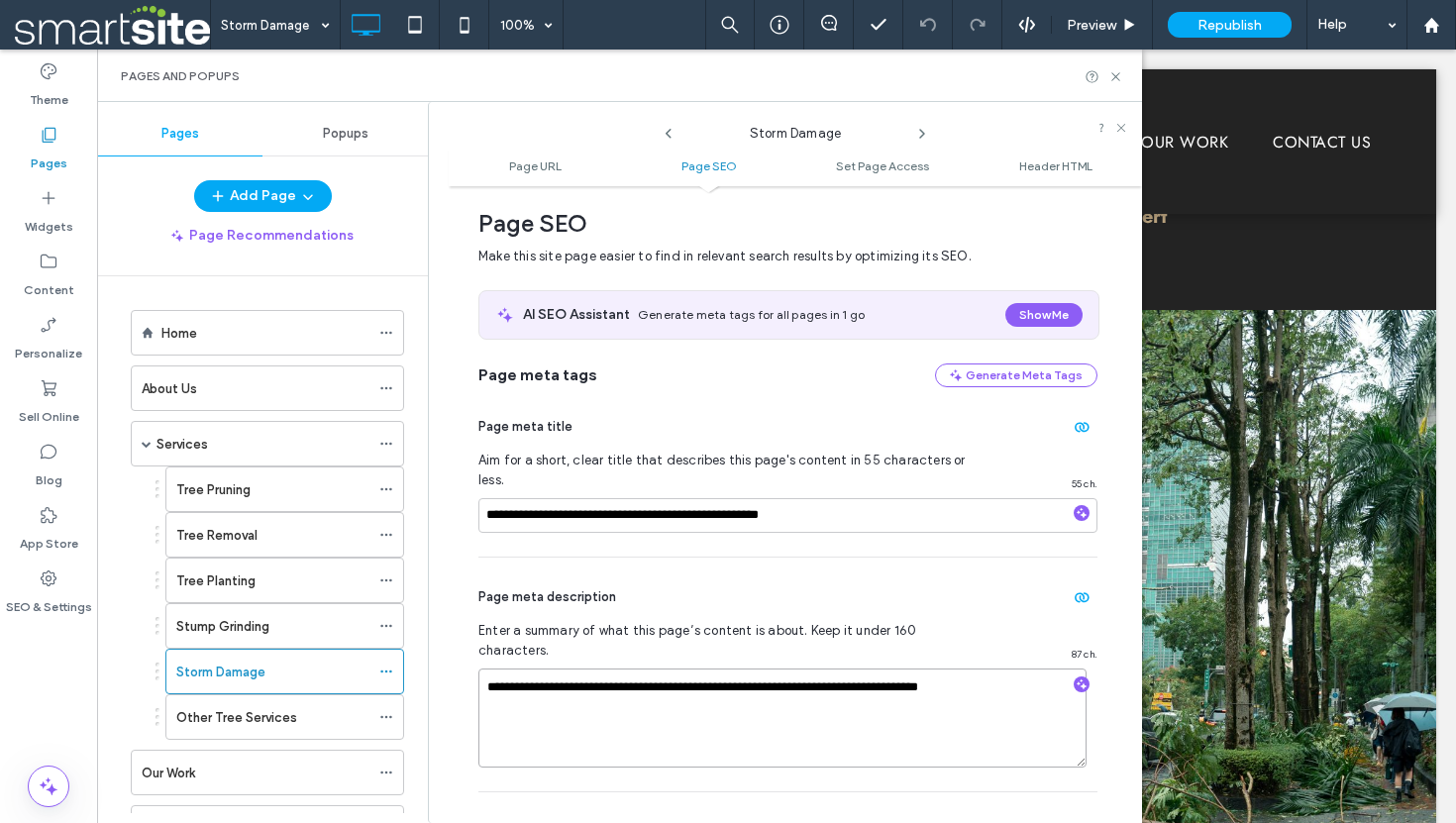 click on "**********" at bounding box center (782, 718) 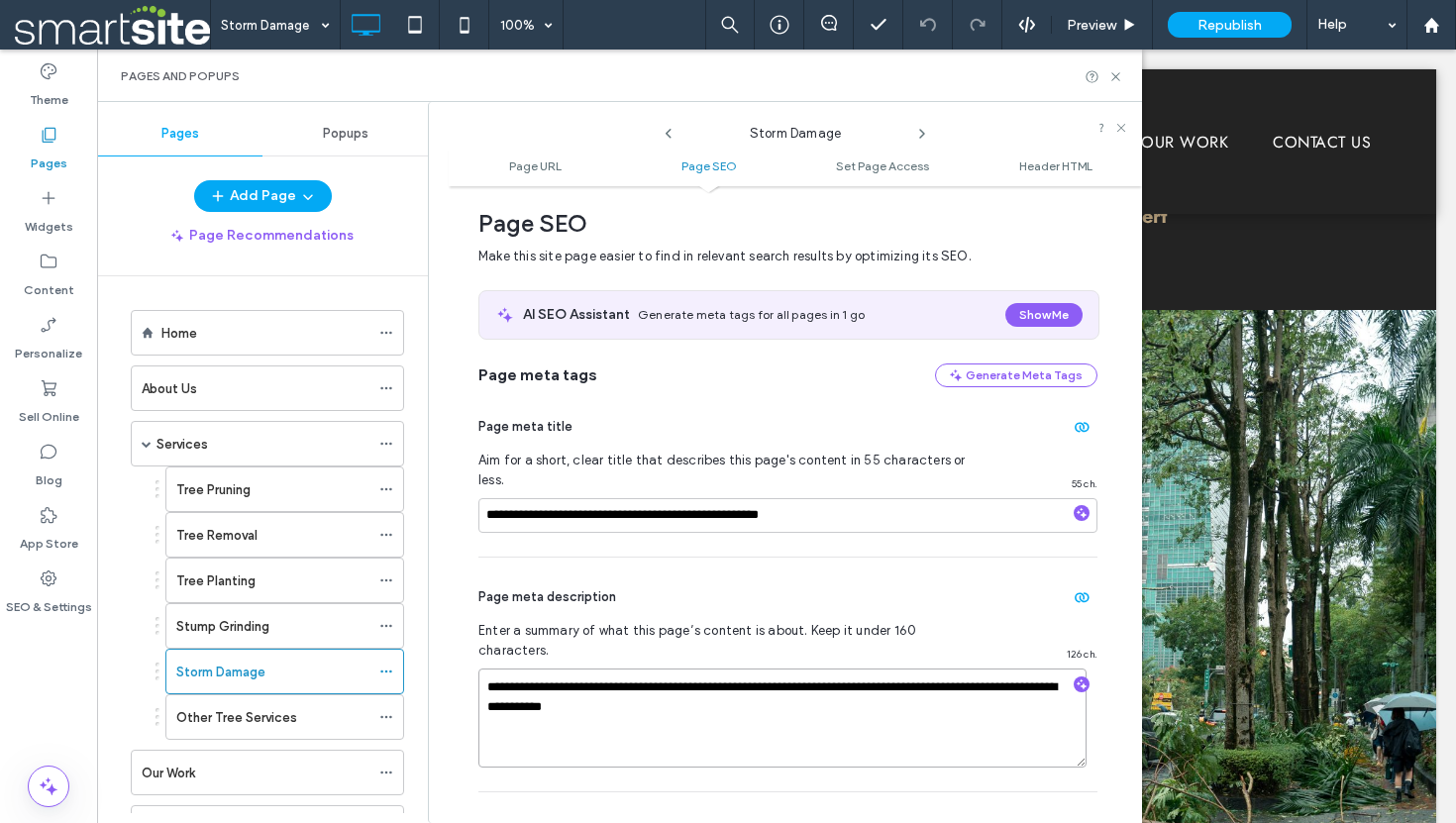 click on "**********" at bounding box center [782, 718] 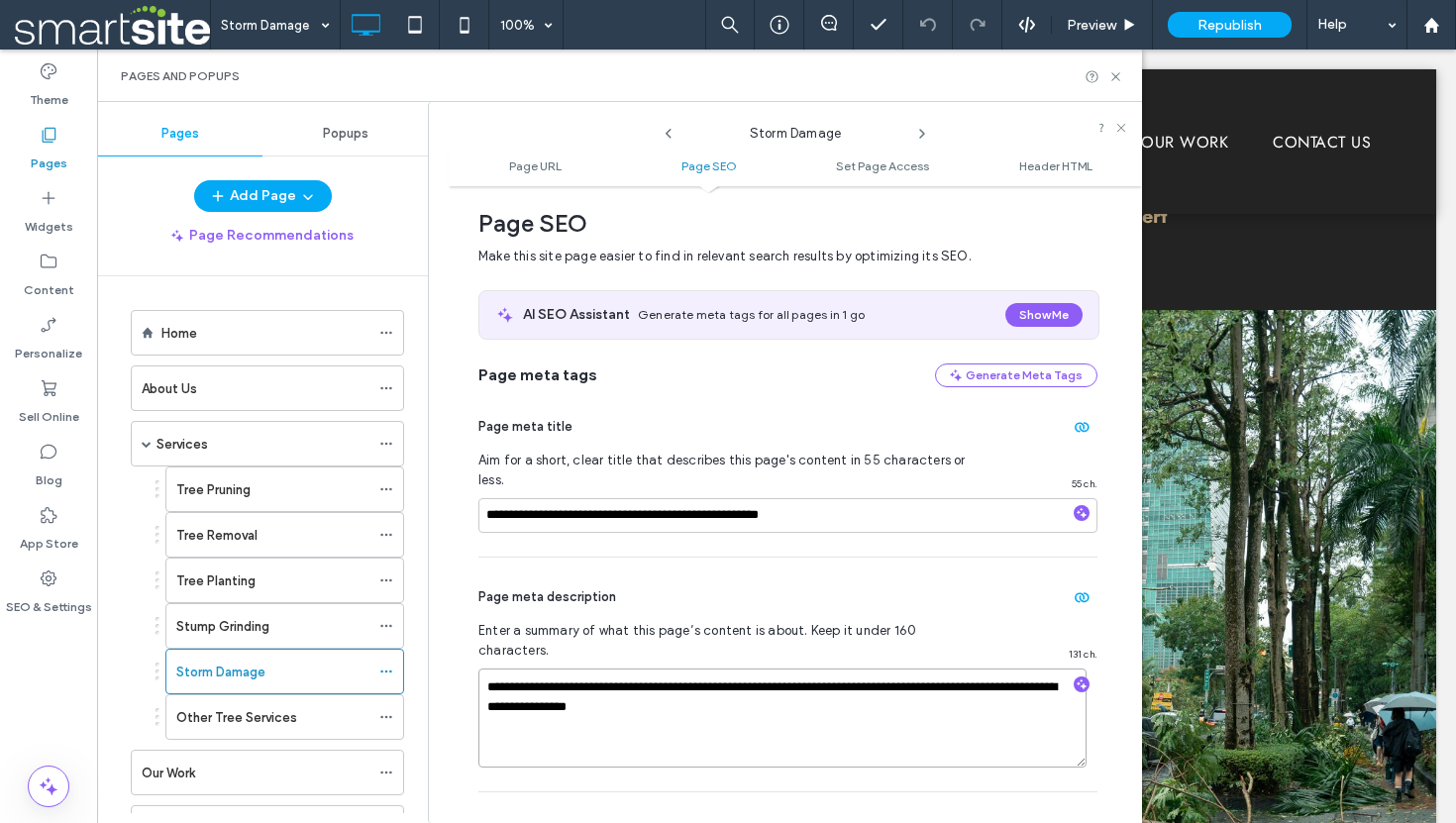 click on "**********" at bounding box center (782, 718) 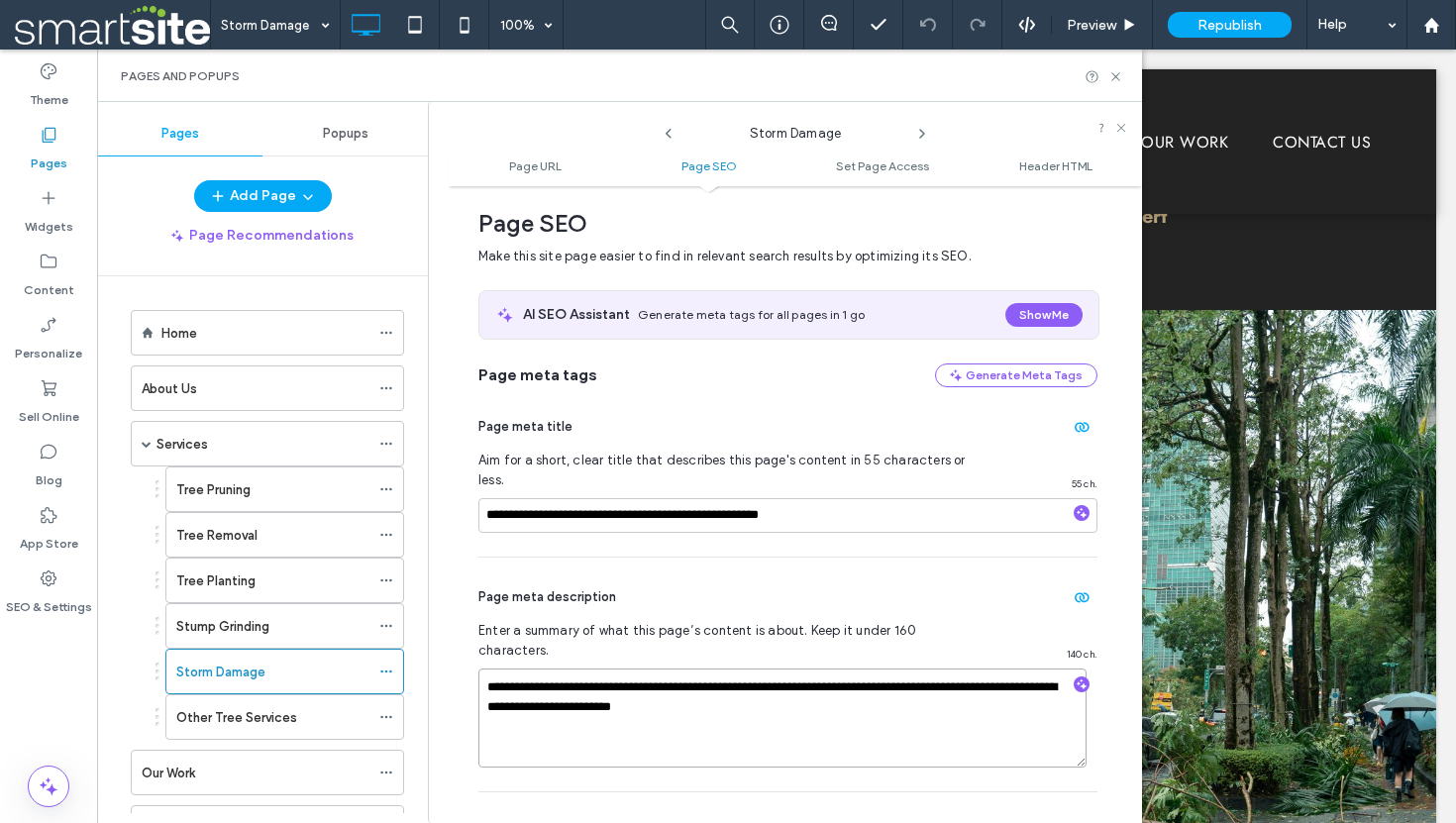 type on "**********" 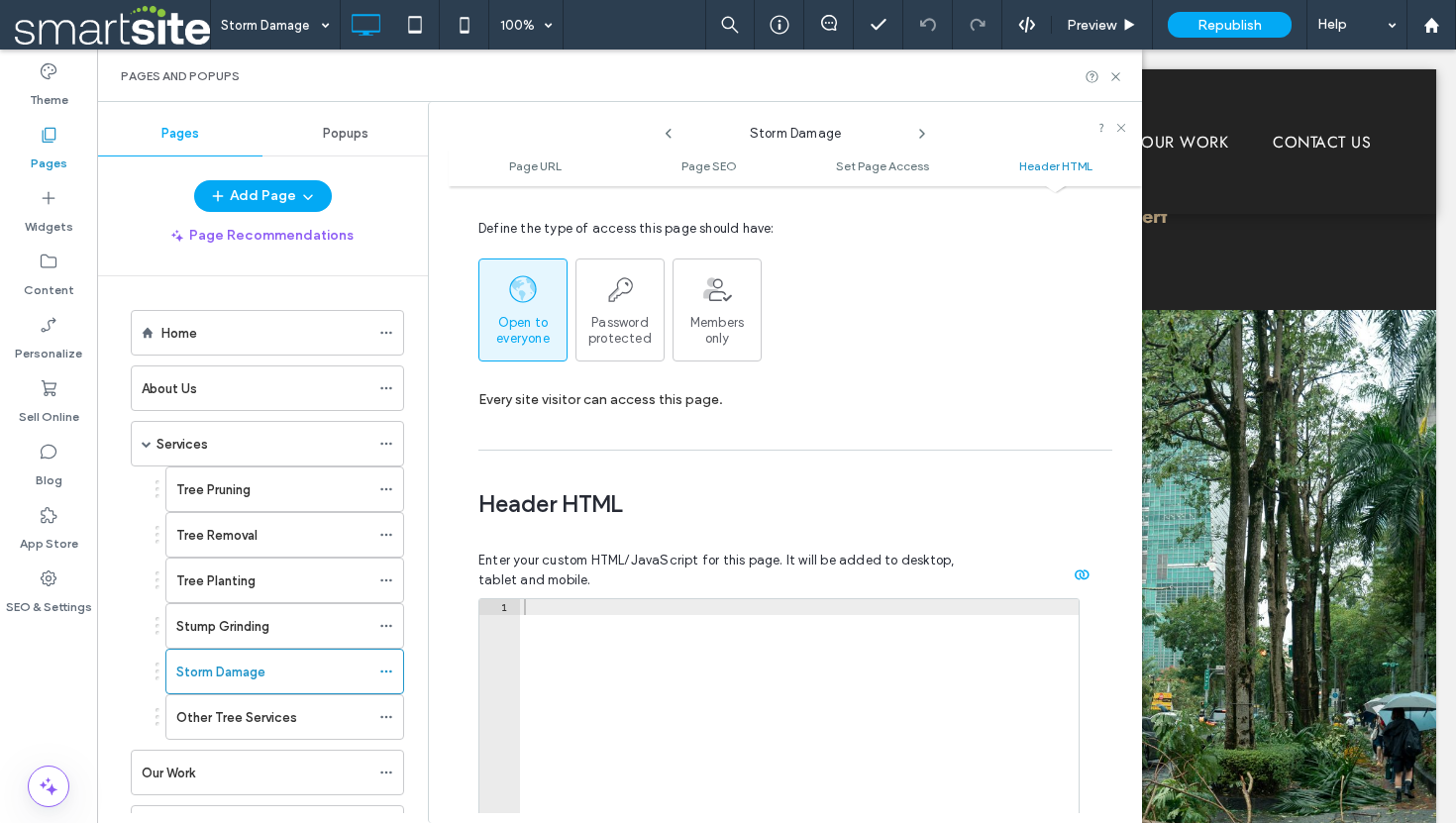 scroll, scrollTop: 1838, scrollLeft: 0, axis: vertical 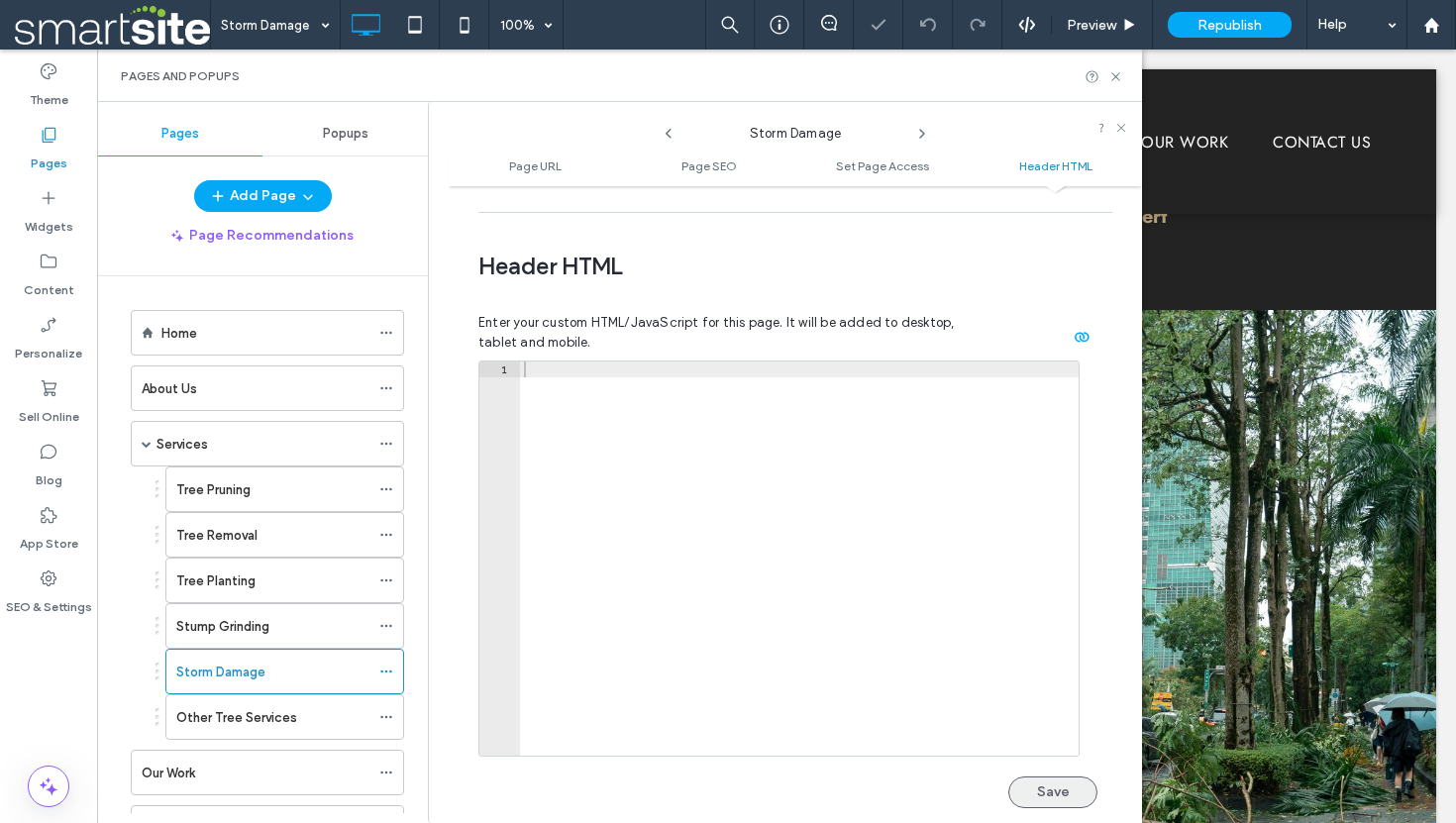 click on "Save" at bounding box center [1053, 792] 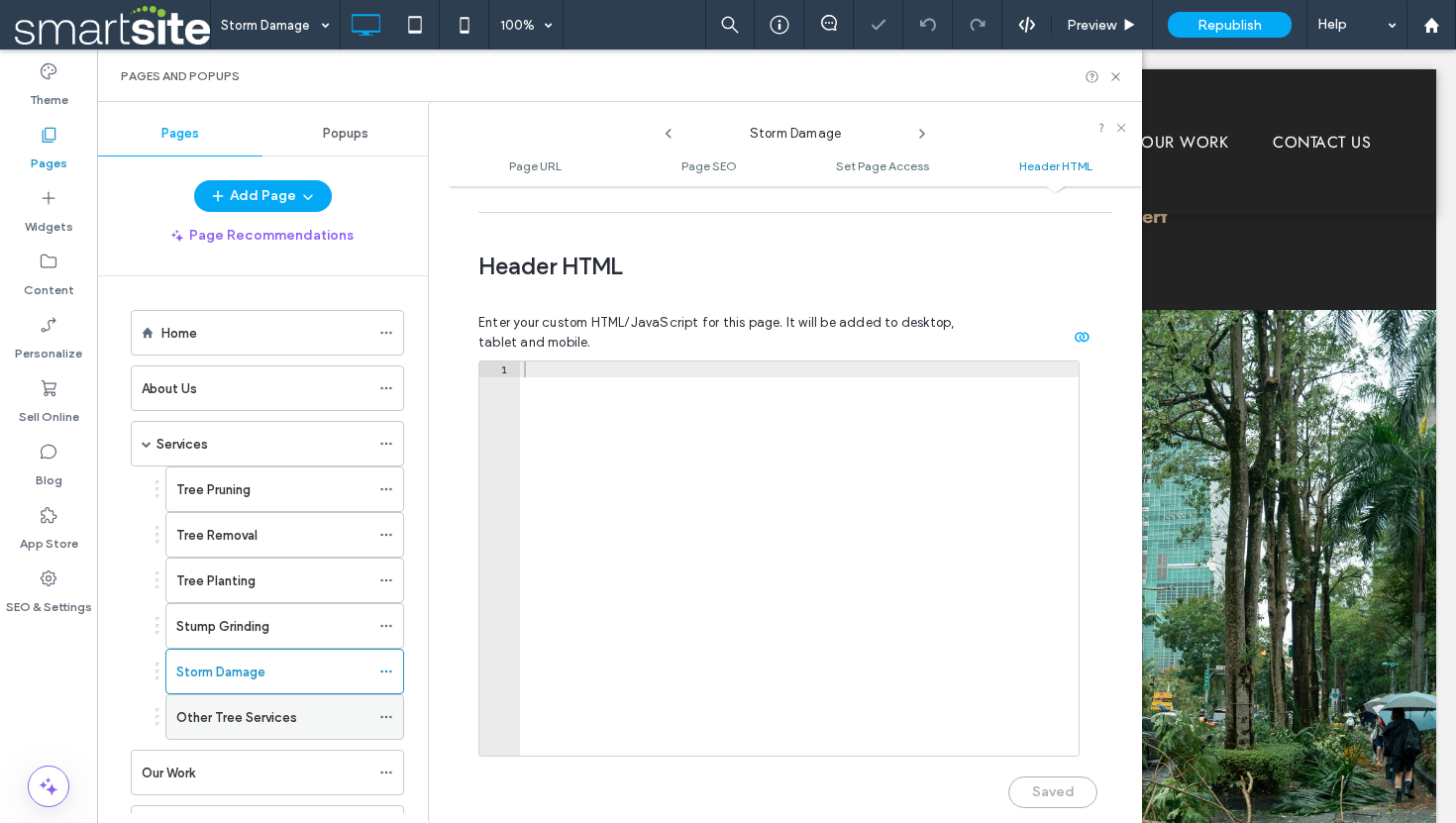 click 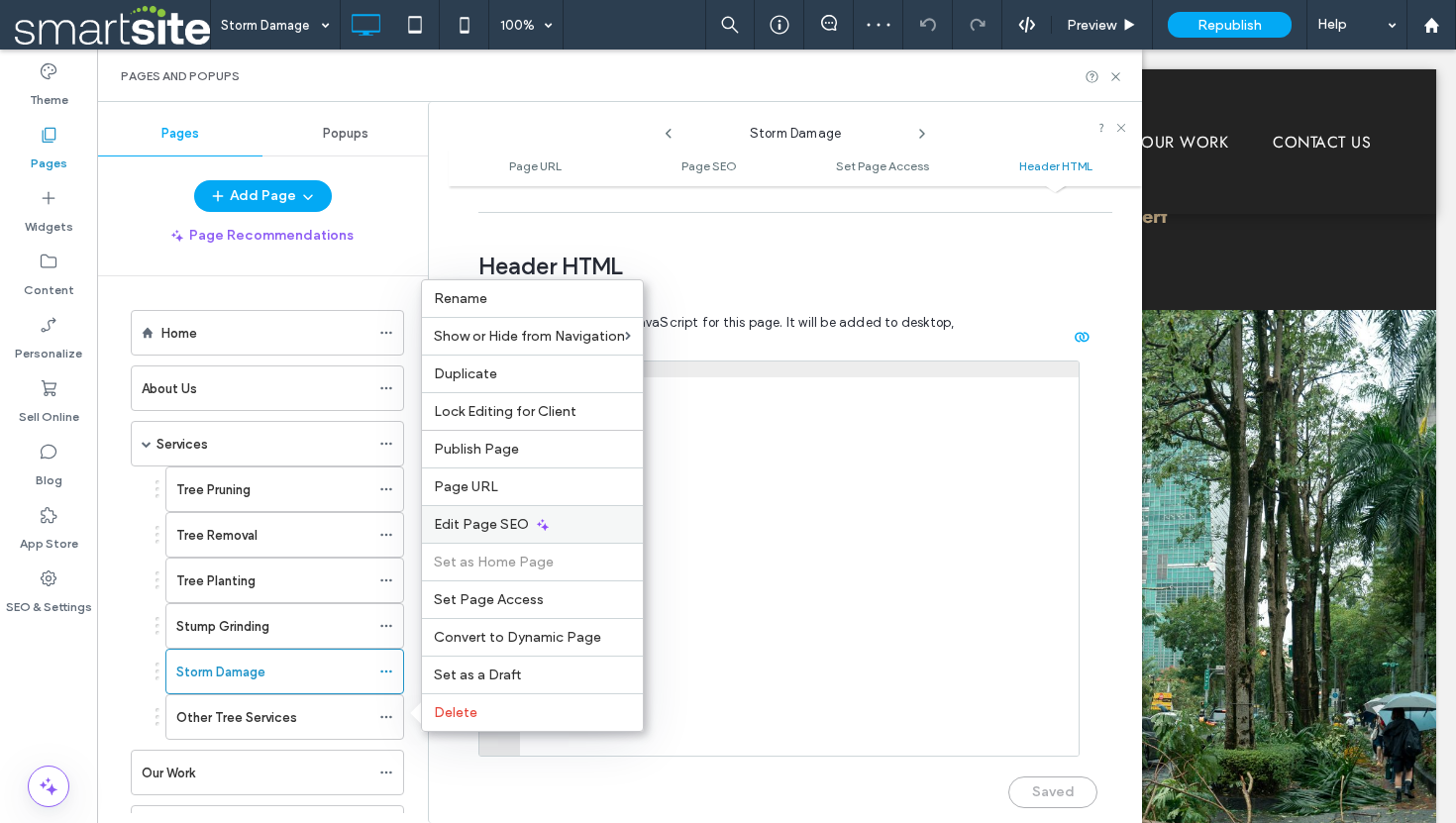 click on "Edit Page SEO" at bounding box center [481, 524] 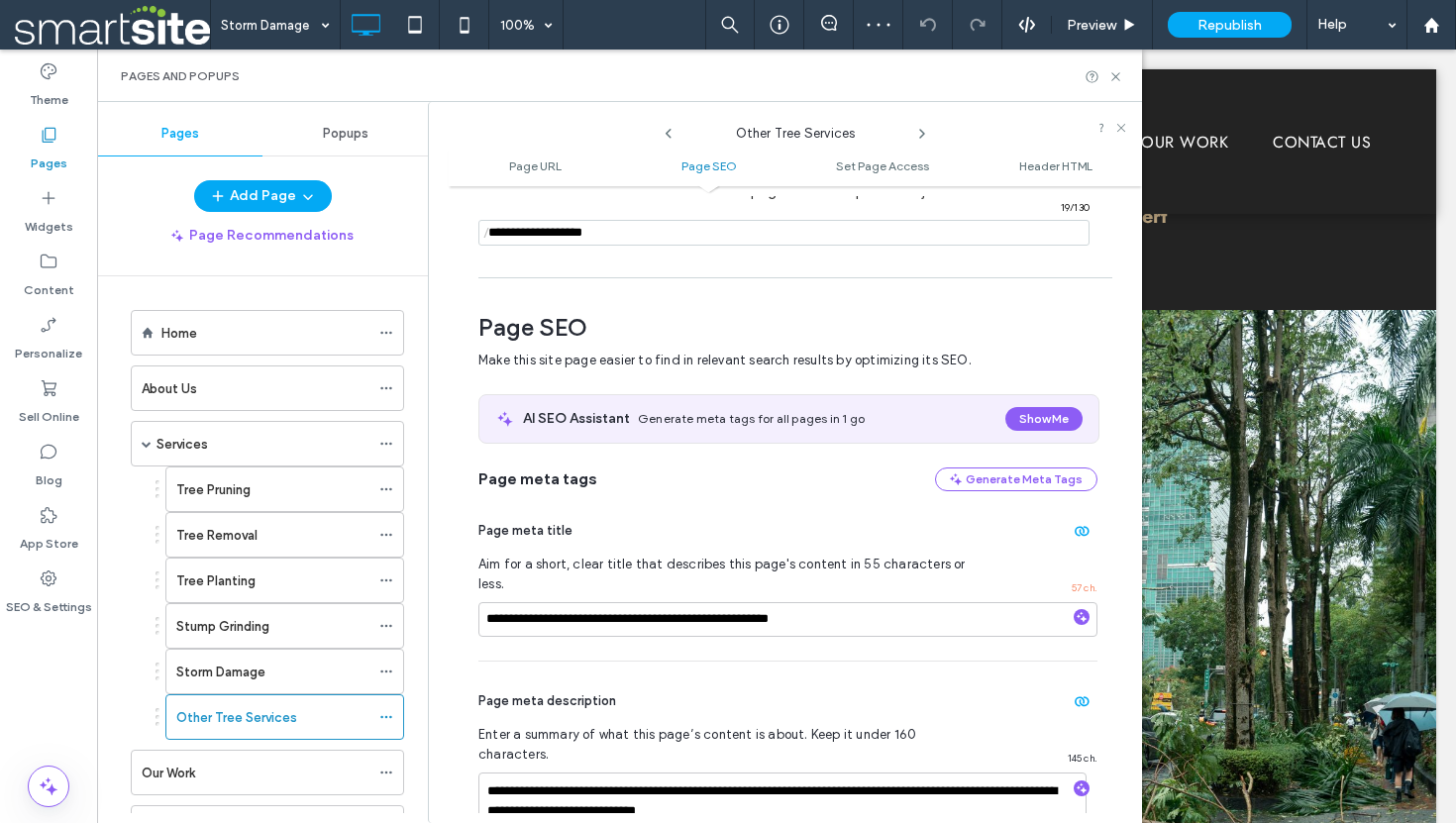 scroll, scrollTop: 272, scrollLeft: 0, axis: vertical 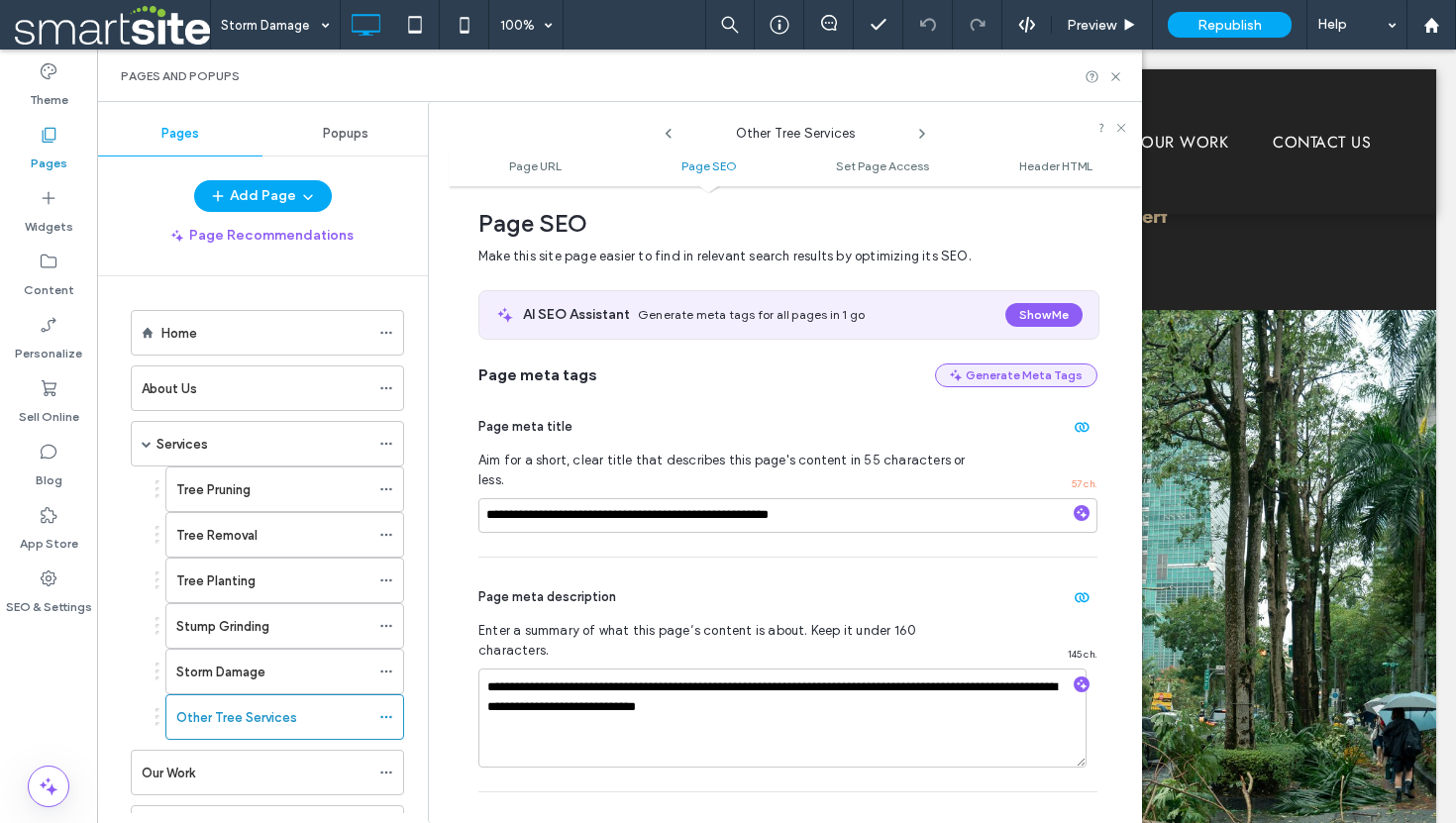 click on "Generate Meta Tags" at bounding box center (1016, 375) 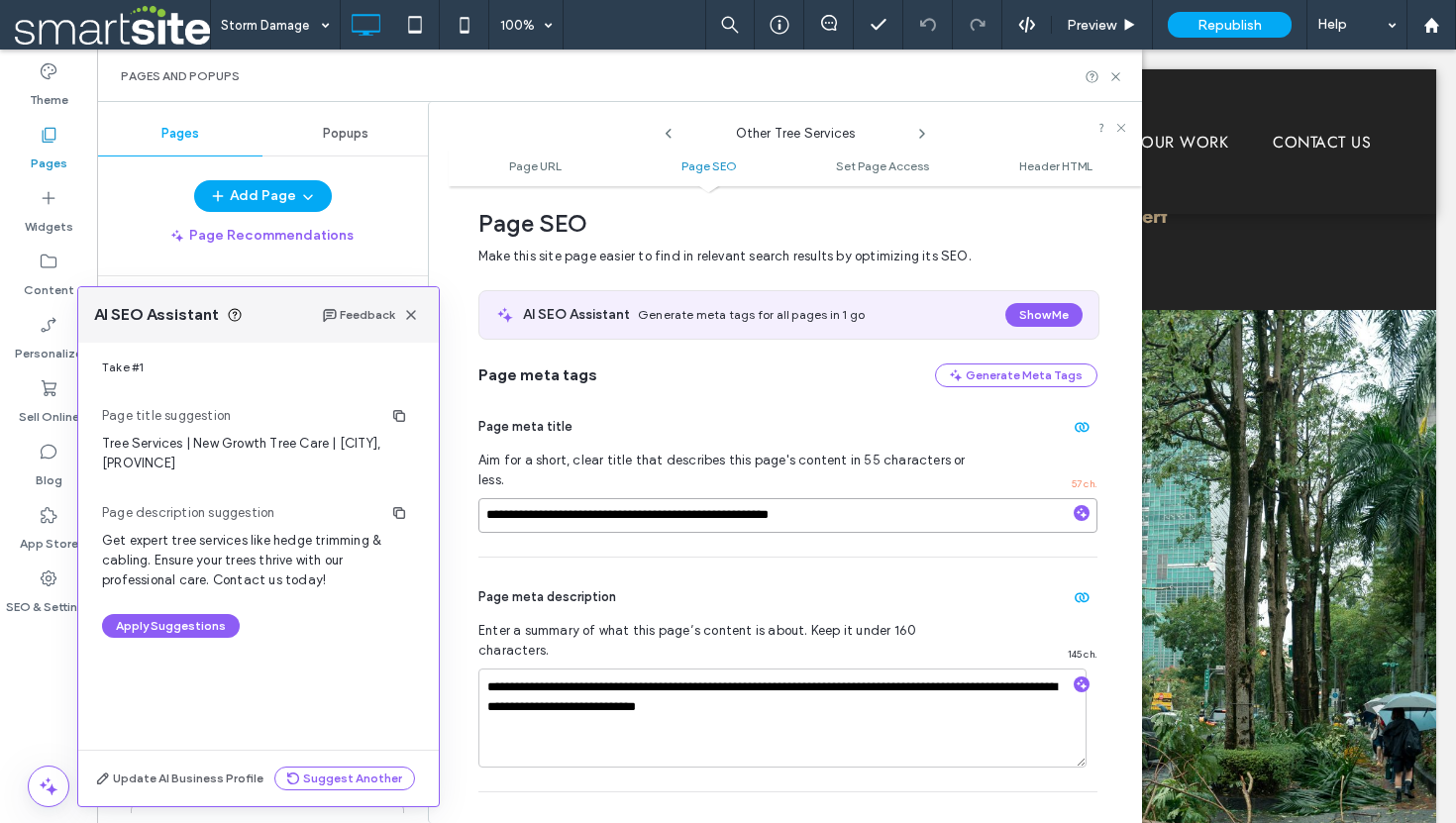 click on "**********" at bounding box center (787, 515) 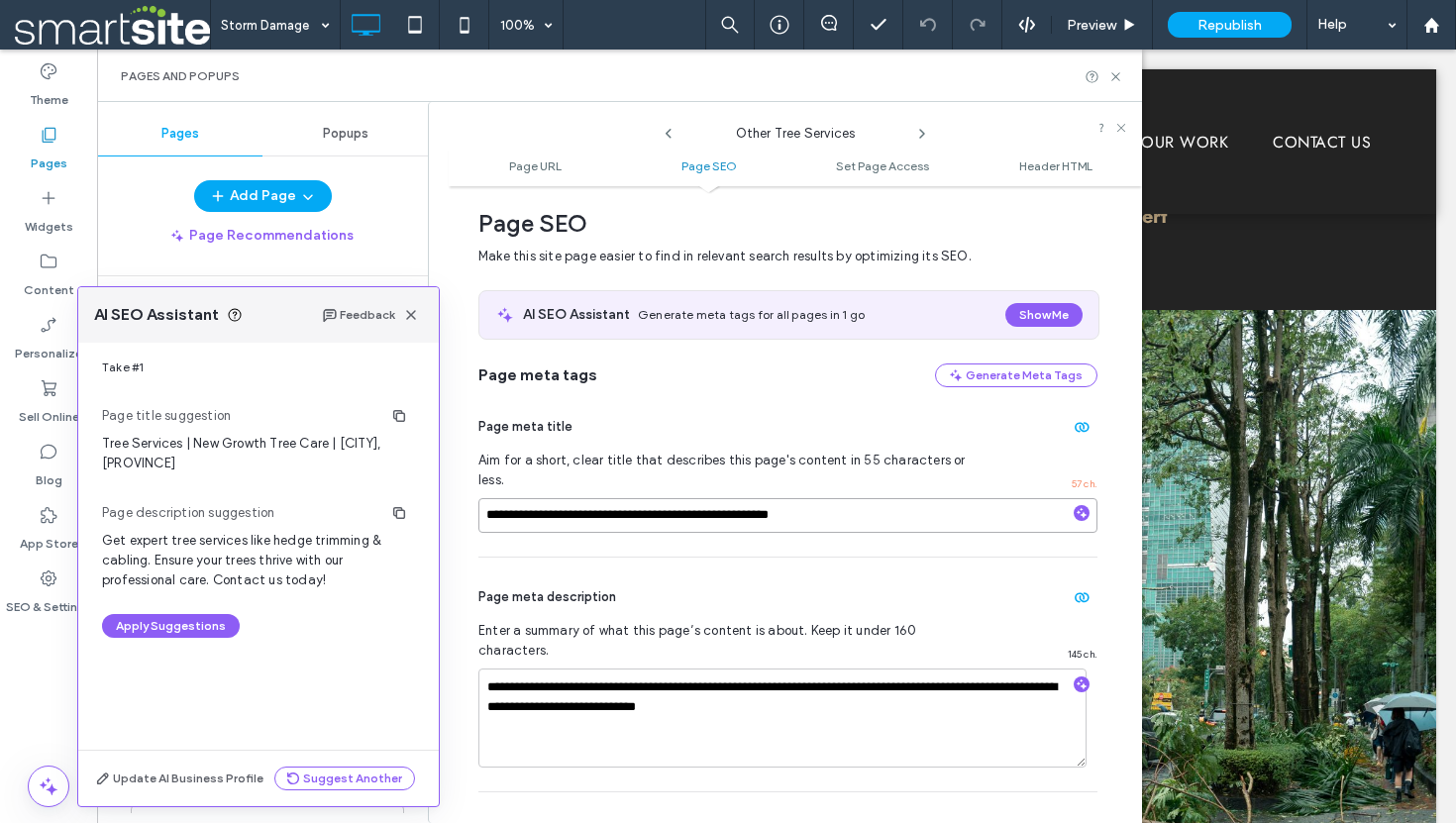 drag, startPoint x: 617, startPoint y: 497, endPoint x: 477, endPoint y: 497, distance: 140 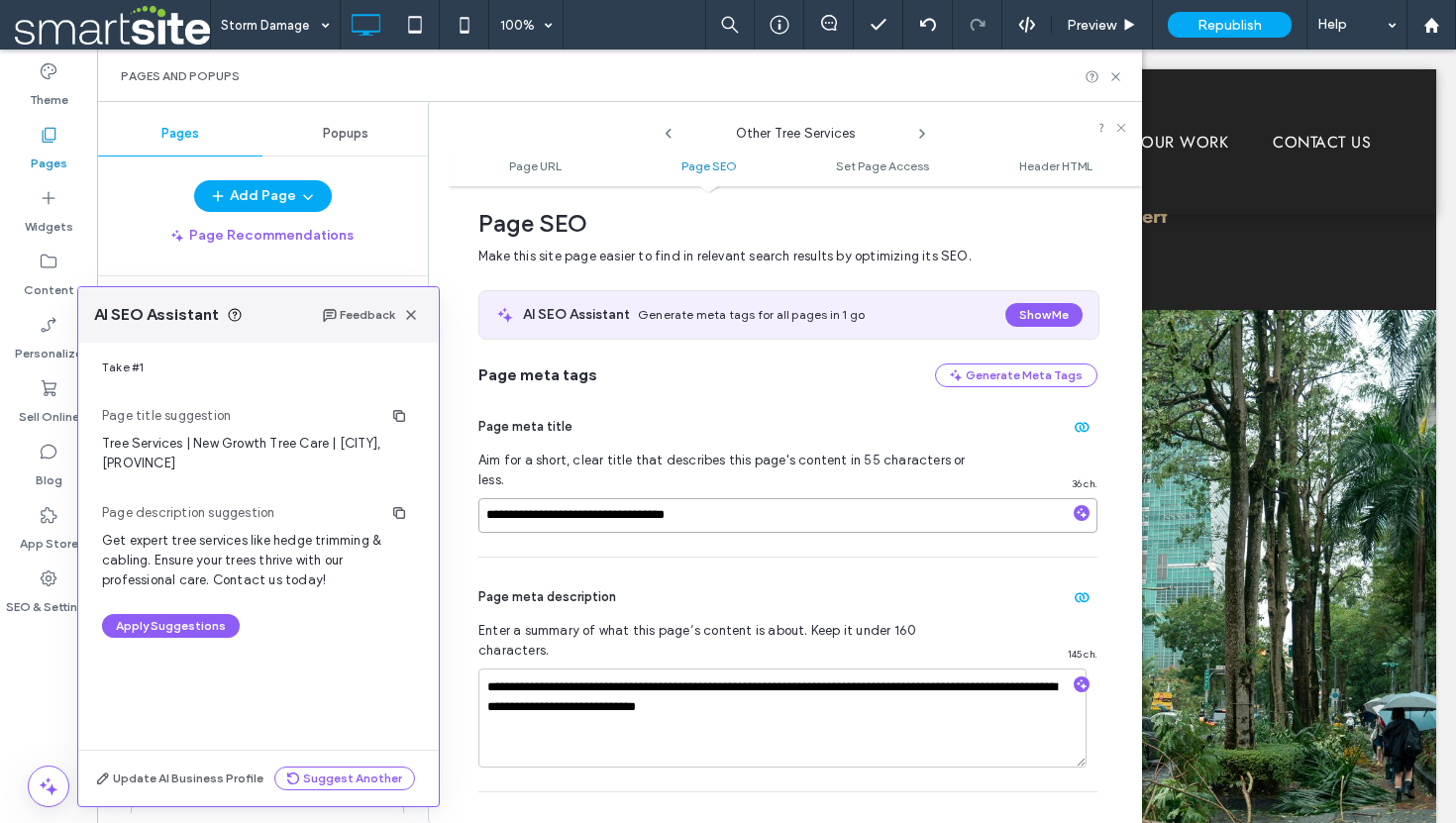click on "**********" at bounding box center (787, 515) 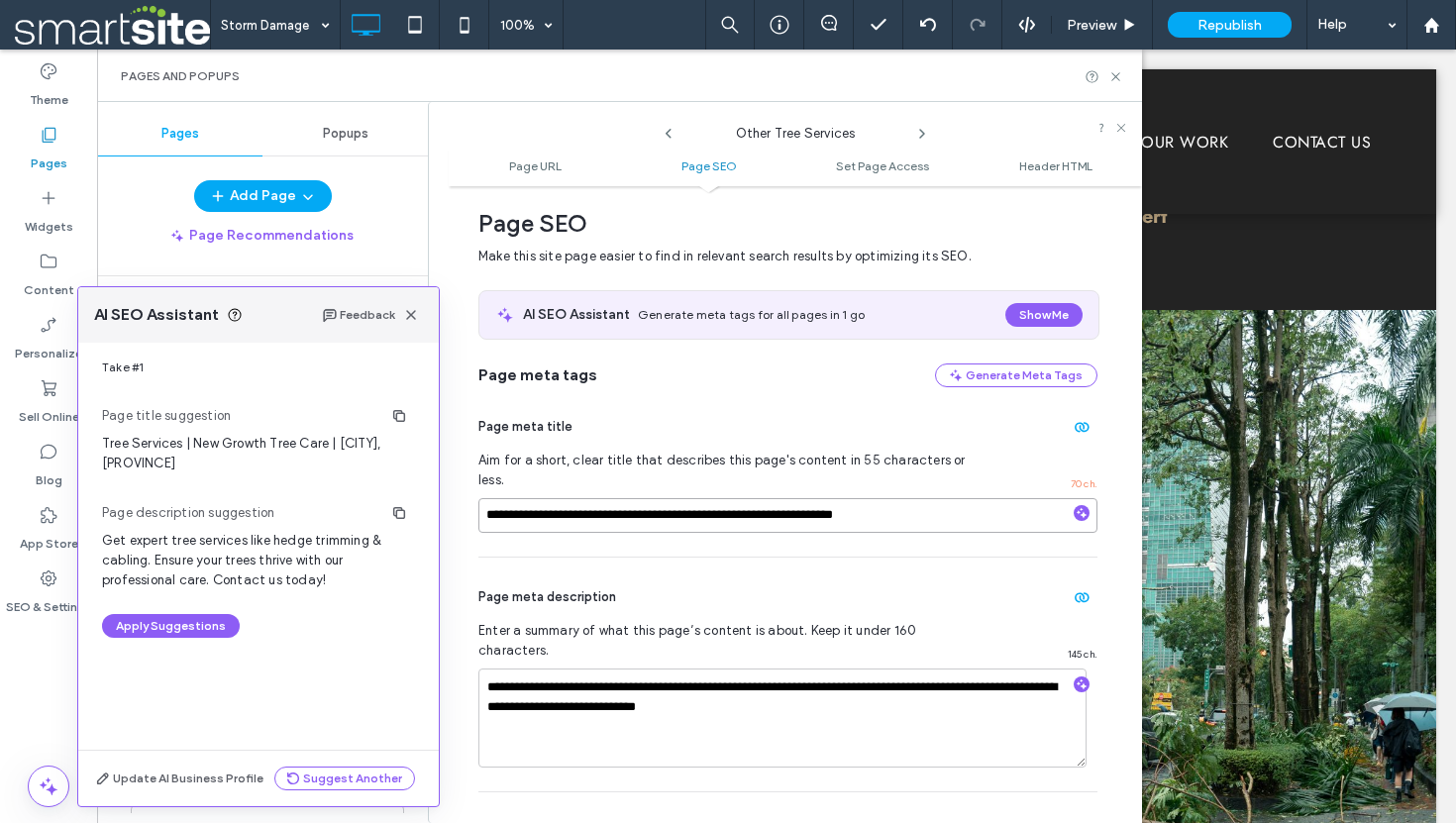 drag, startPoint x: 933, startPoint y: 493, endPoint x: 699, endPoint y: 494, distance: 234.00214 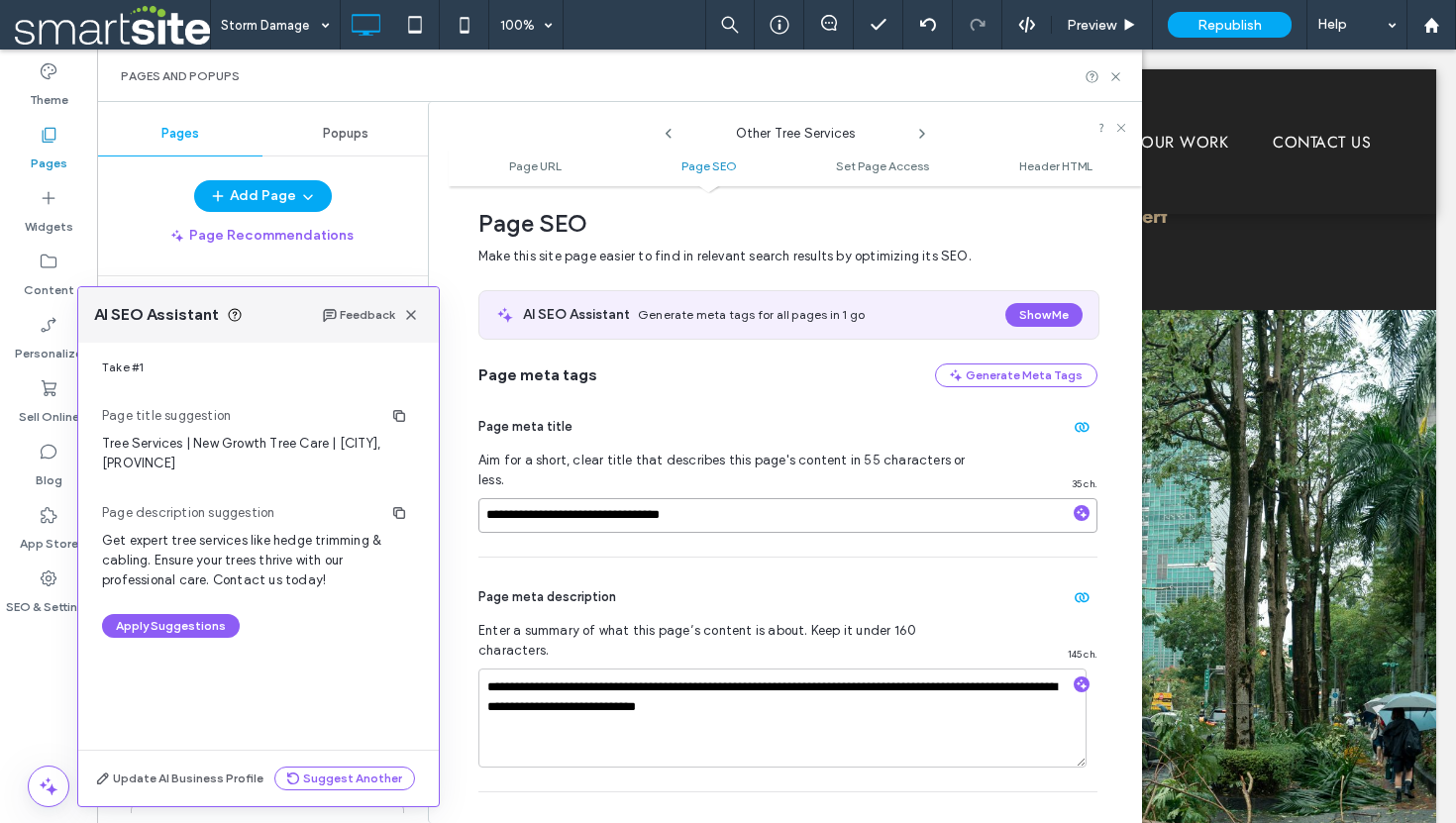 click on "**********" at bounding box center (787, 515) 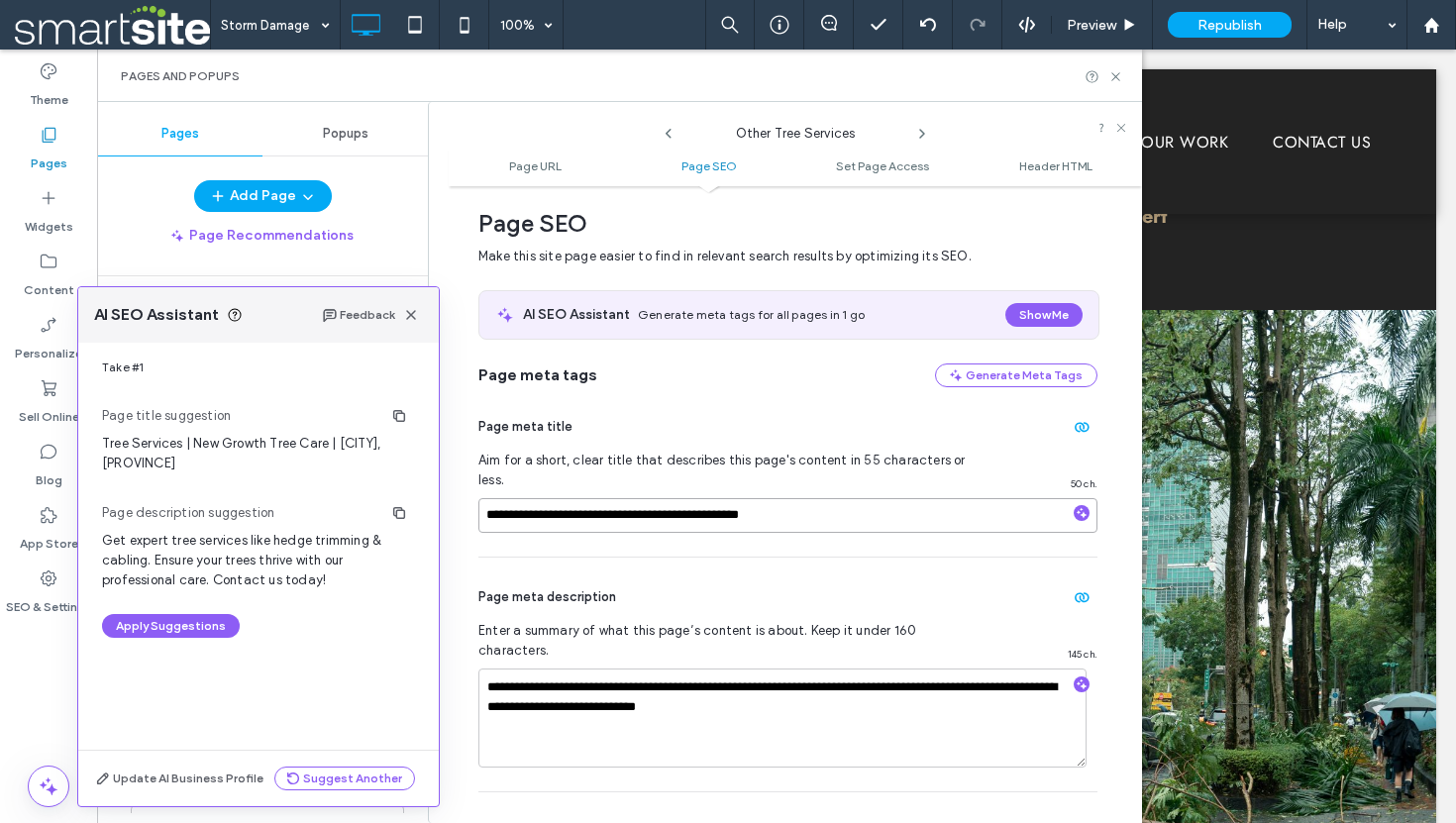type on "**********" 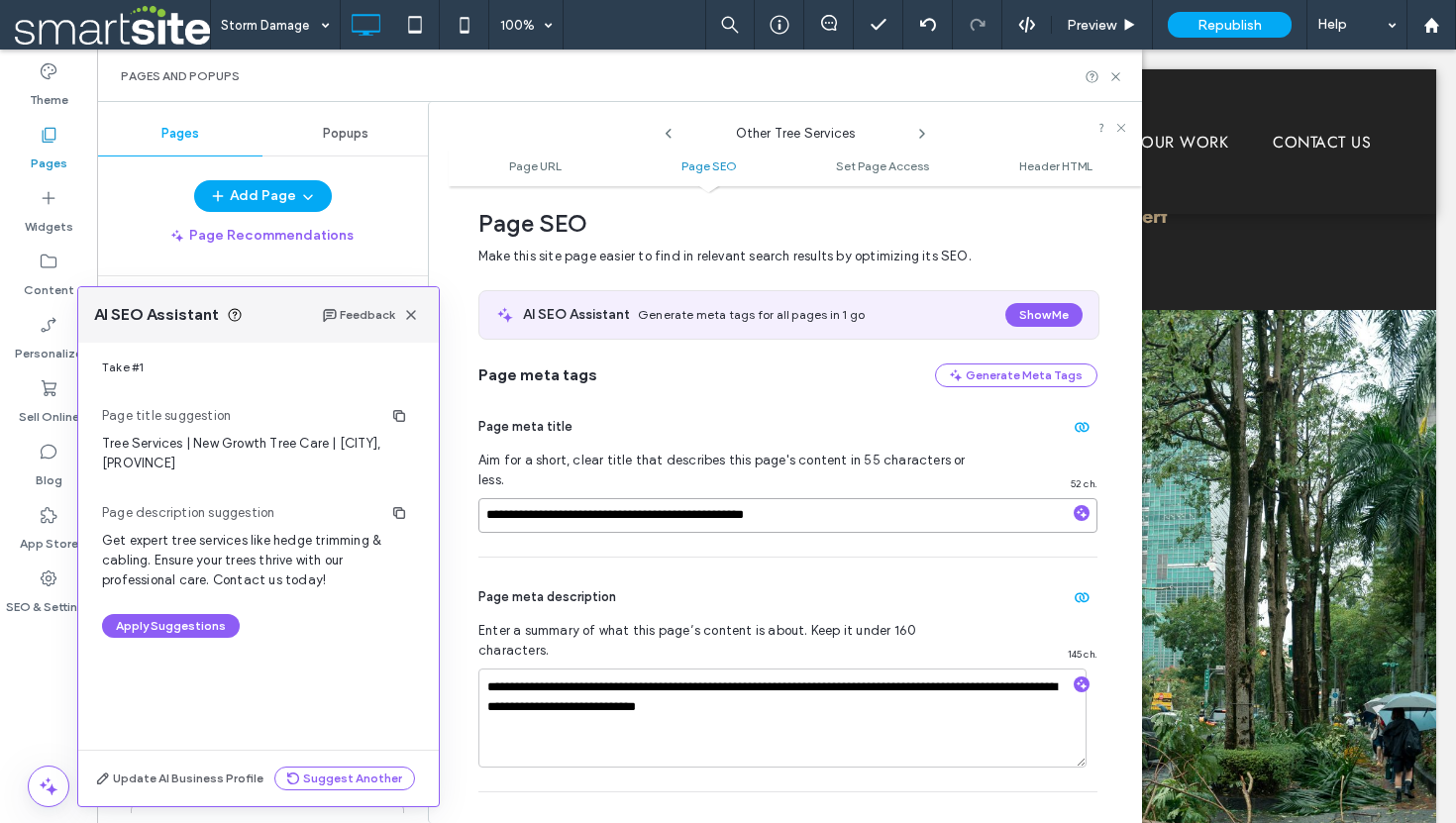 click on "**********" at bounding box center [787, 515] 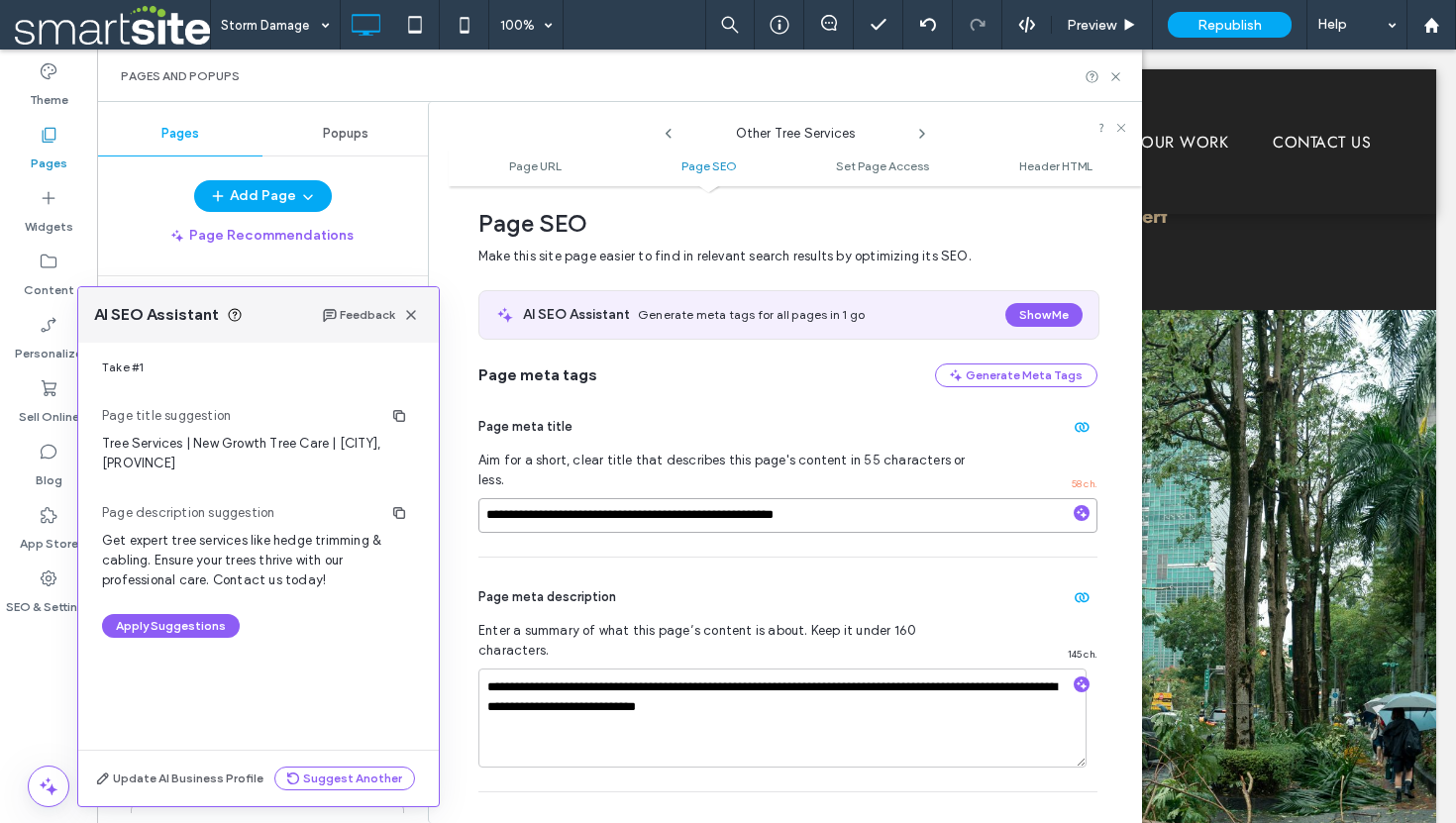 click on "**********" at bounding box center [787, 515] 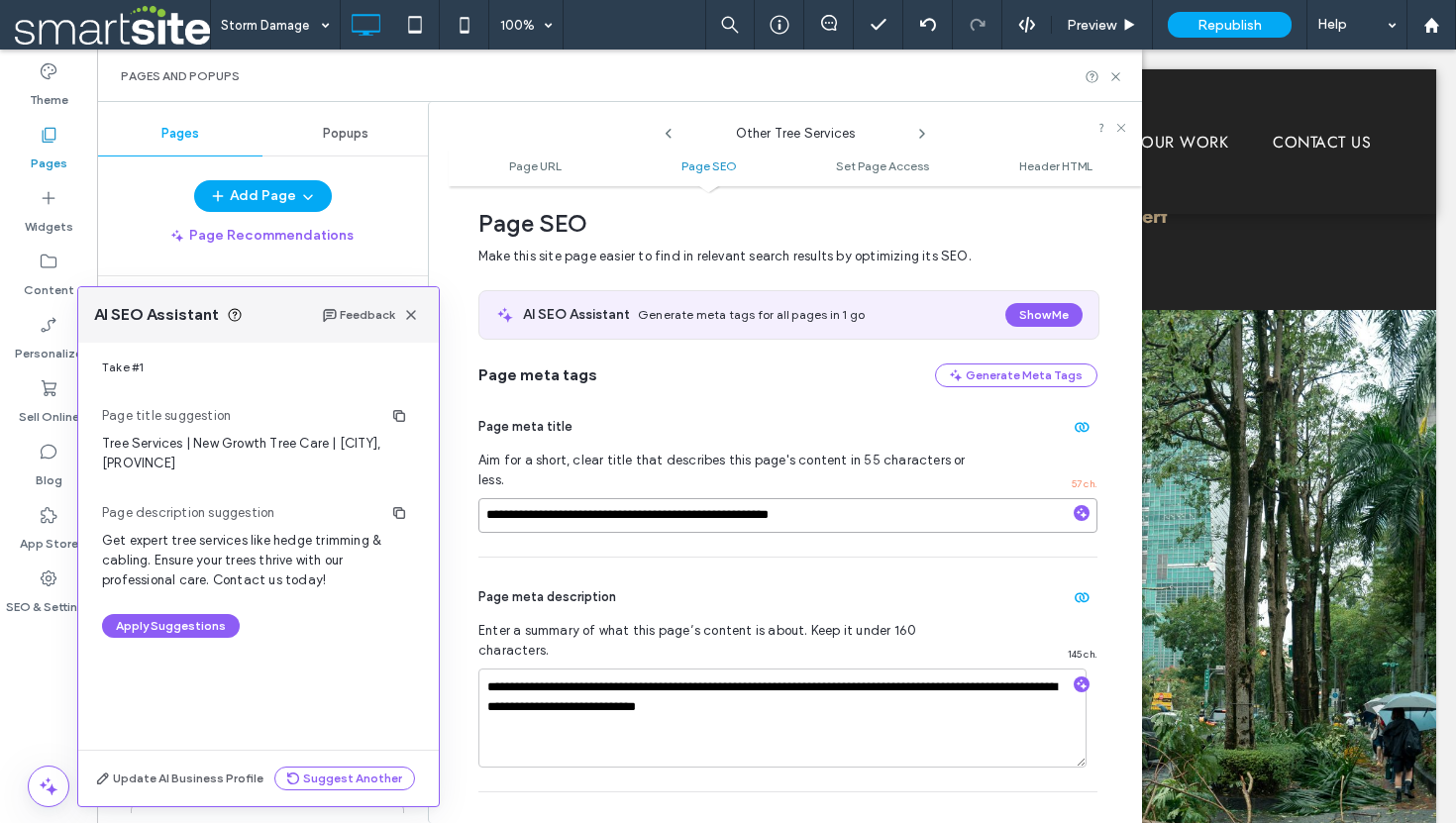 click on "**********" at bounding box center [787, 515] 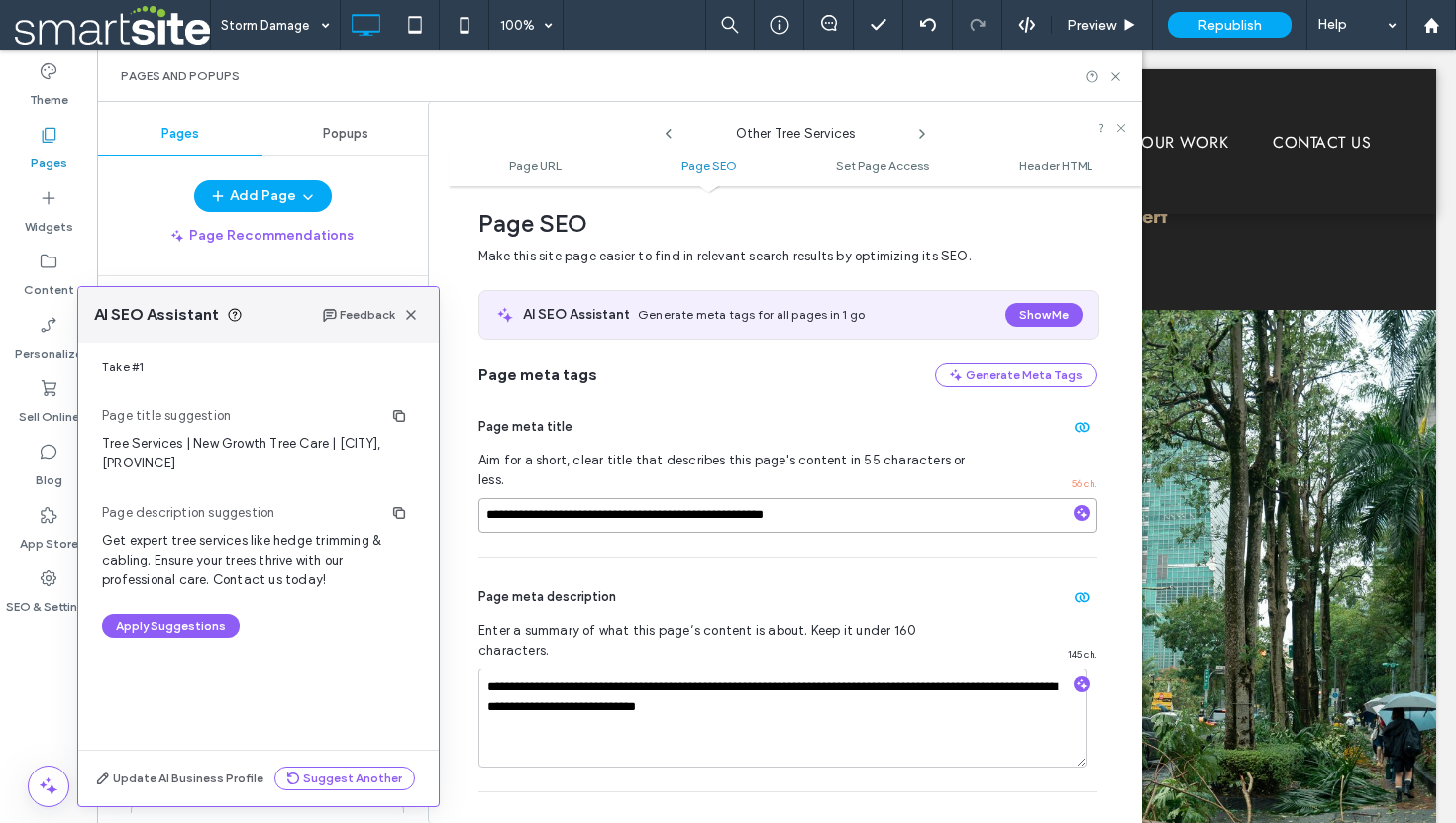 click on "**********" at bounding box center (787, 515) 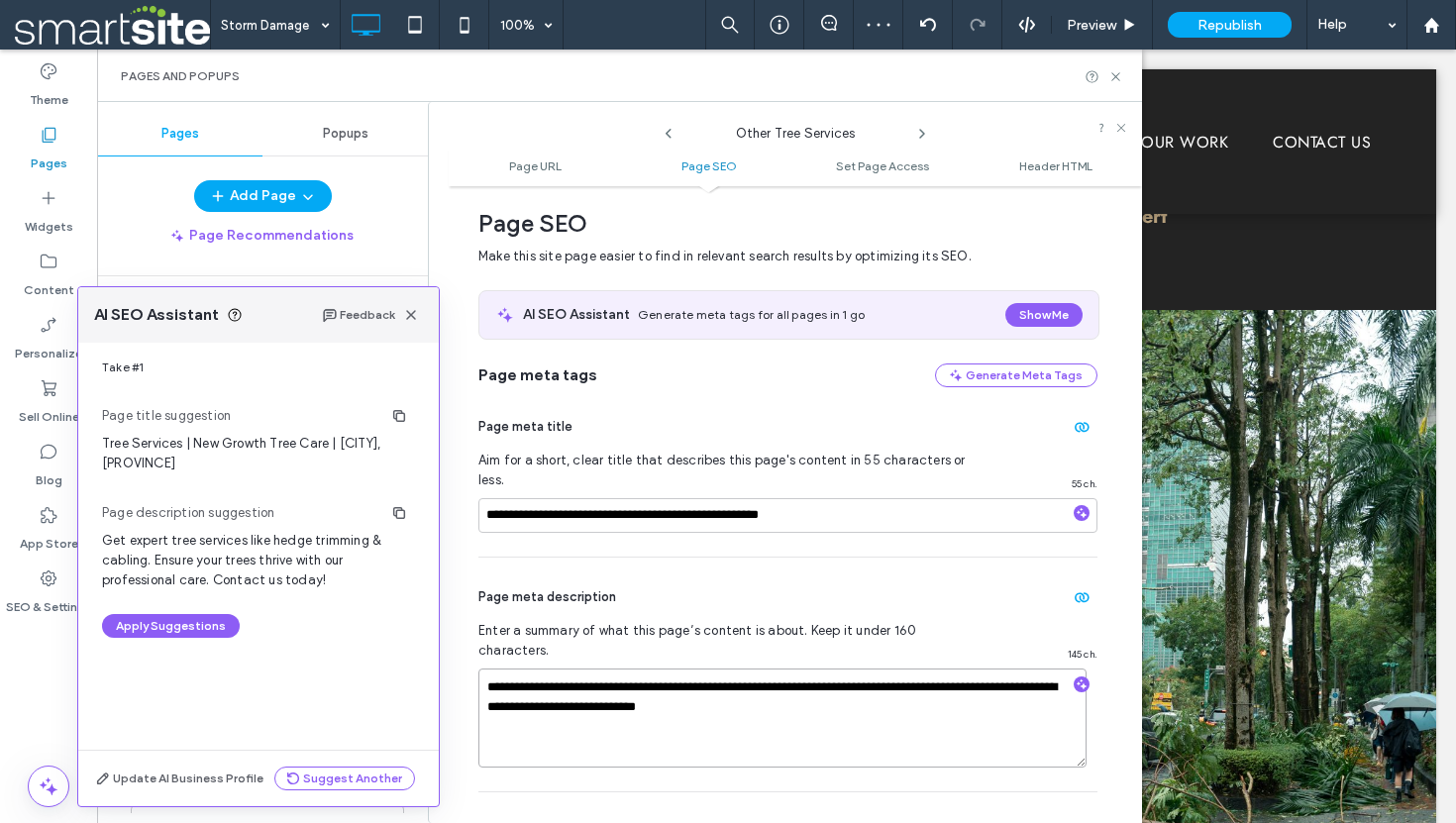 click on "**********" at bounding box center (782, 718) 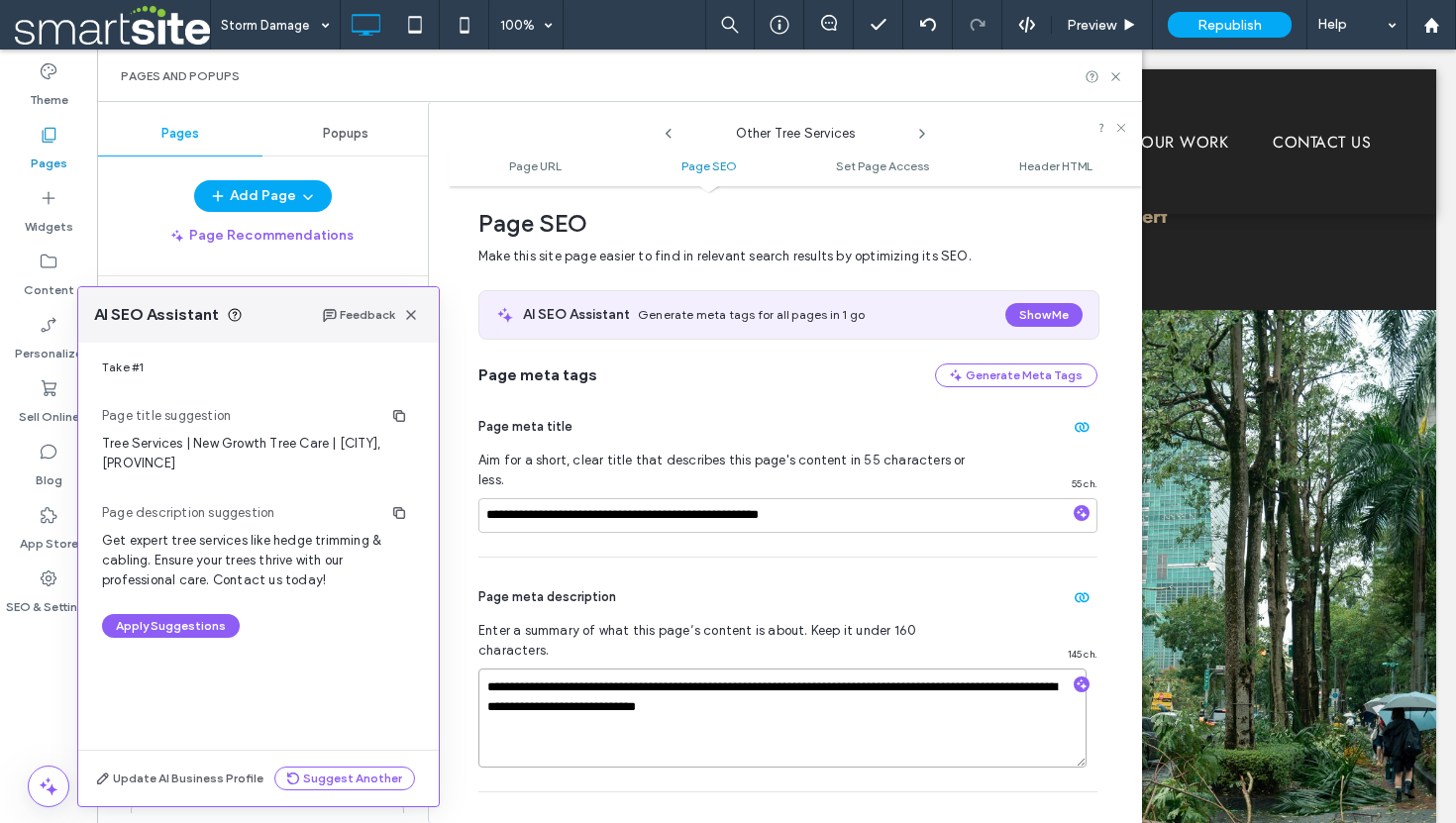 drag, startPoint x: 814, startPoint y: 671, endPoint x: 585, endPoint y: 653, distance: 229.70633 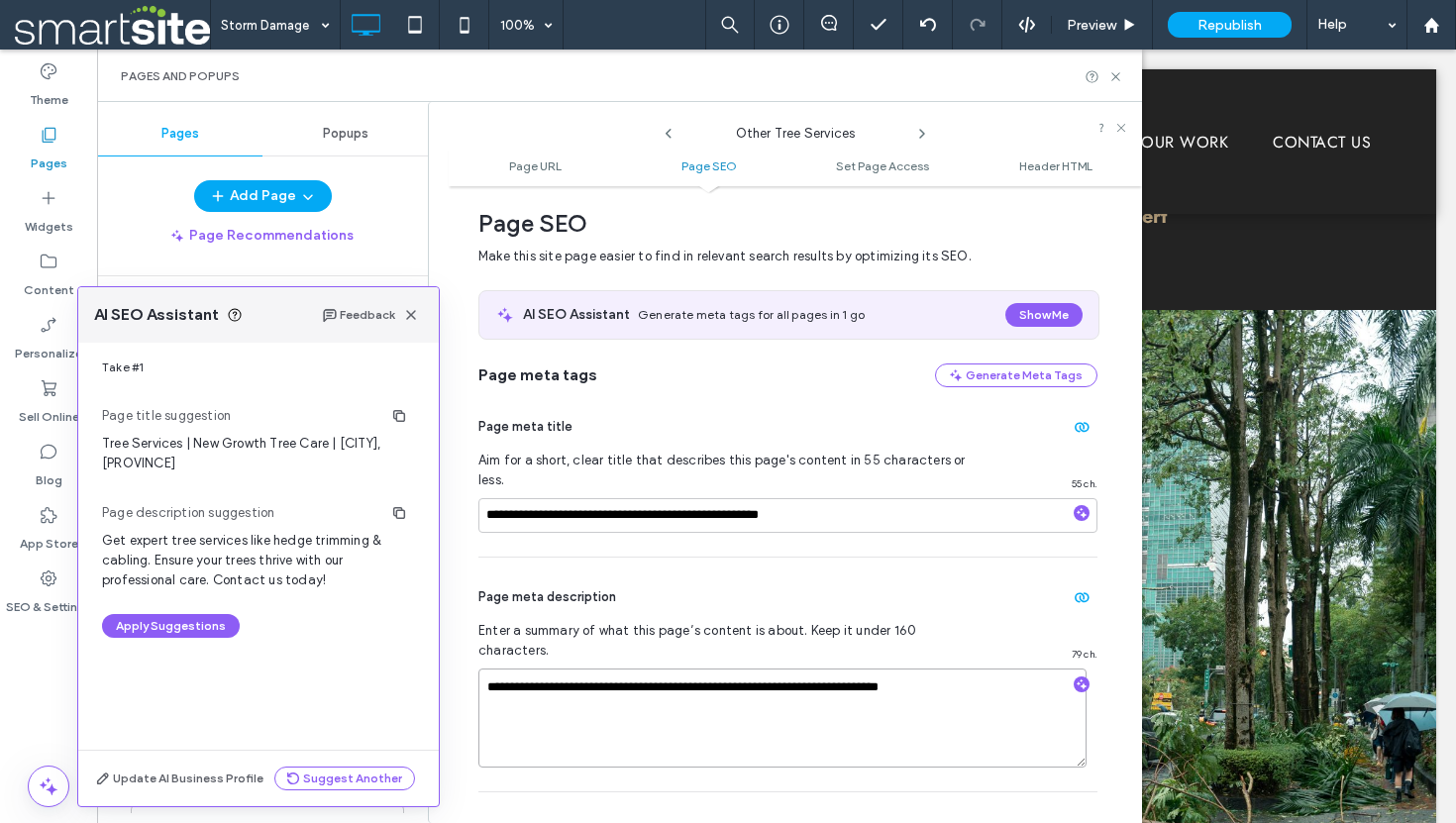 drag, startPoint x: 631, startPoint y: 651, endPoint x: 579, endPoint y: 649, distance: 52.03845 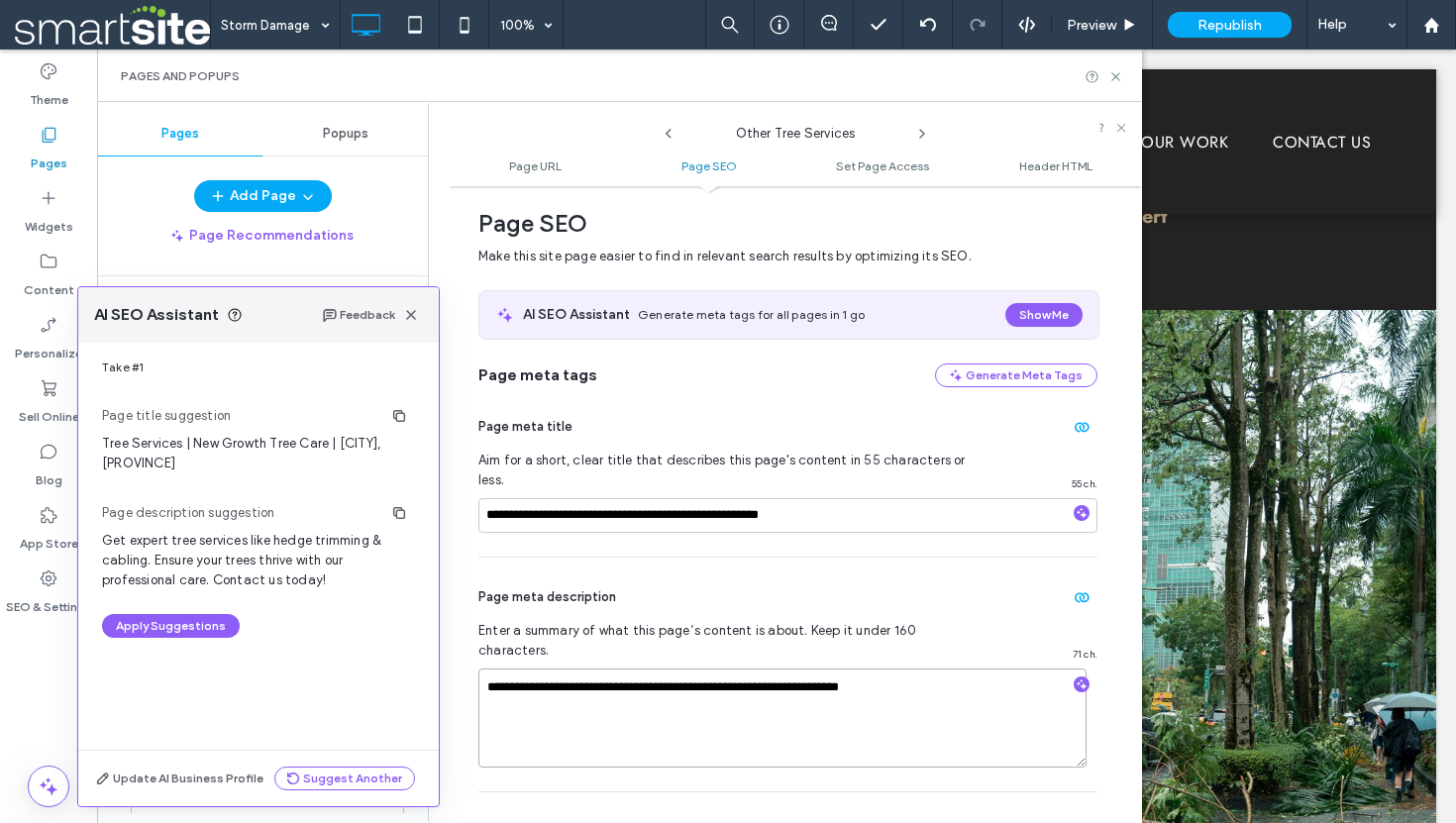 click on "**********" at bounding box center [782, 718] 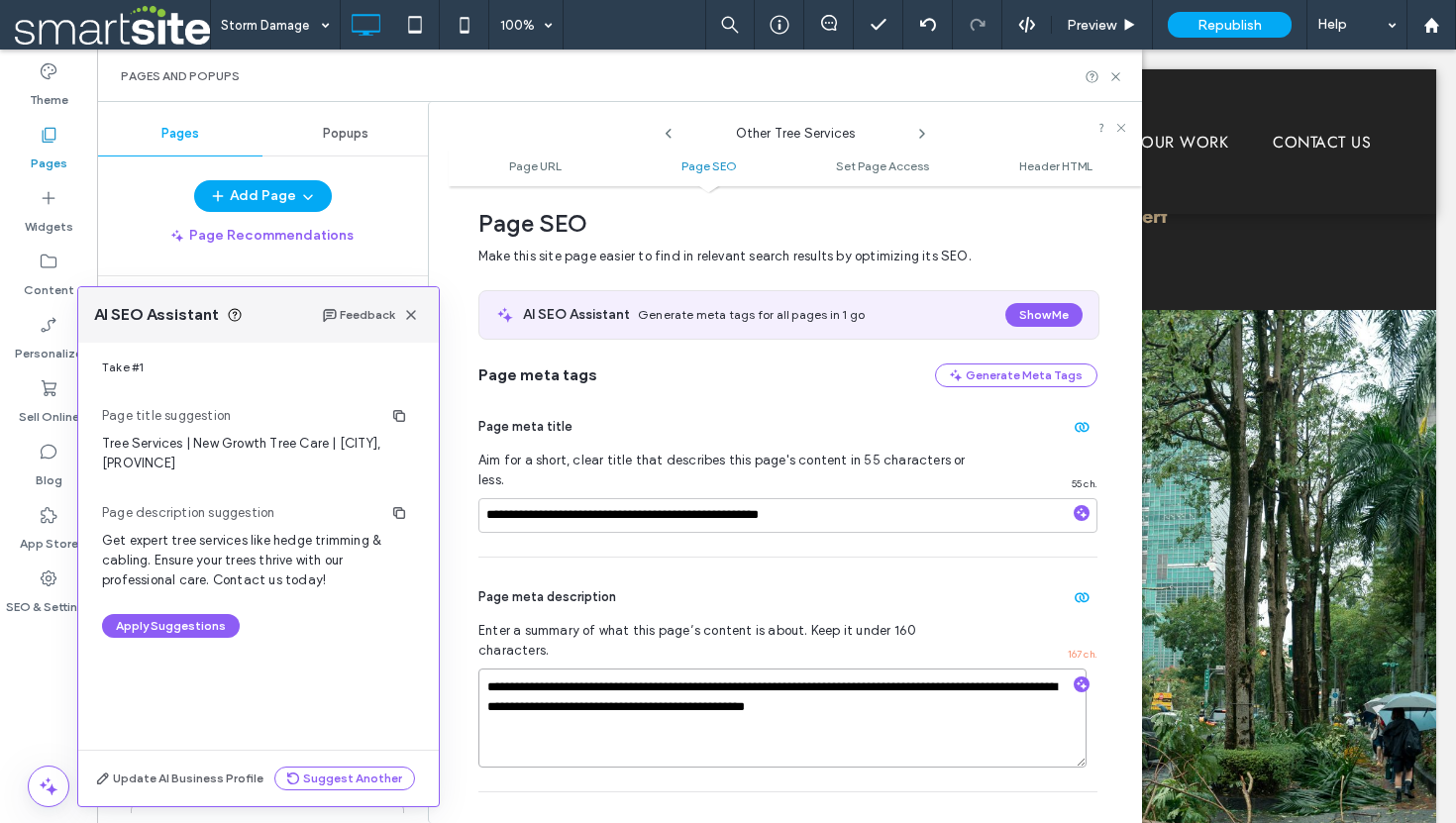 drag, startPoint x: 837, startPoint y: 669, endPoint x: 757, endPoint y: 671, distance: 80.025 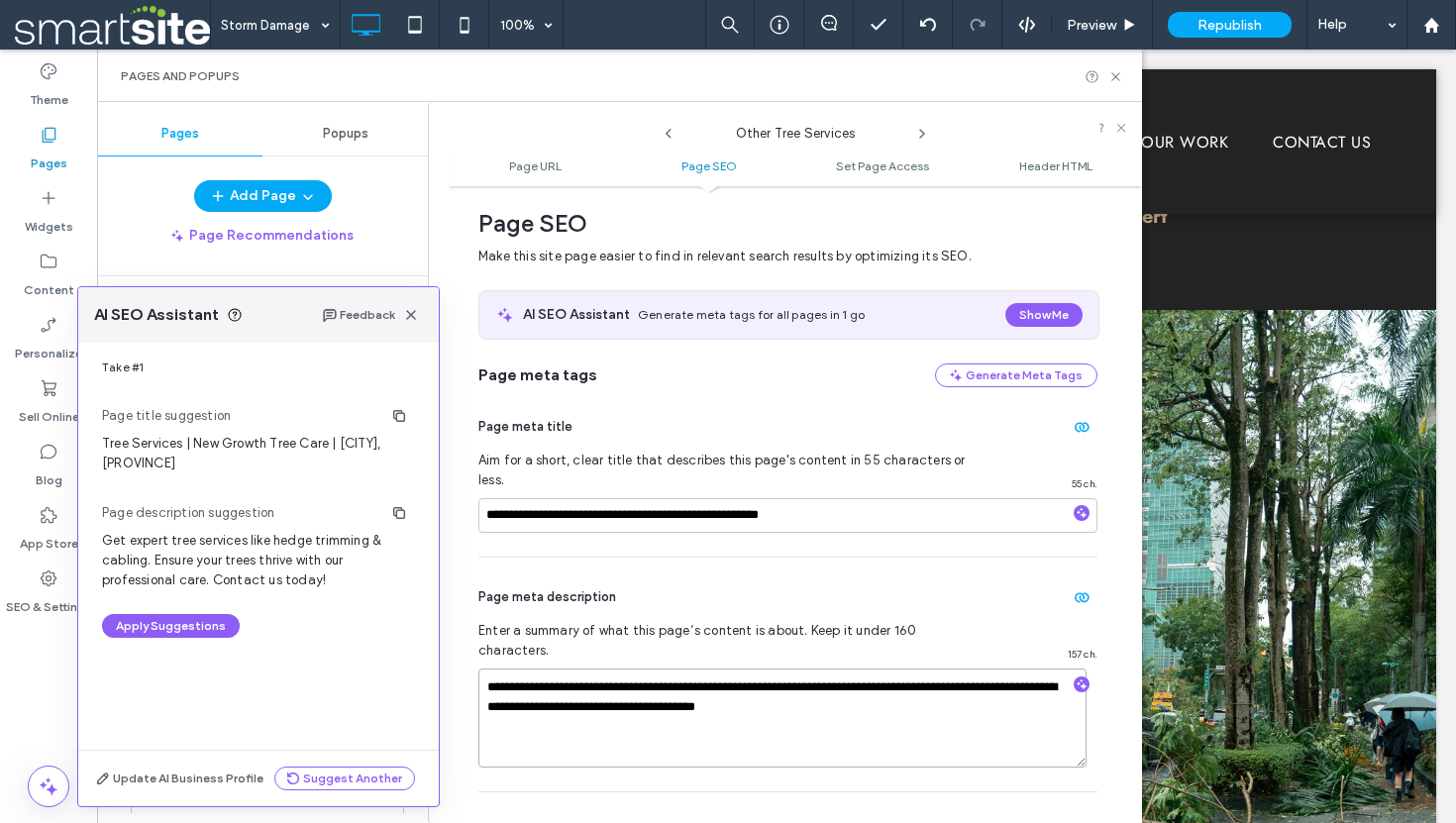 type on "**********" 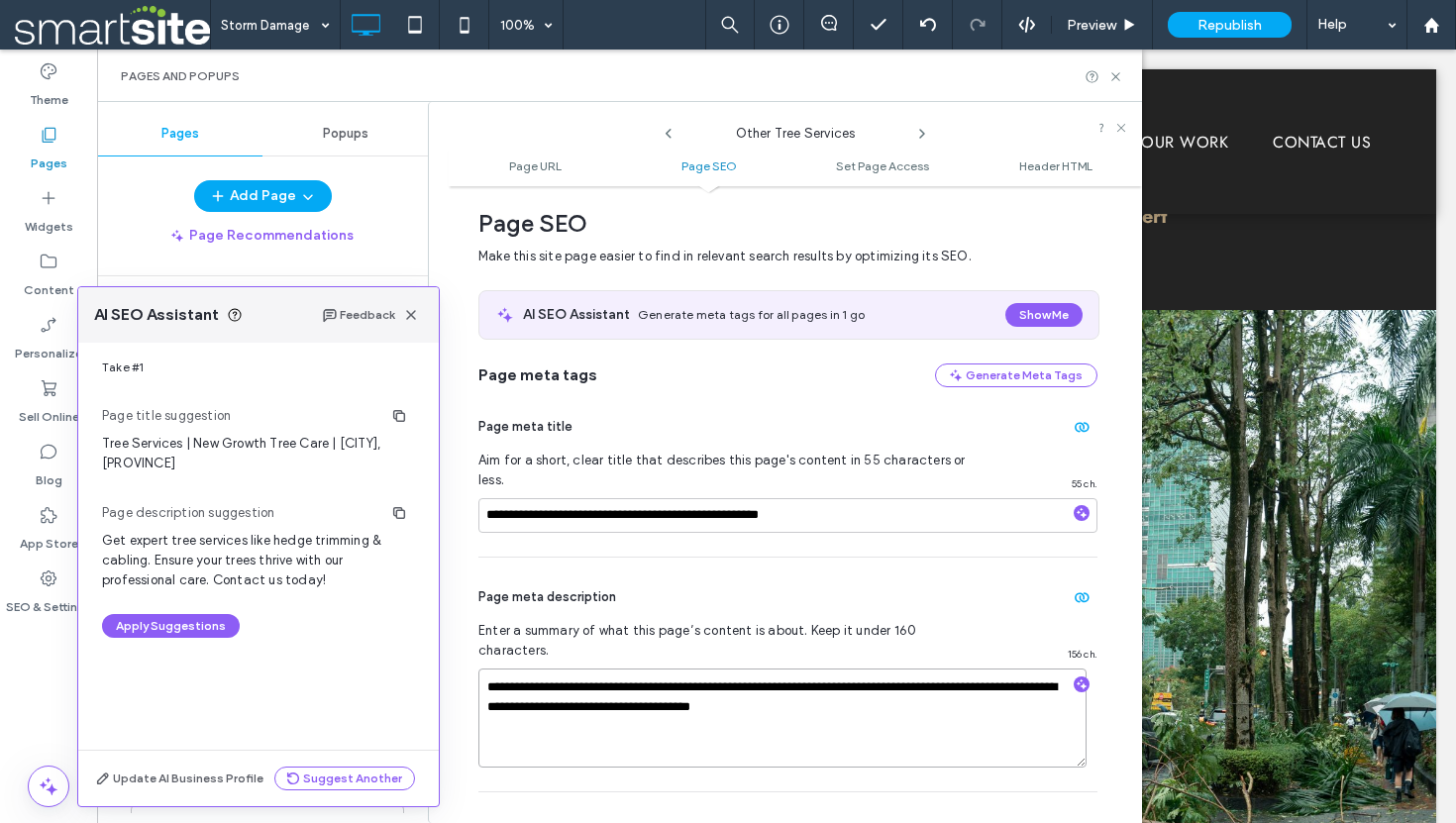 click on "**********" at bounding box center (782, 718) 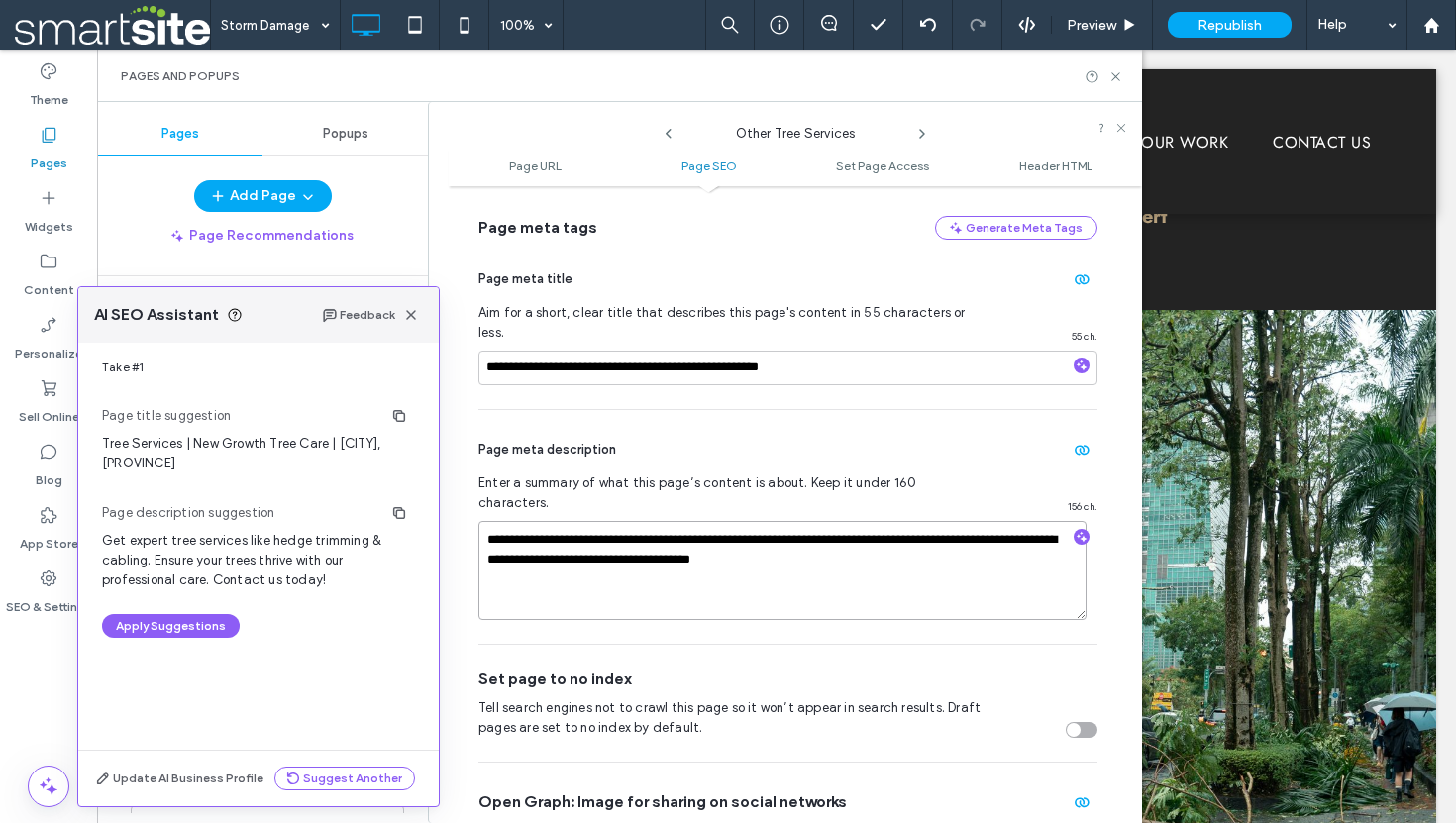 scroll, scrollTop: 430, scrollLeft: 0, axis: vertical 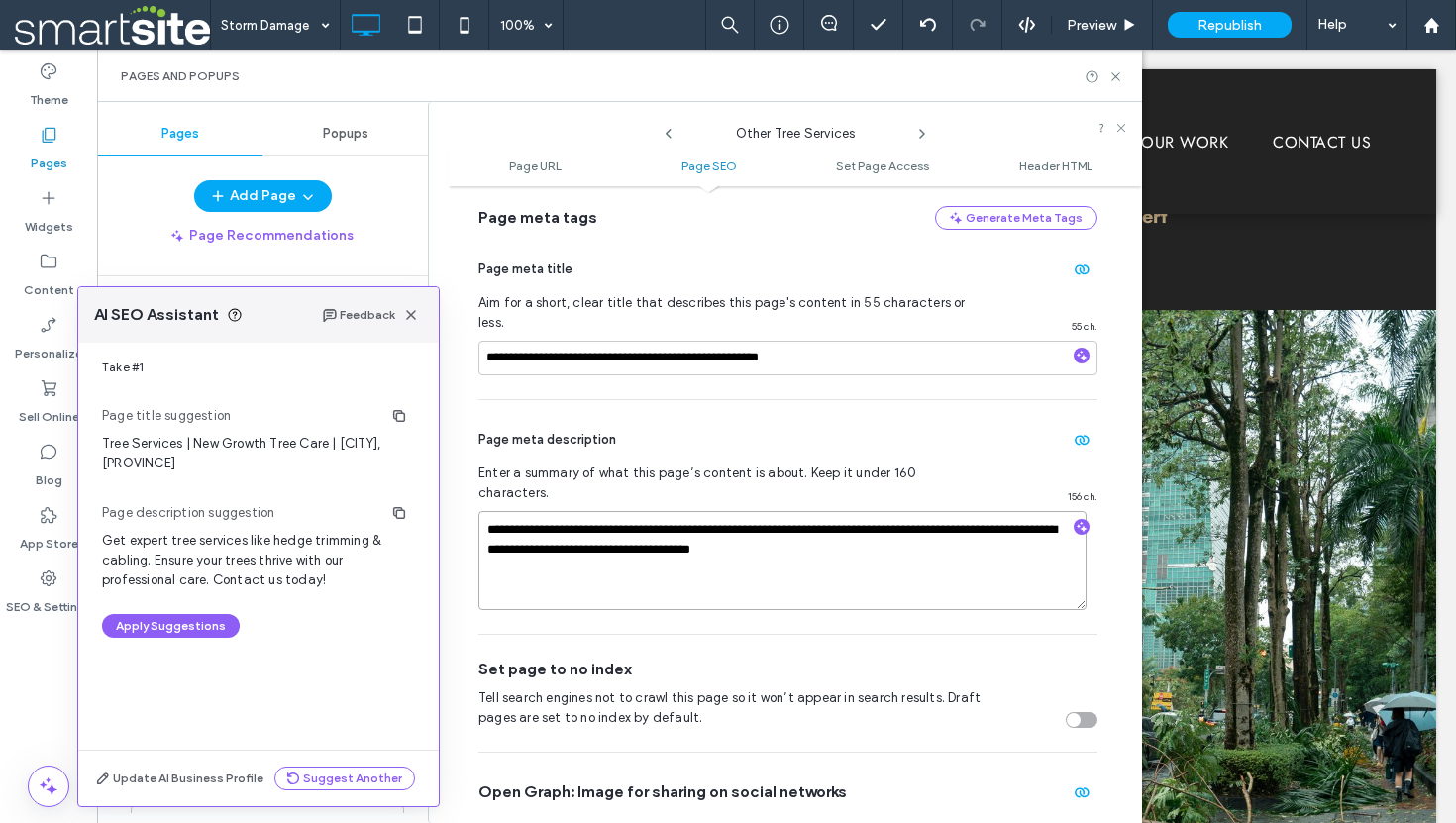 click on "**********" at bounding box center [782, 561] 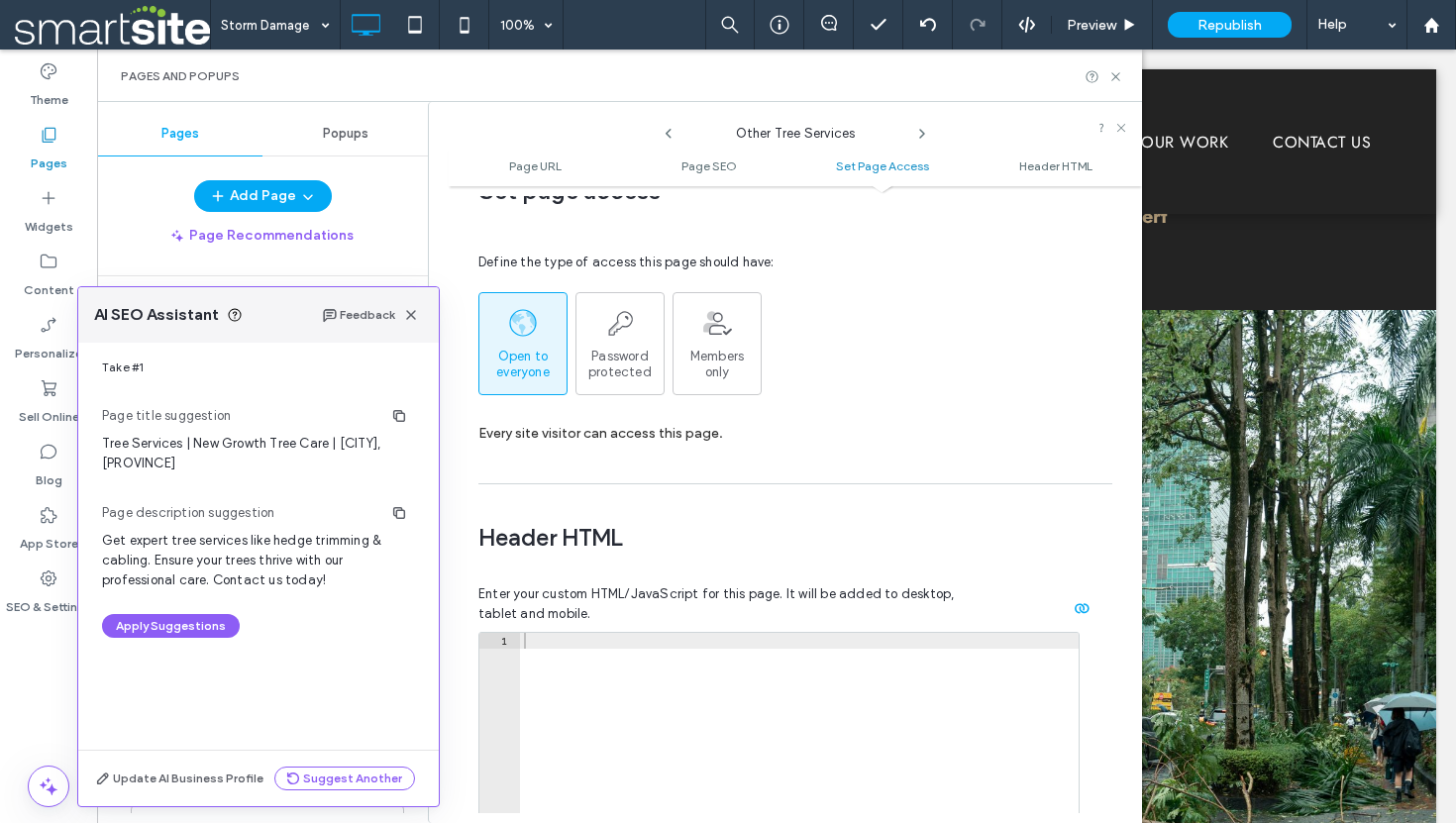 scroll, scrollTop: 1838, scrollLeft: 0, axis: vertical 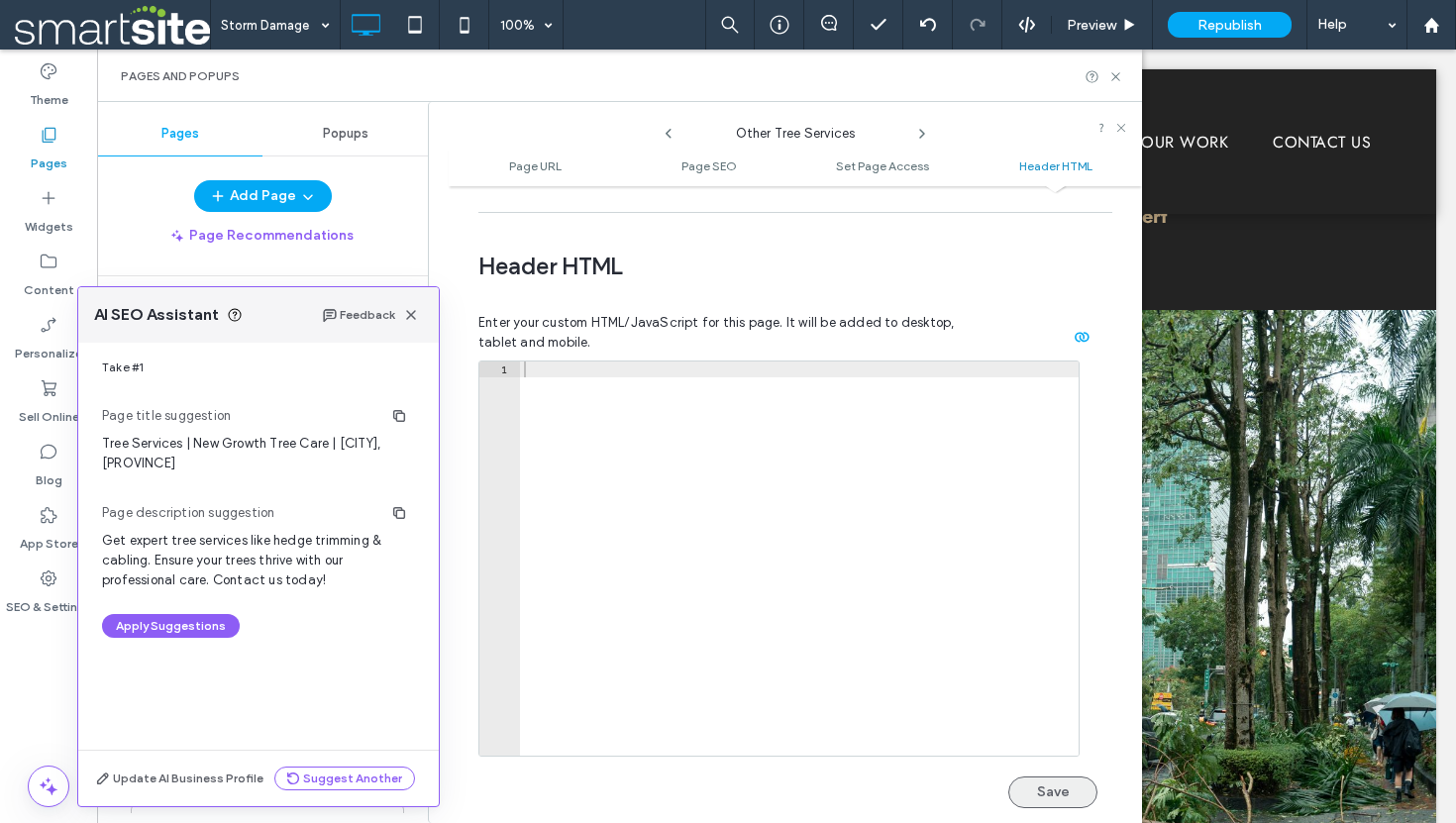 click on "Save" at bounding box center [1053, 792] 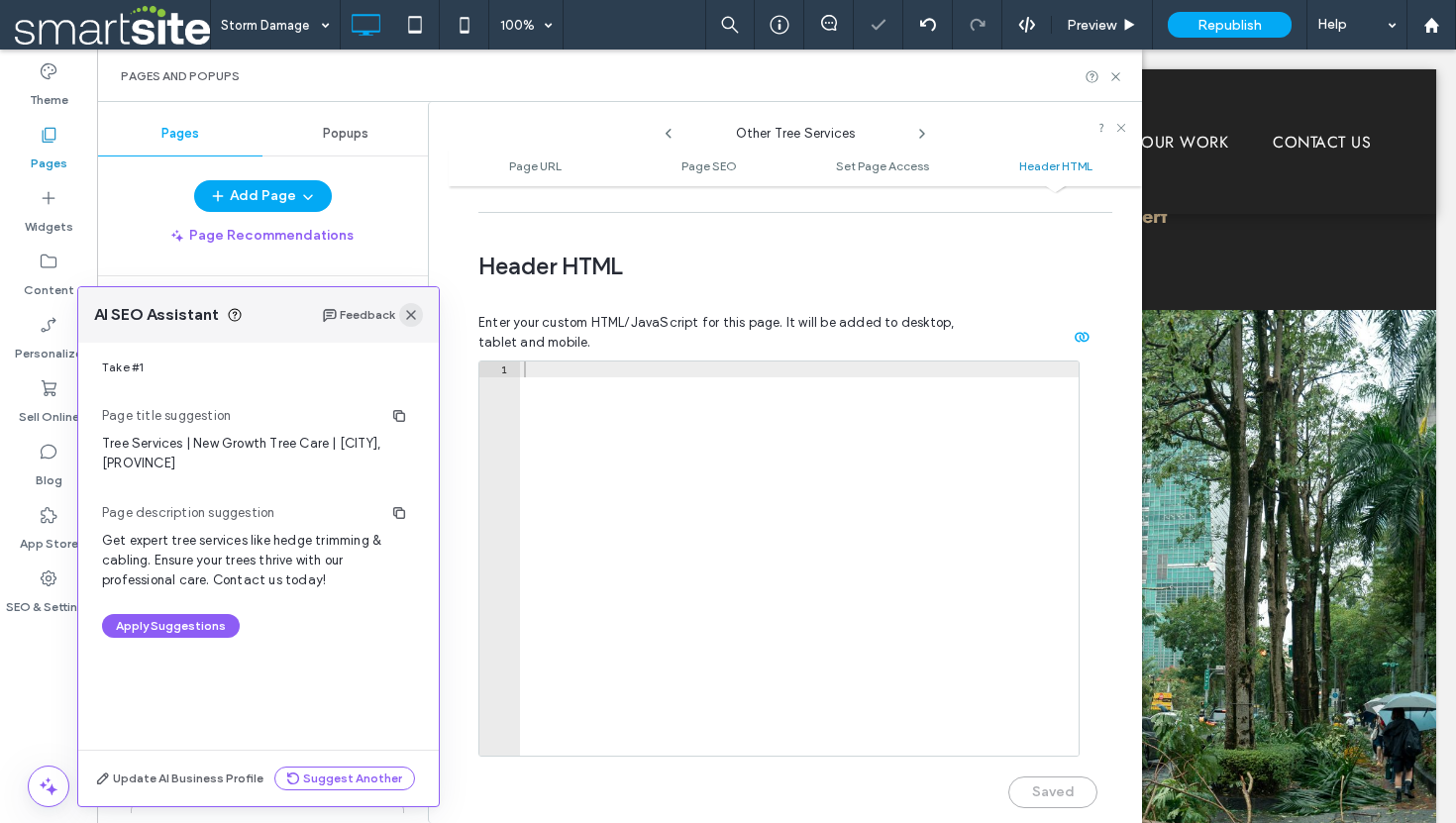 click 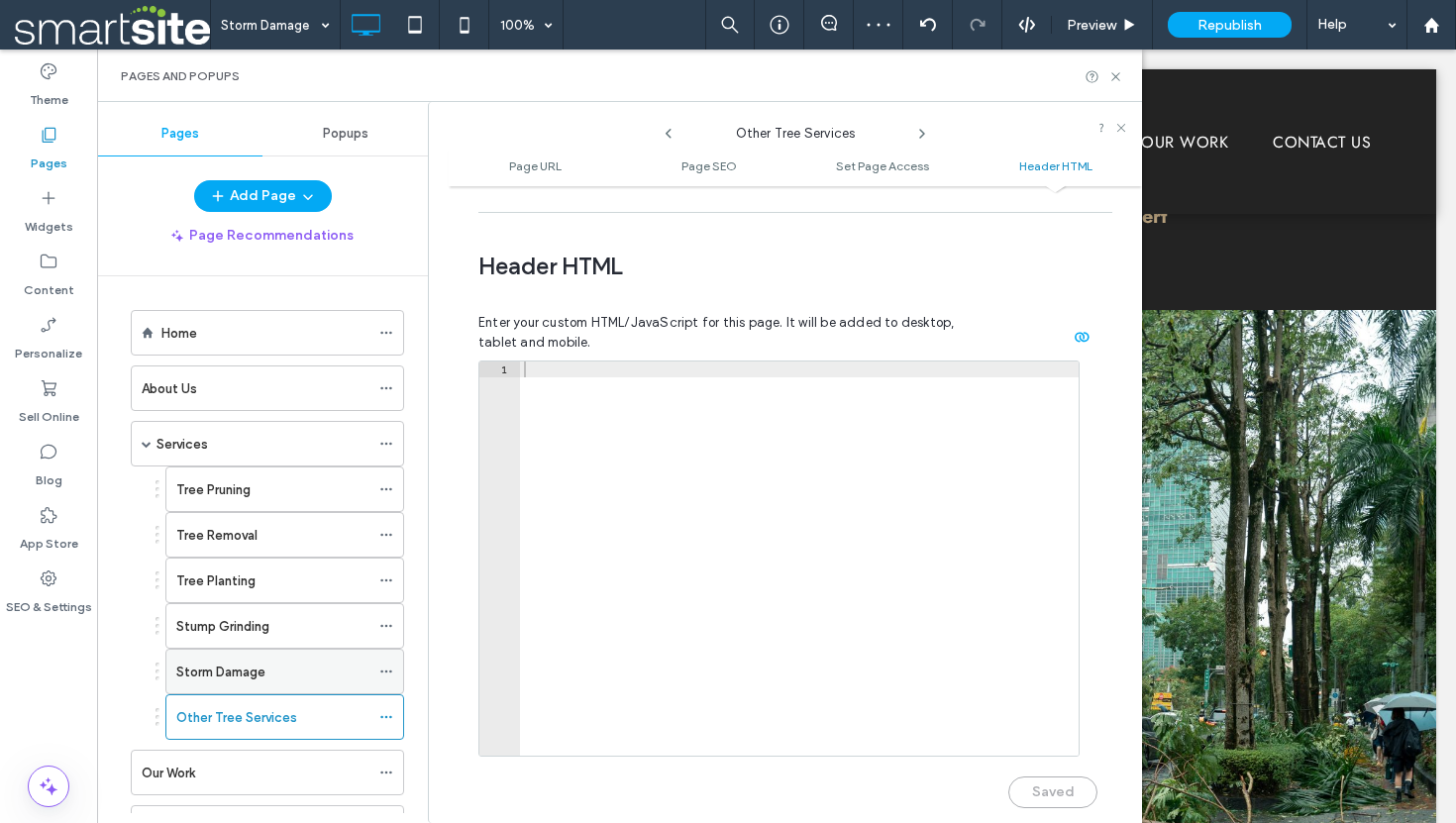 scroll, scrollTop: 87, scrollLeft: 0, axis: vertical 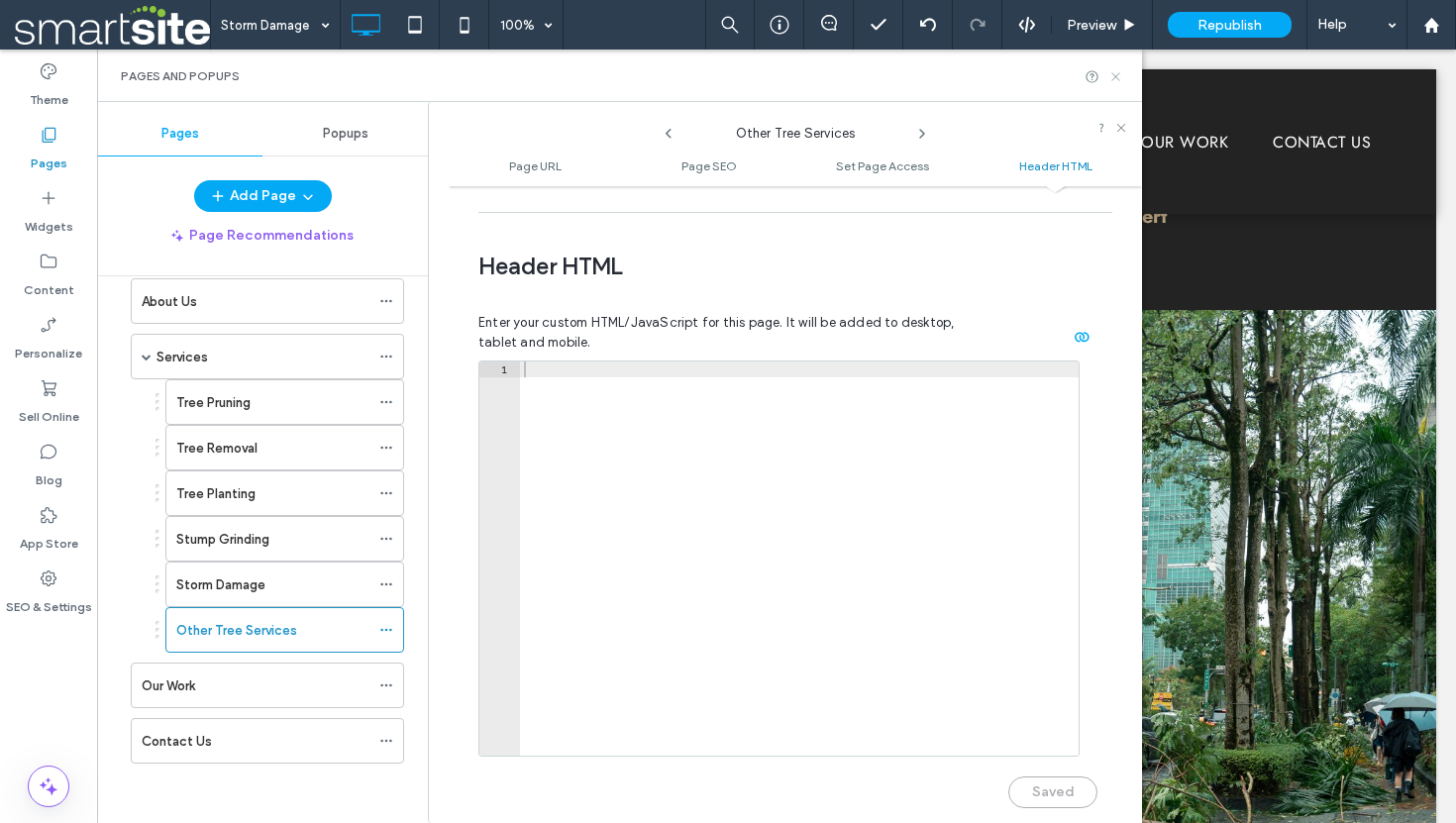click 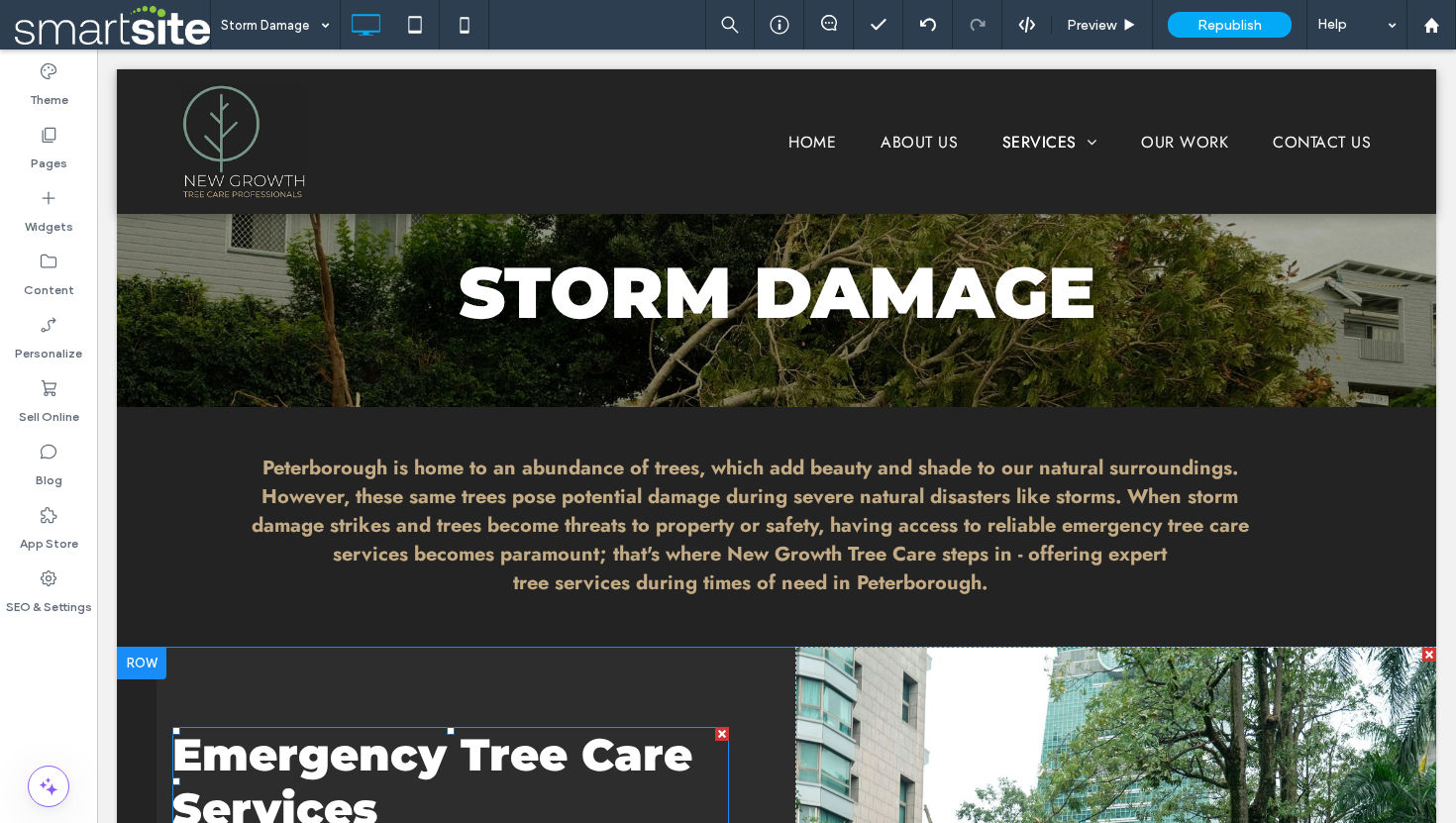 scroll, scrollTop: 0, scrollLeft: 0, axis: both 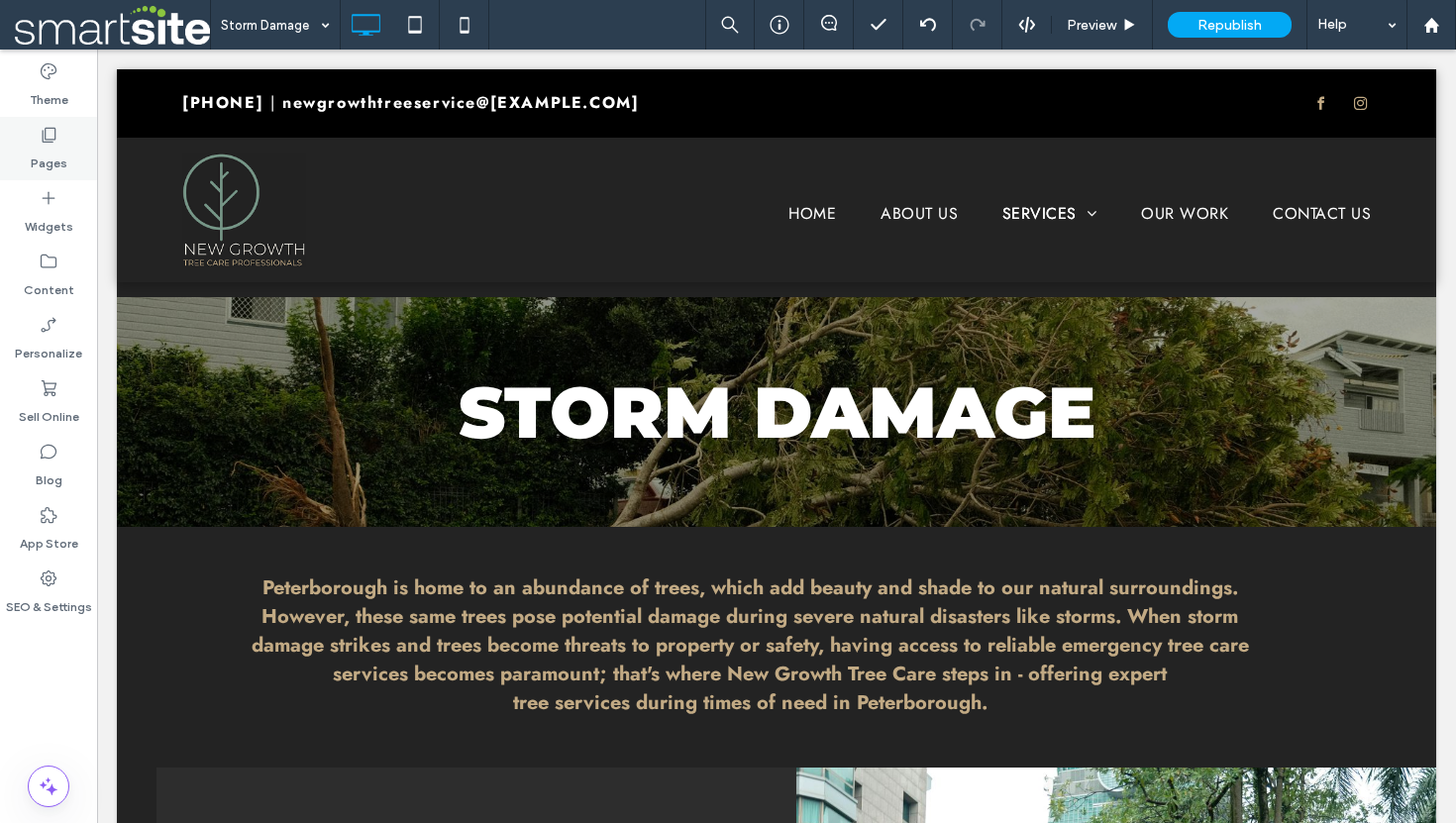 click on "Pages" at bounding box center (49, 149) 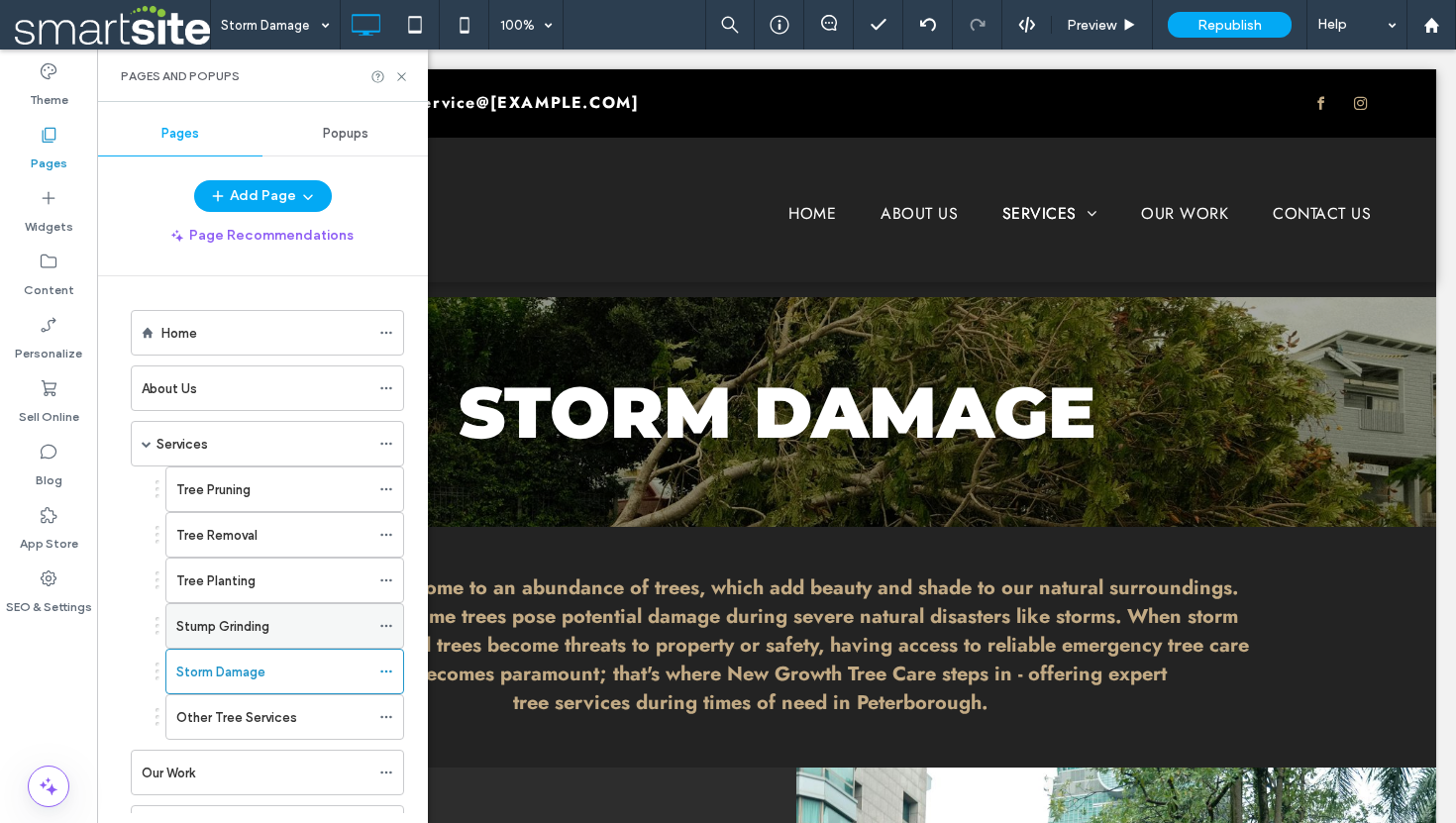click on "Stump Grinding" at bounding box center [223, 626] 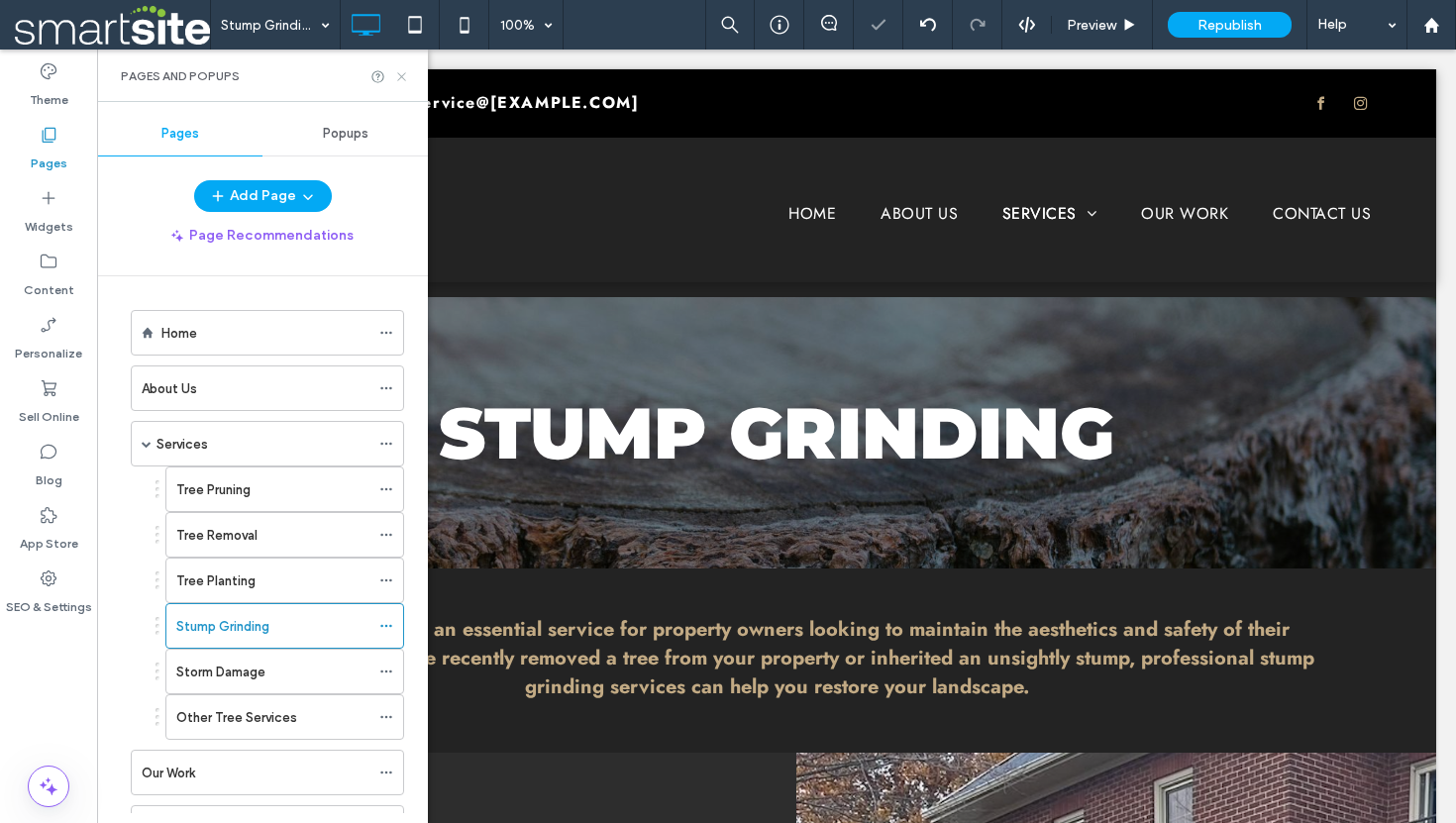 scroll, scrollTop: 0, scrollLeft: 0, axis: both 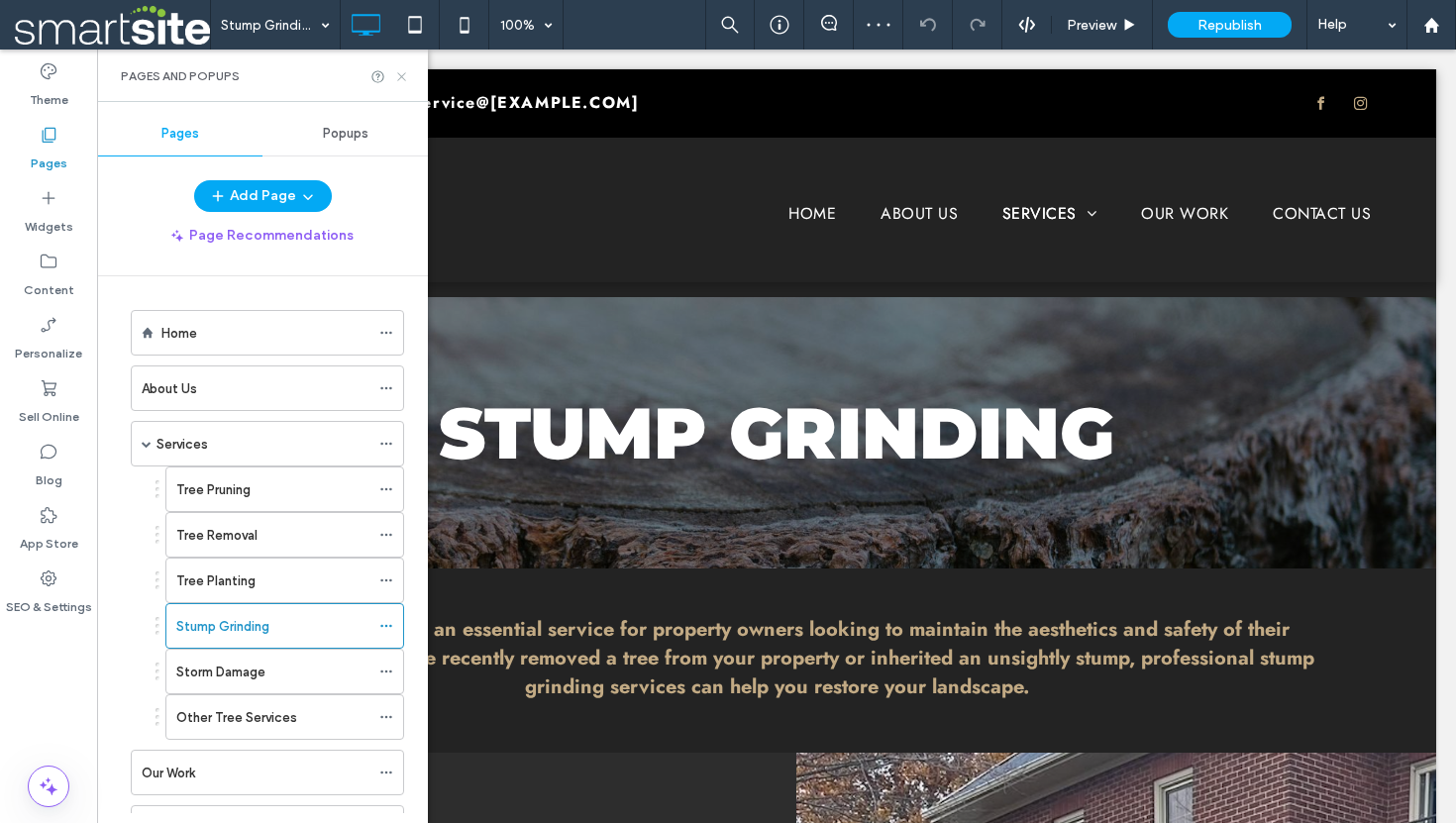 click 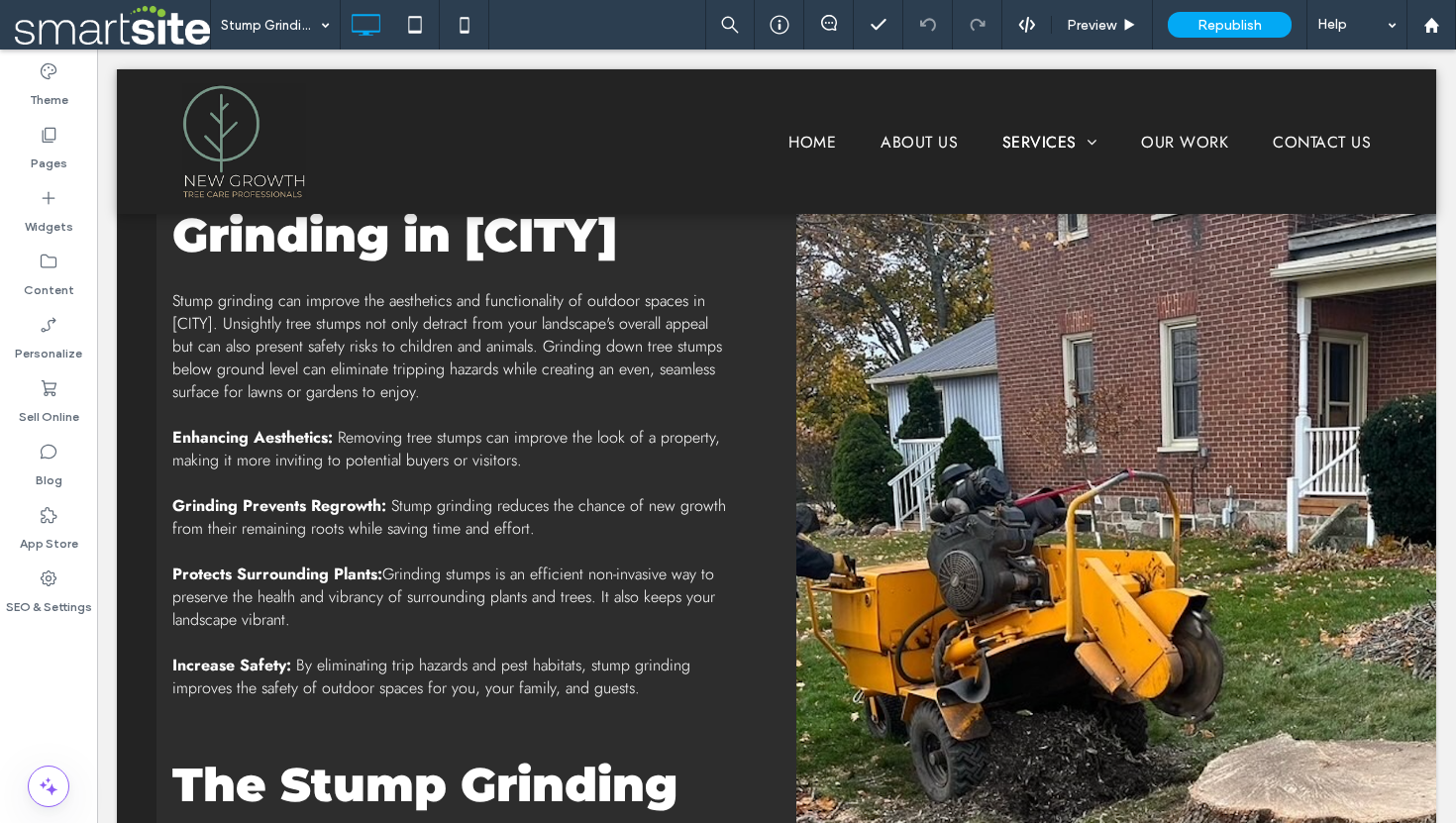scroll, scrollTop: 762, scrollLeft: 0, axis: vertical 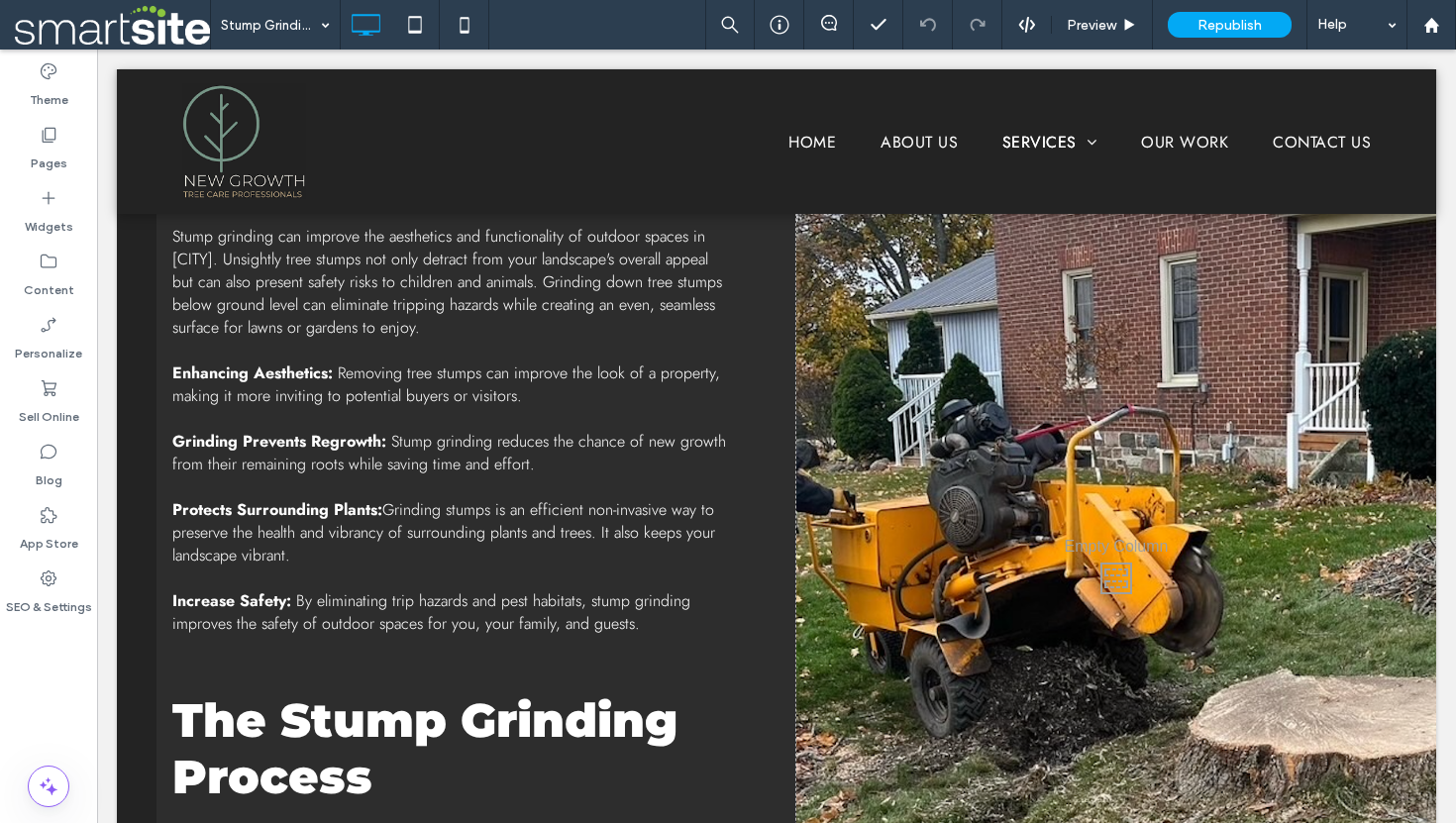 click on "Click To Paste" at bounding box center (1116, 573) 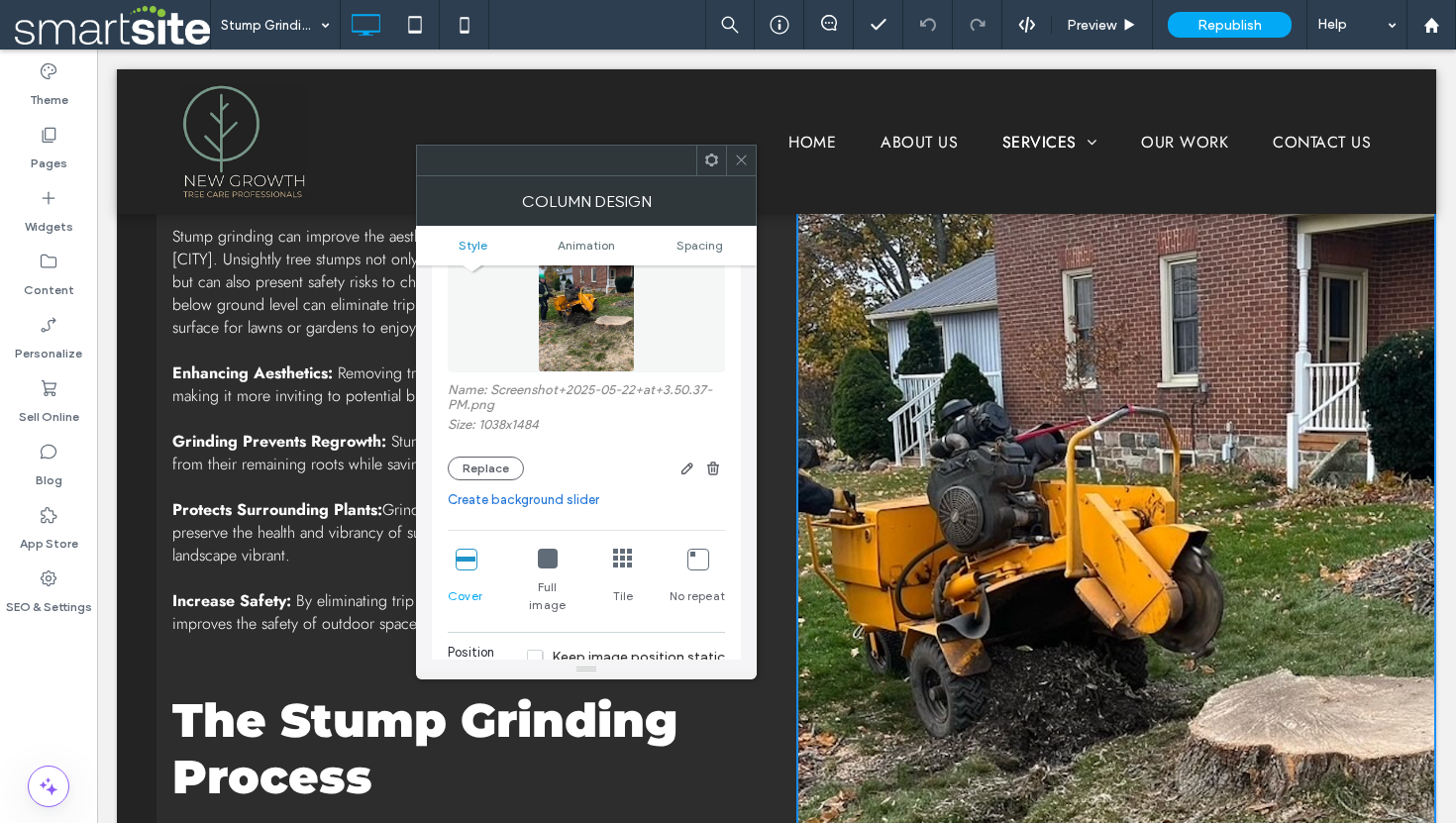 scroll, scrollTop: 0, scrollLeft: 0, axis: both 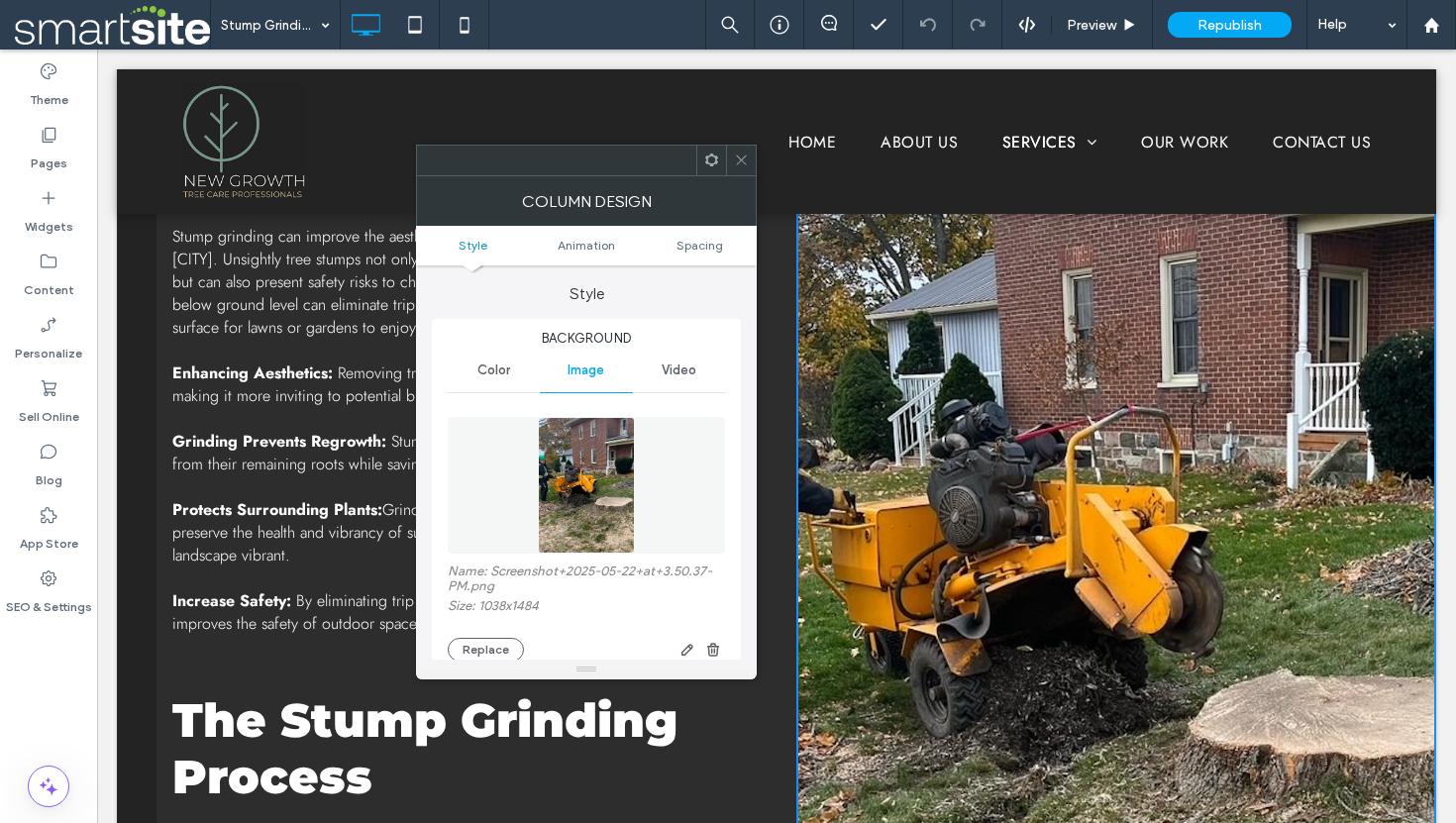 click 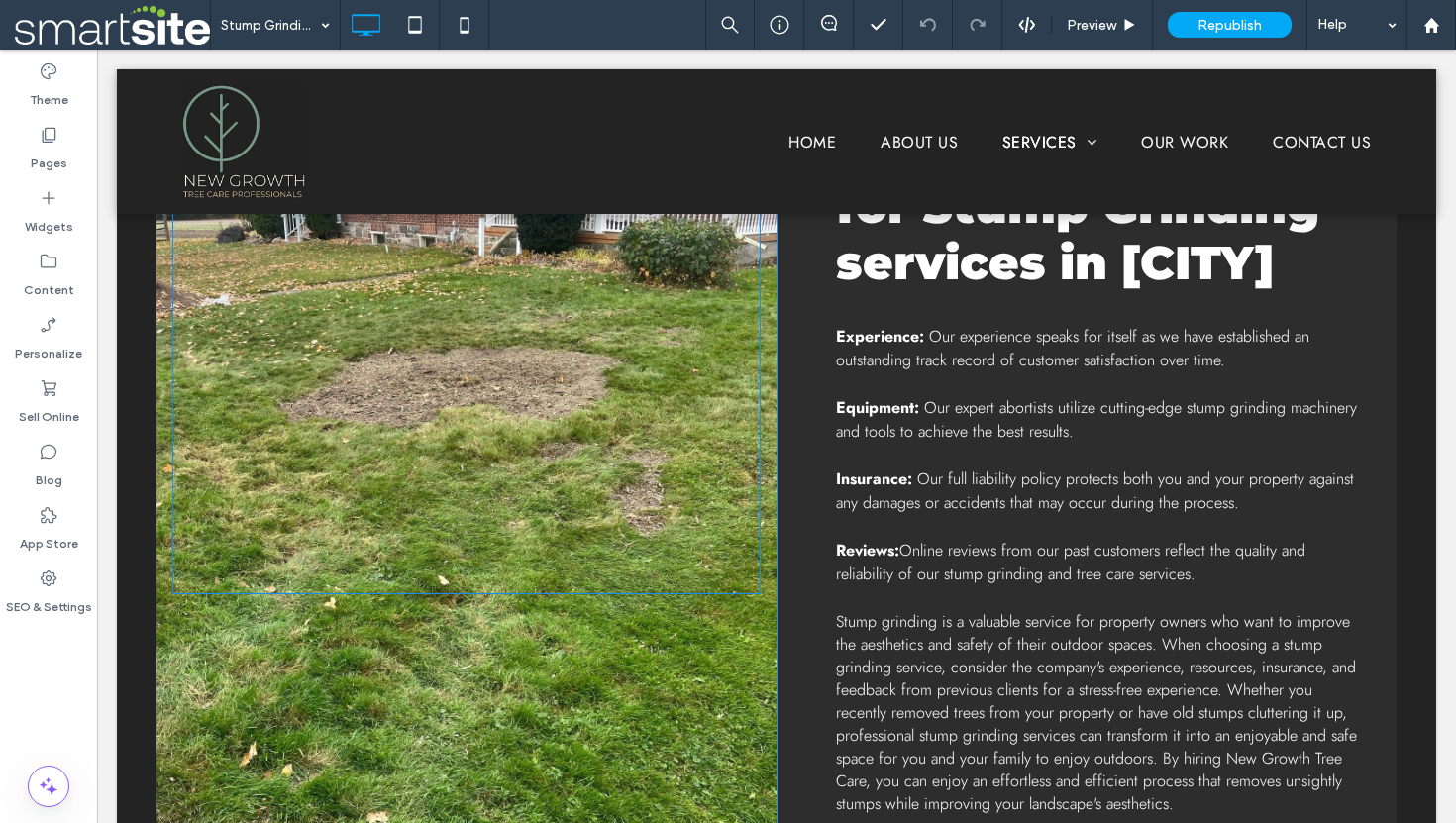 scroll, scrollTop: 1981, scrollLeft: 0, axis: vertical 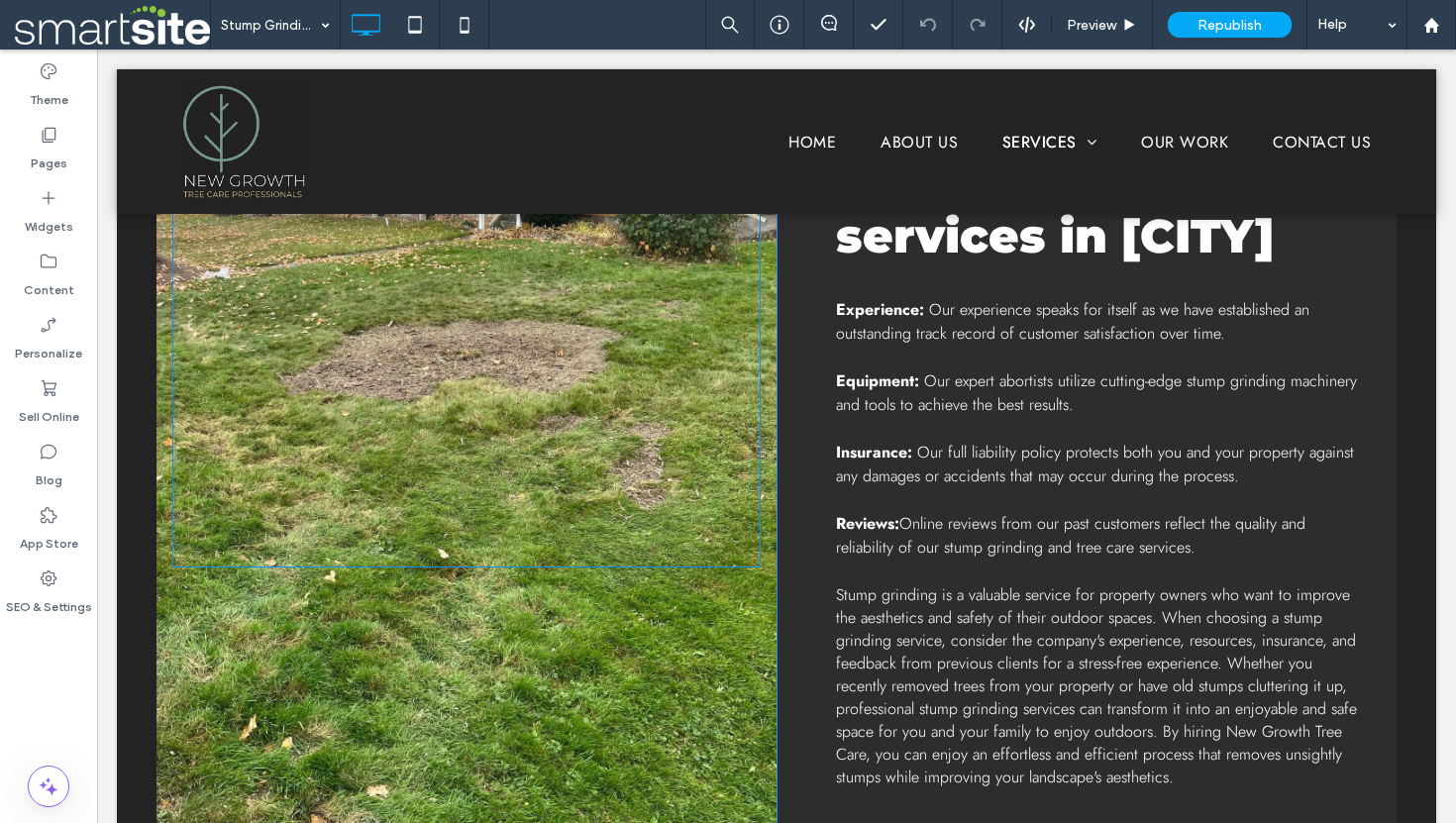 click at bounding box center (467, 280) 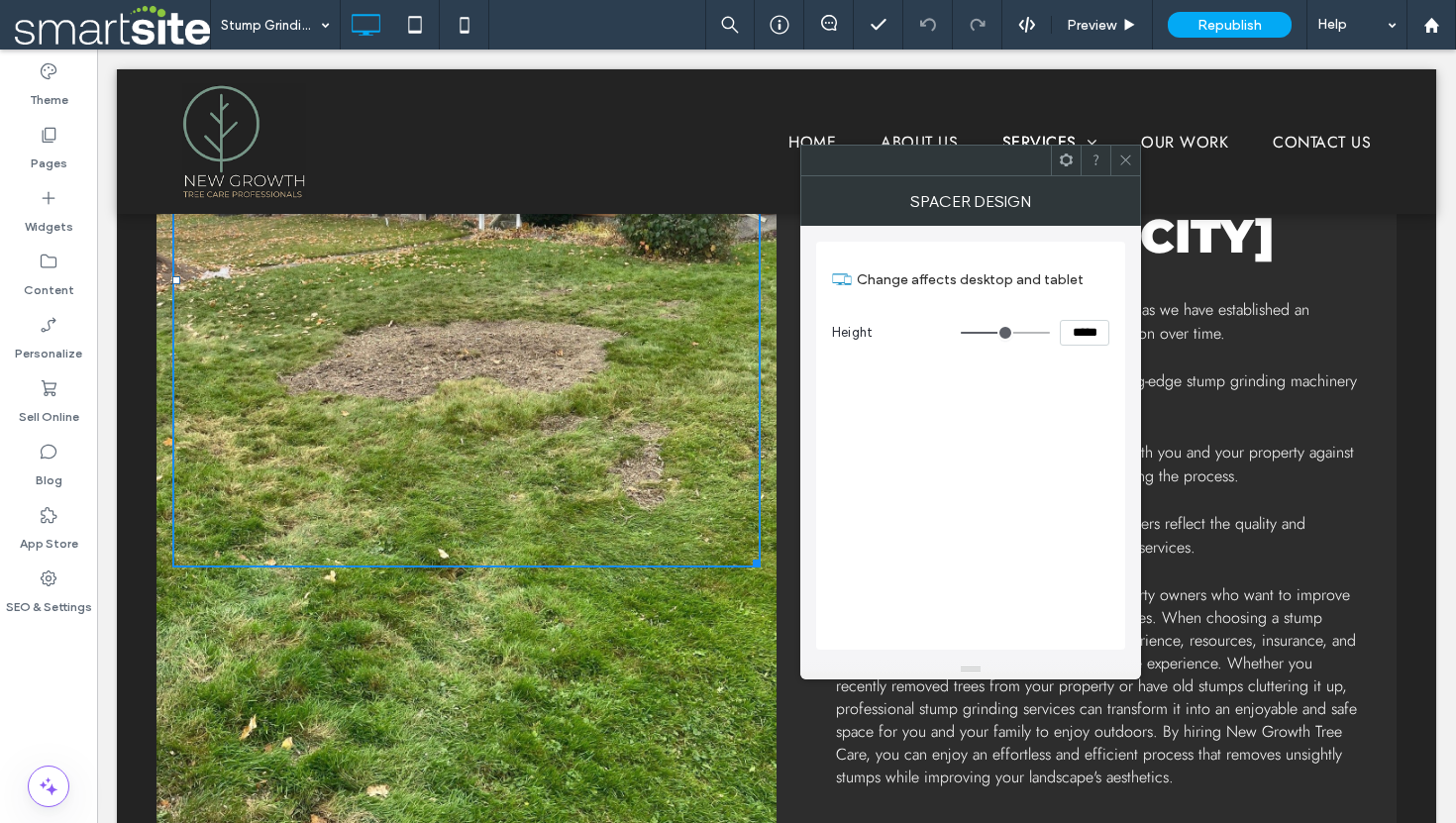 click 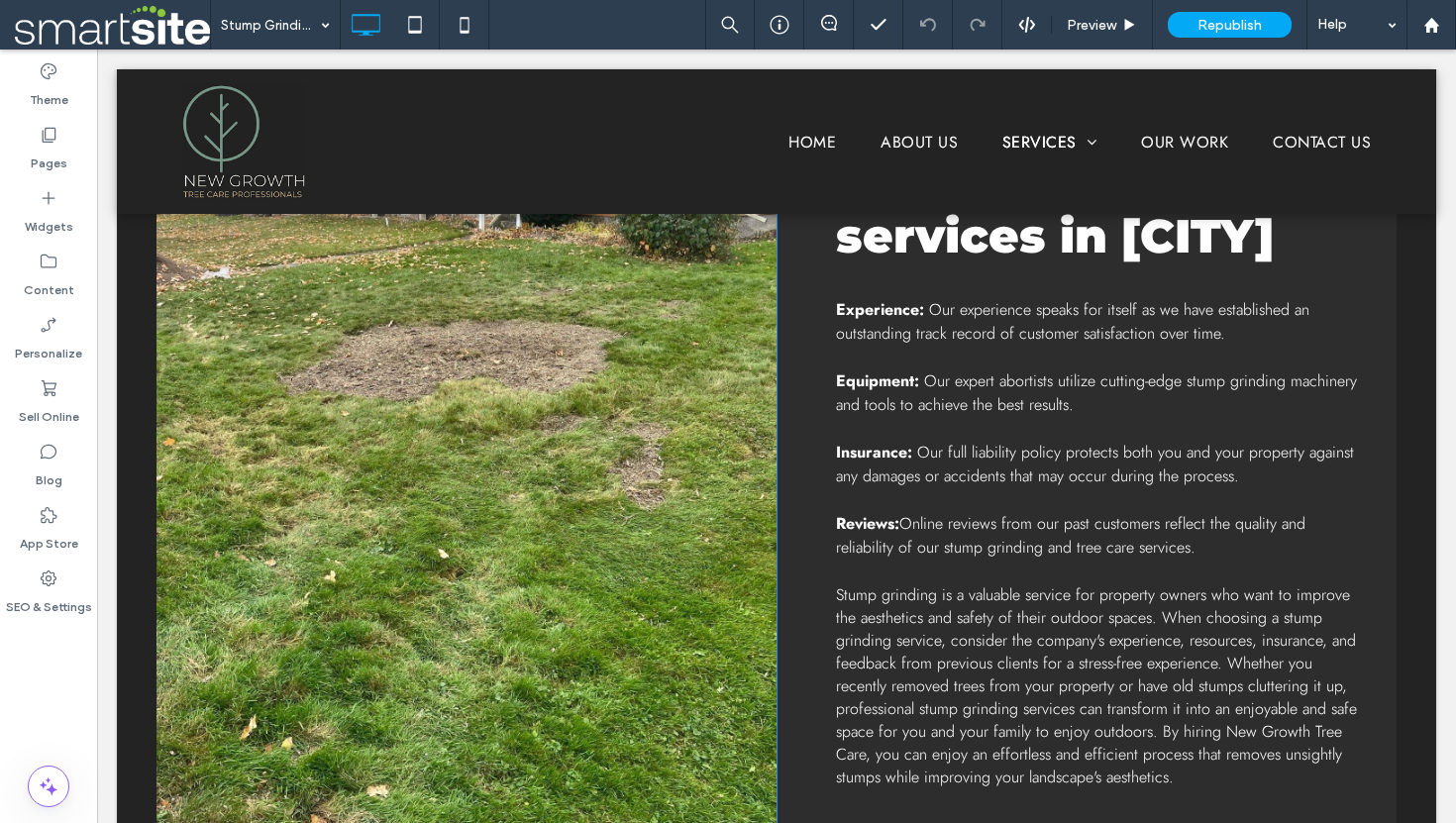 click on "Click To Paste" at bounding box center [467, 425] 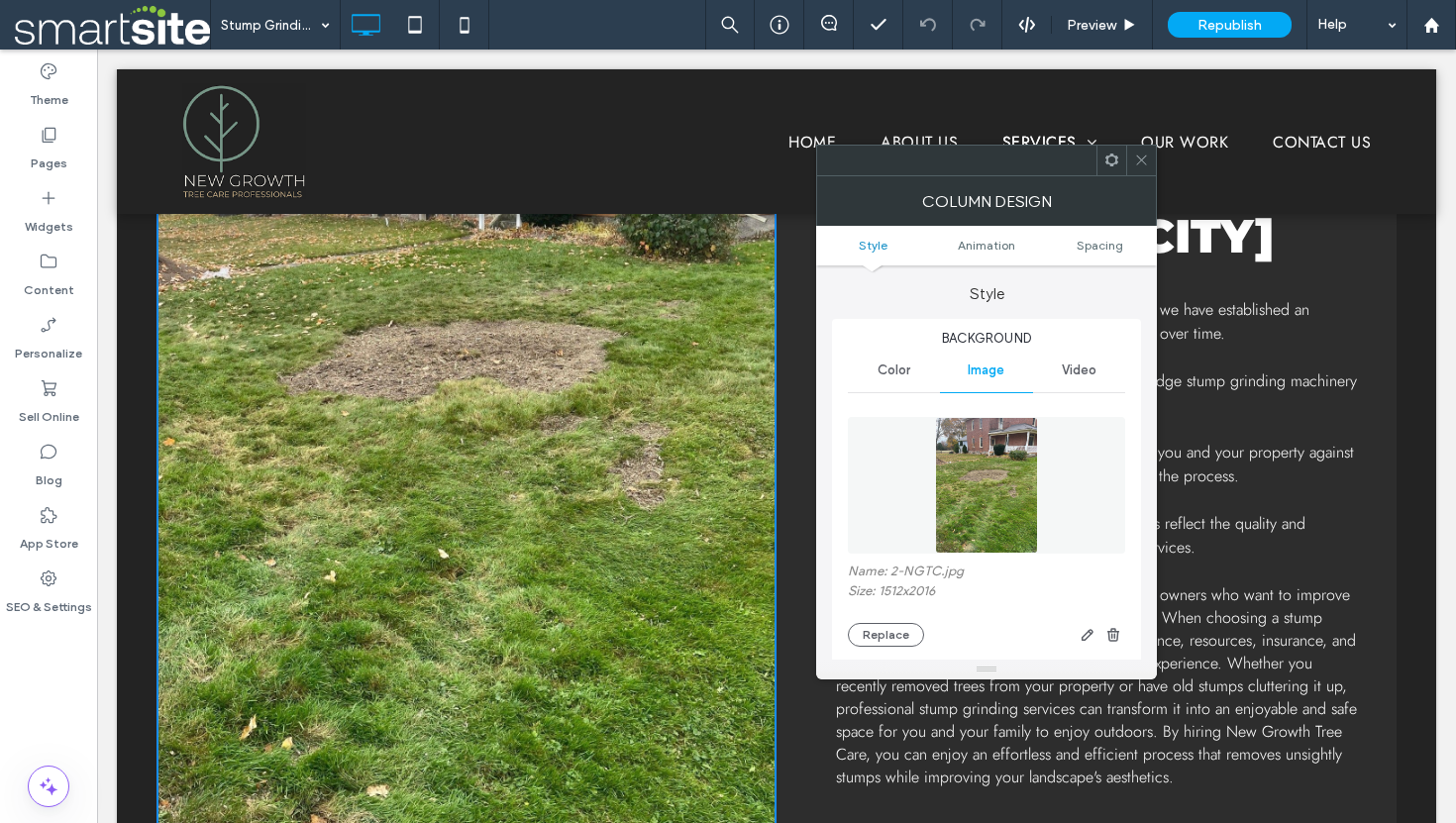 click 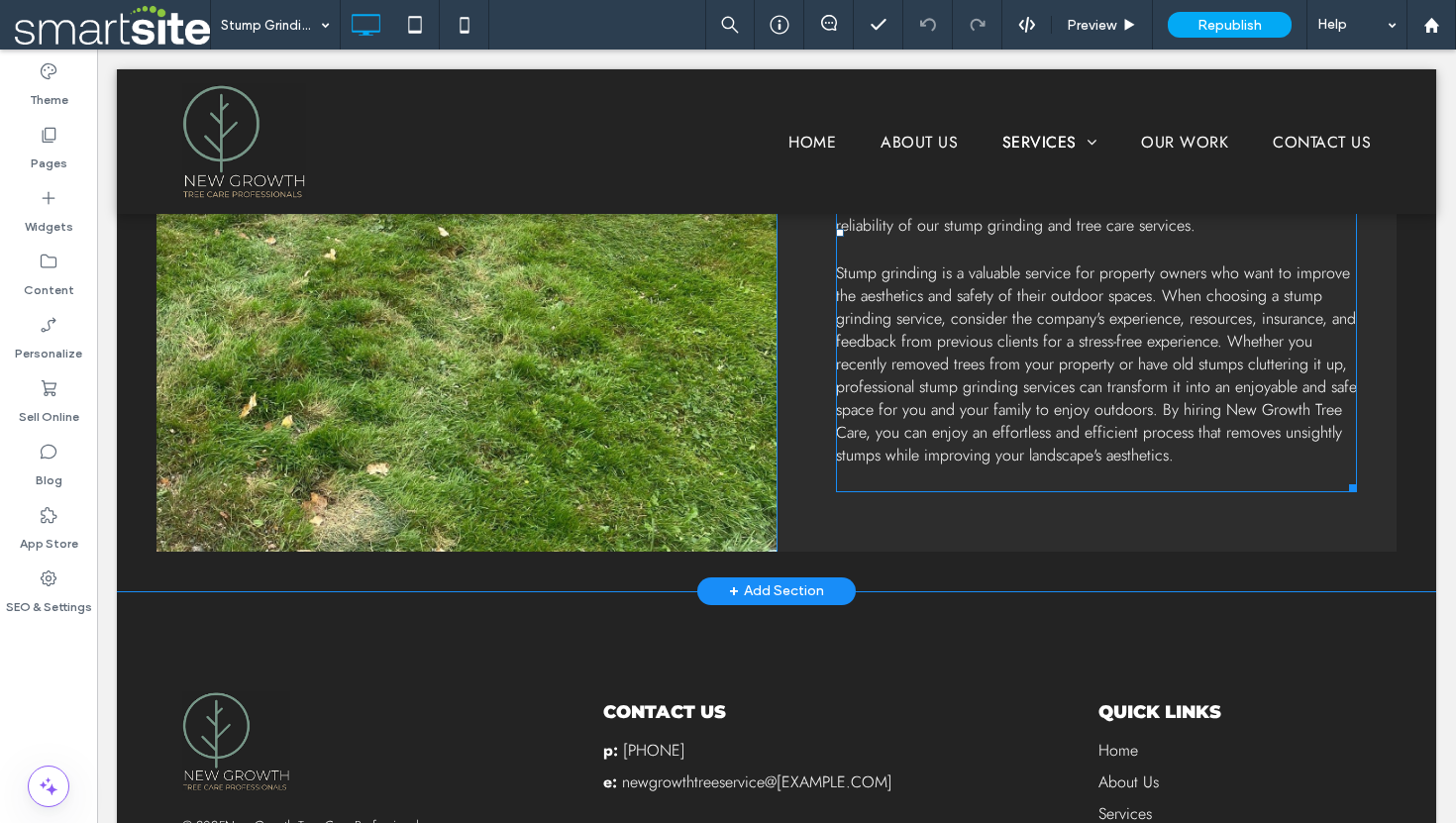 scroll, scrollTop: 2361, scrollLeft: 0, axis: vertical 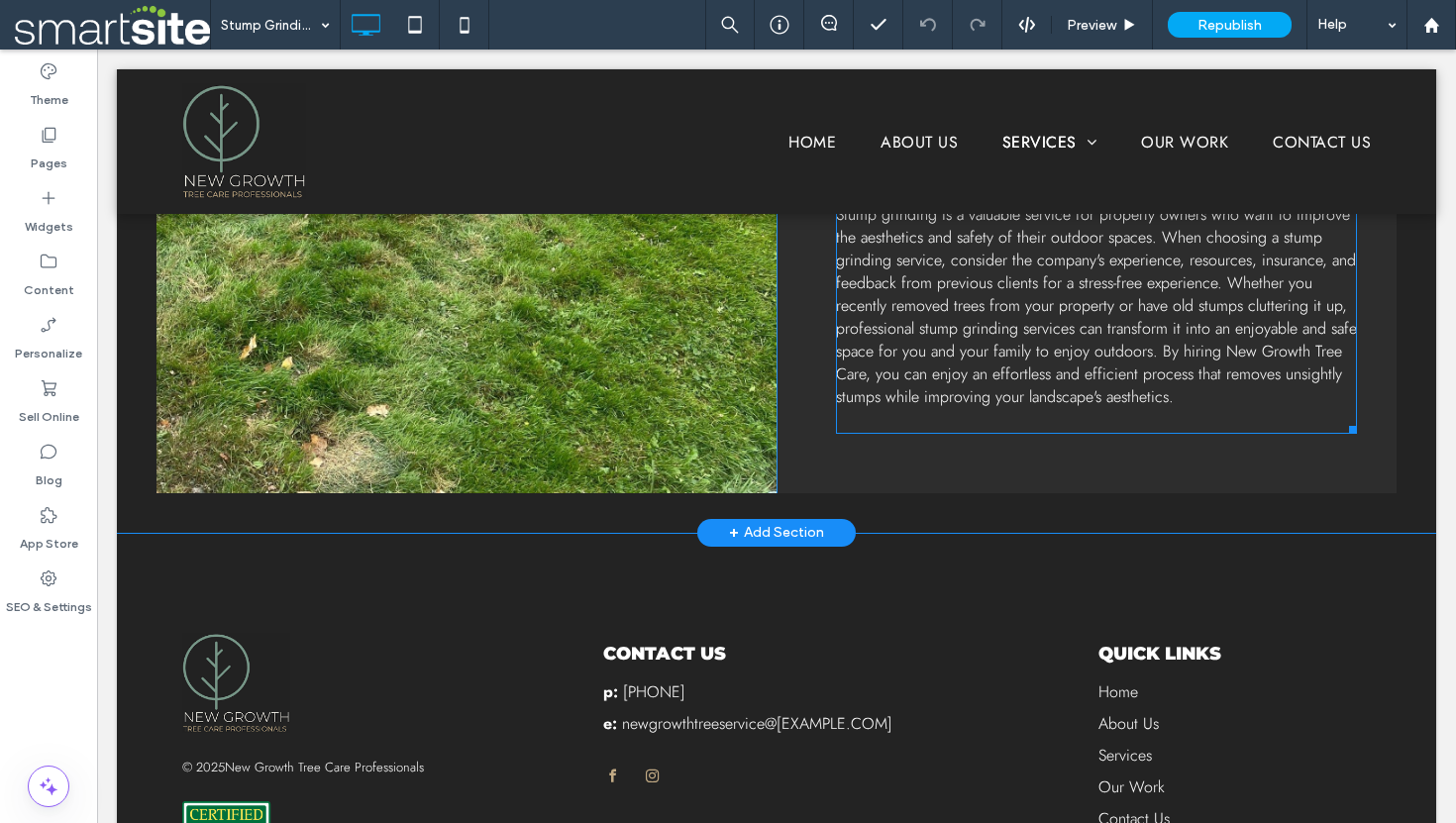 click on "Stump grinding is a valuable service for property owners who want to improve the aesthetics and safety of their outdoor spaces. When choosing a stump grinding service, consider the company's experience, resources, insurance, and feedback from previous clients for a stress-free experience. Whether you recently removed trees from your property or have old stumps cluttering it up, professional stump grinding services can transform it into an enjoyable and safe space for you and your family to enjoy outdoors. By hiring New Growth Tree Care, you can enjoy an effortless and efficient process that removes unsightly stumps while improving your landscape's aesthetics" at bounding box center (1096, 305) 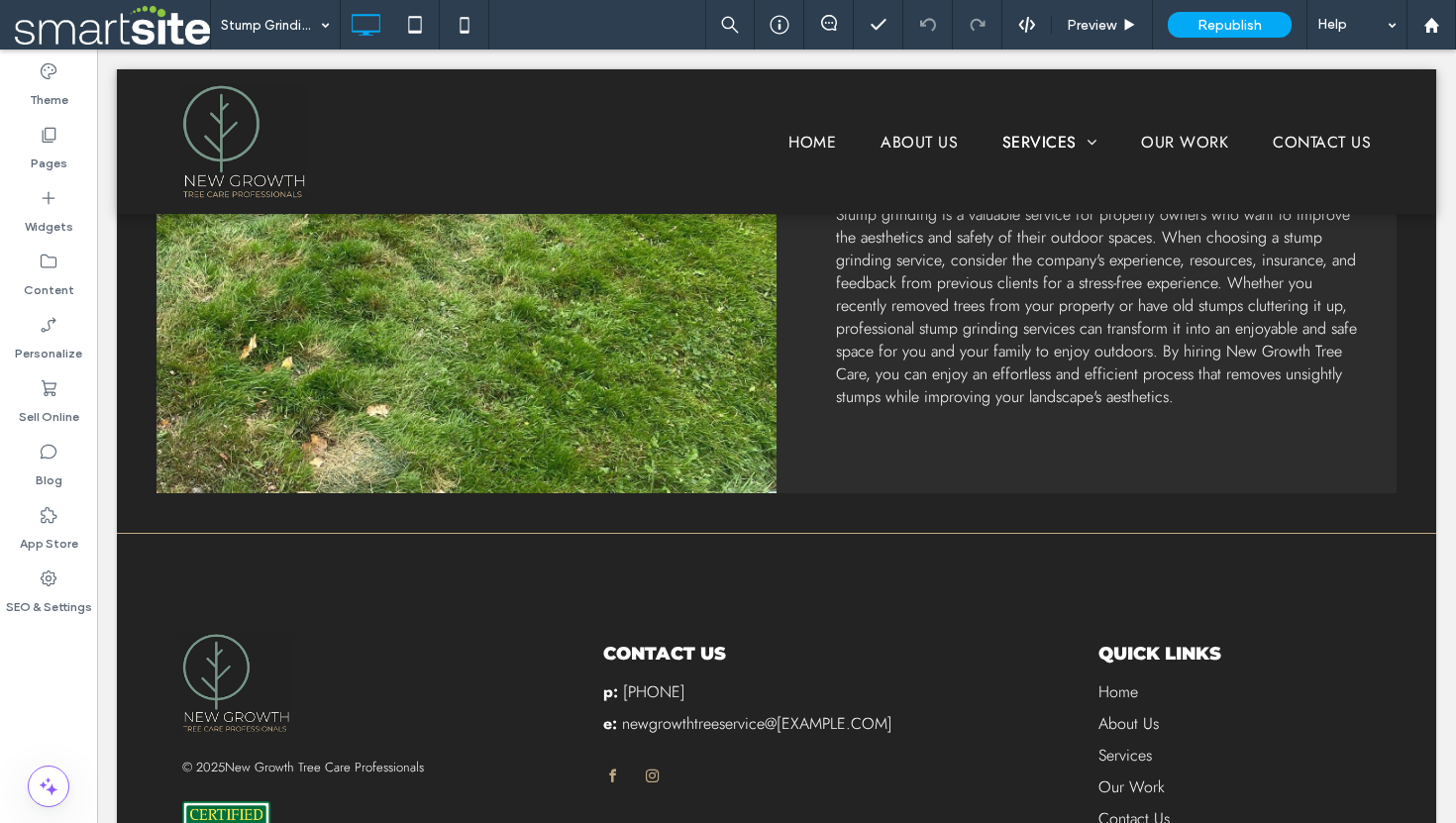 click on "Online reviews from our past customers reflect the quality and reliability of our stump grinding and tree care services." at bounding box center [1071, 154] 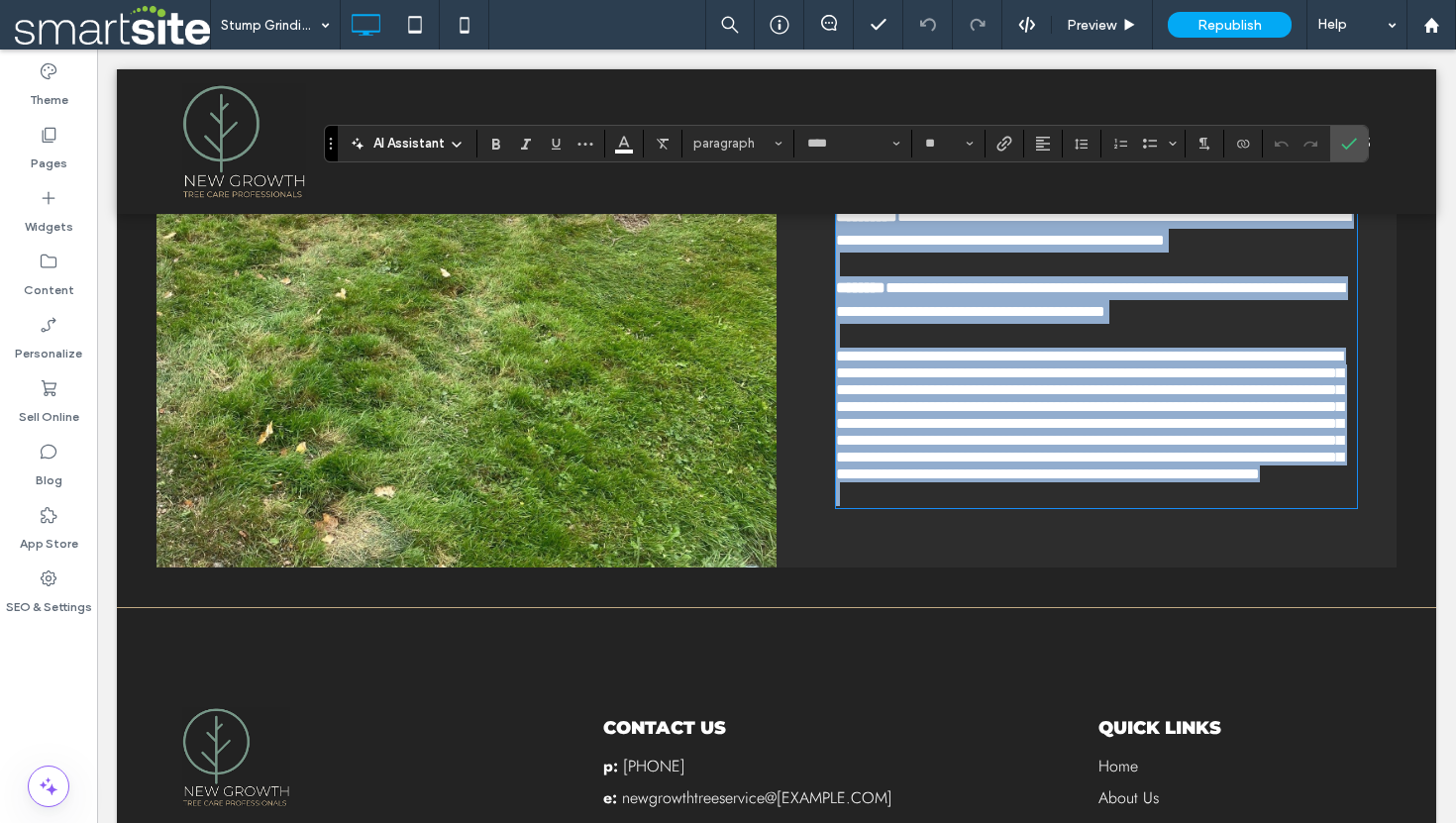 type on "****" 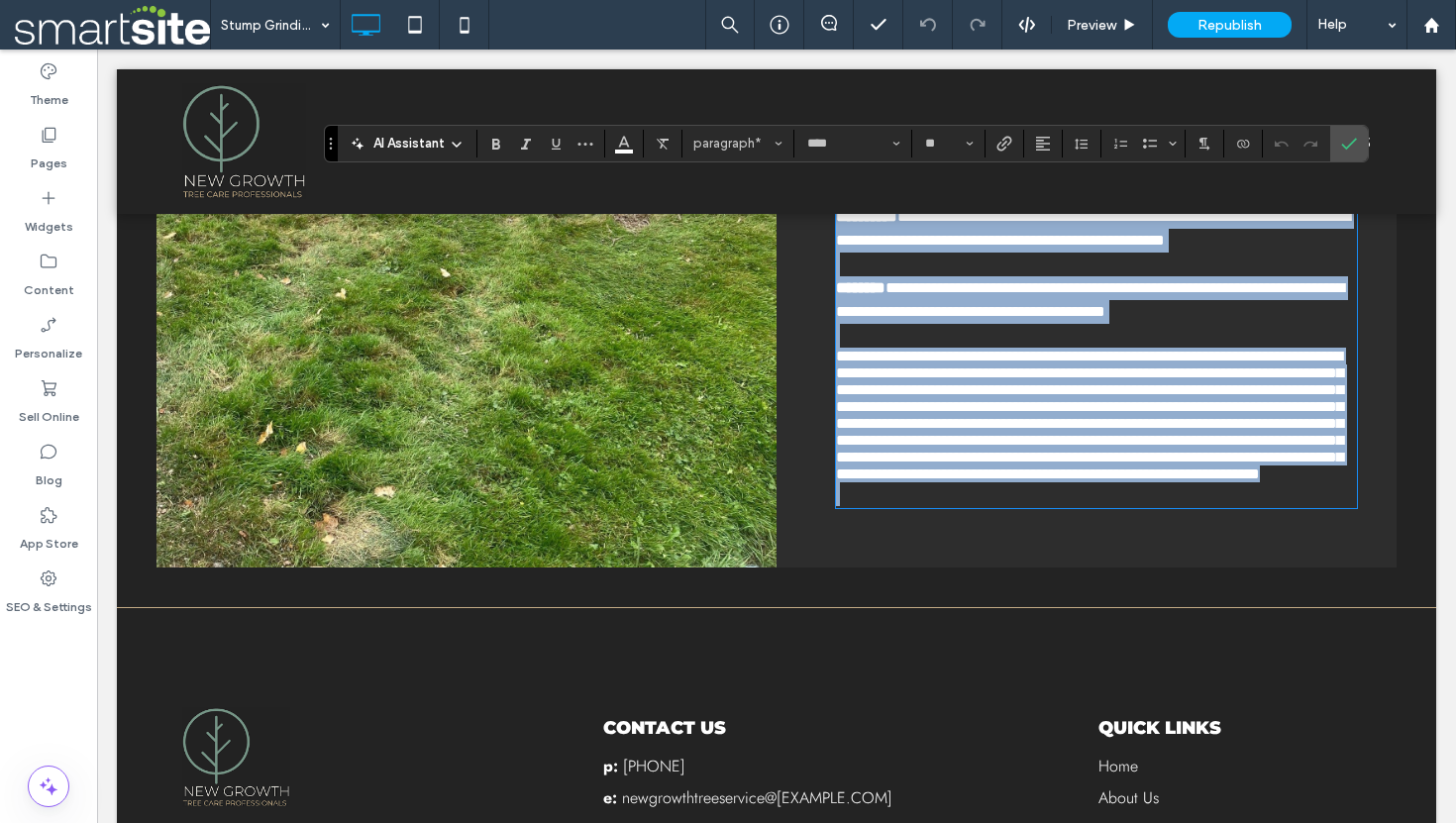click on "**********" at bounding box center (1090, 415) 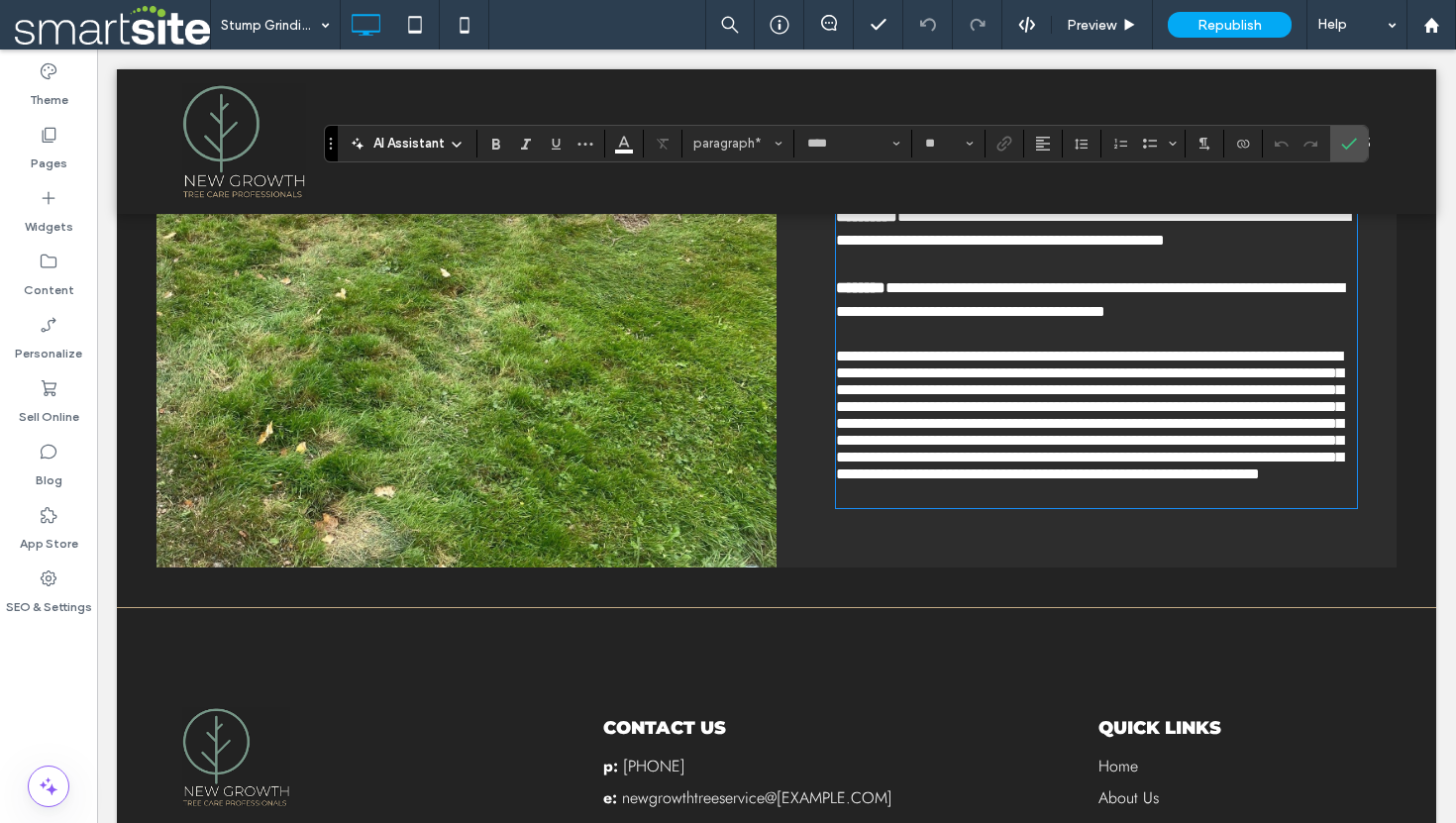 click on "**********" at bounding box center (1090, 415) 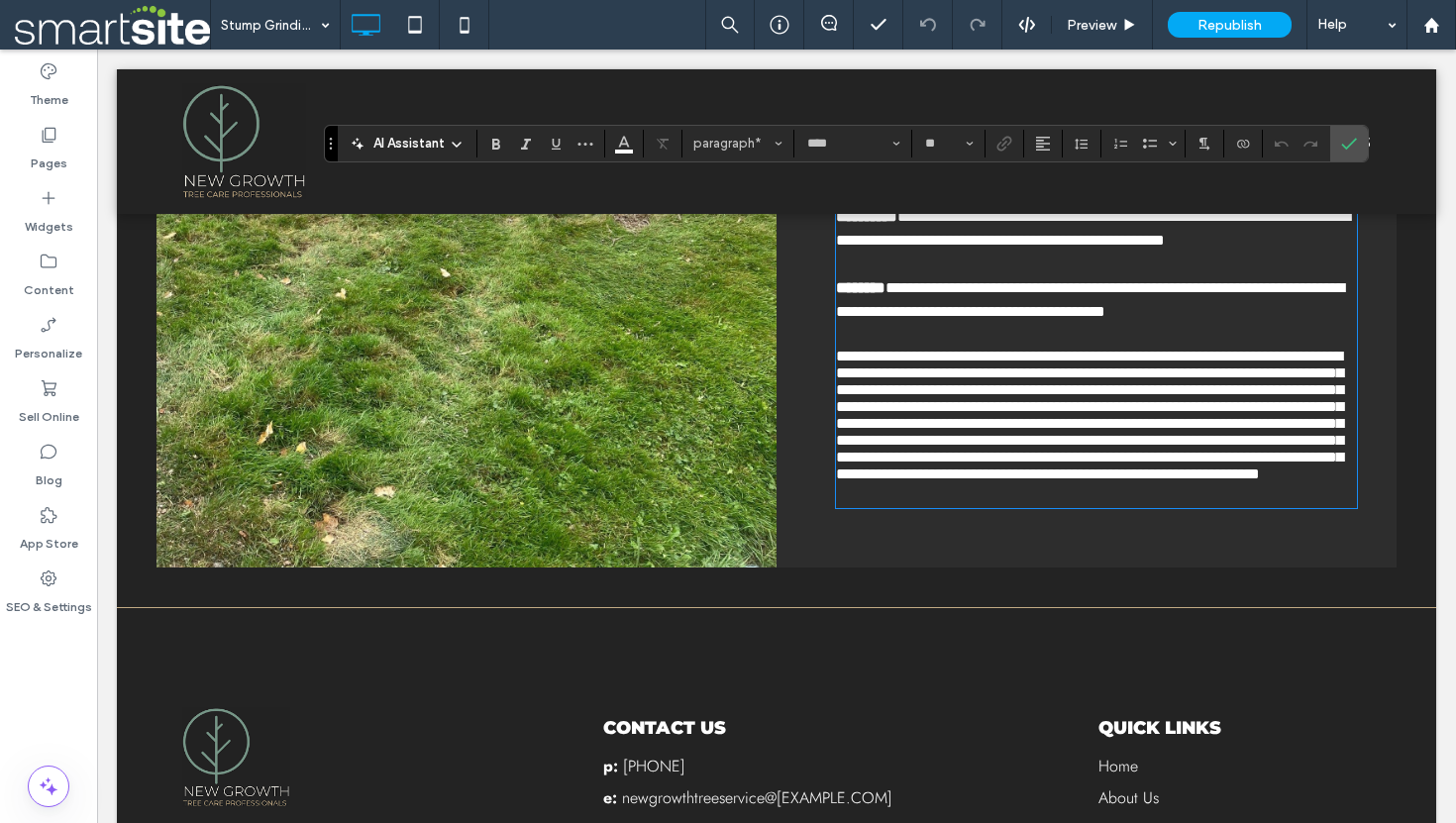 type 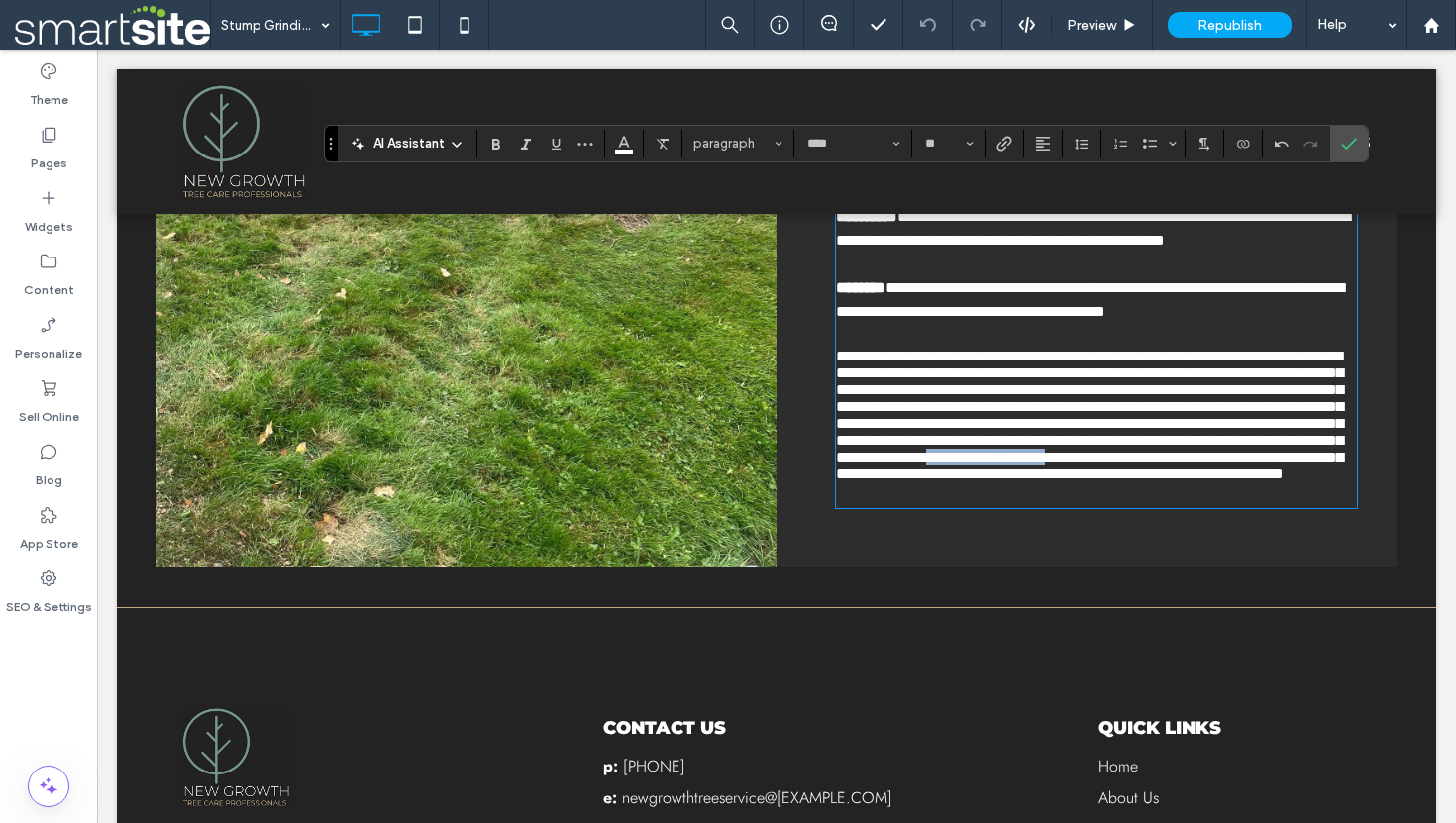 drag, startPoint x: 1254, startPoint y: 608, endPoint x: 897, endPoint y: 629, distance: 357.61711 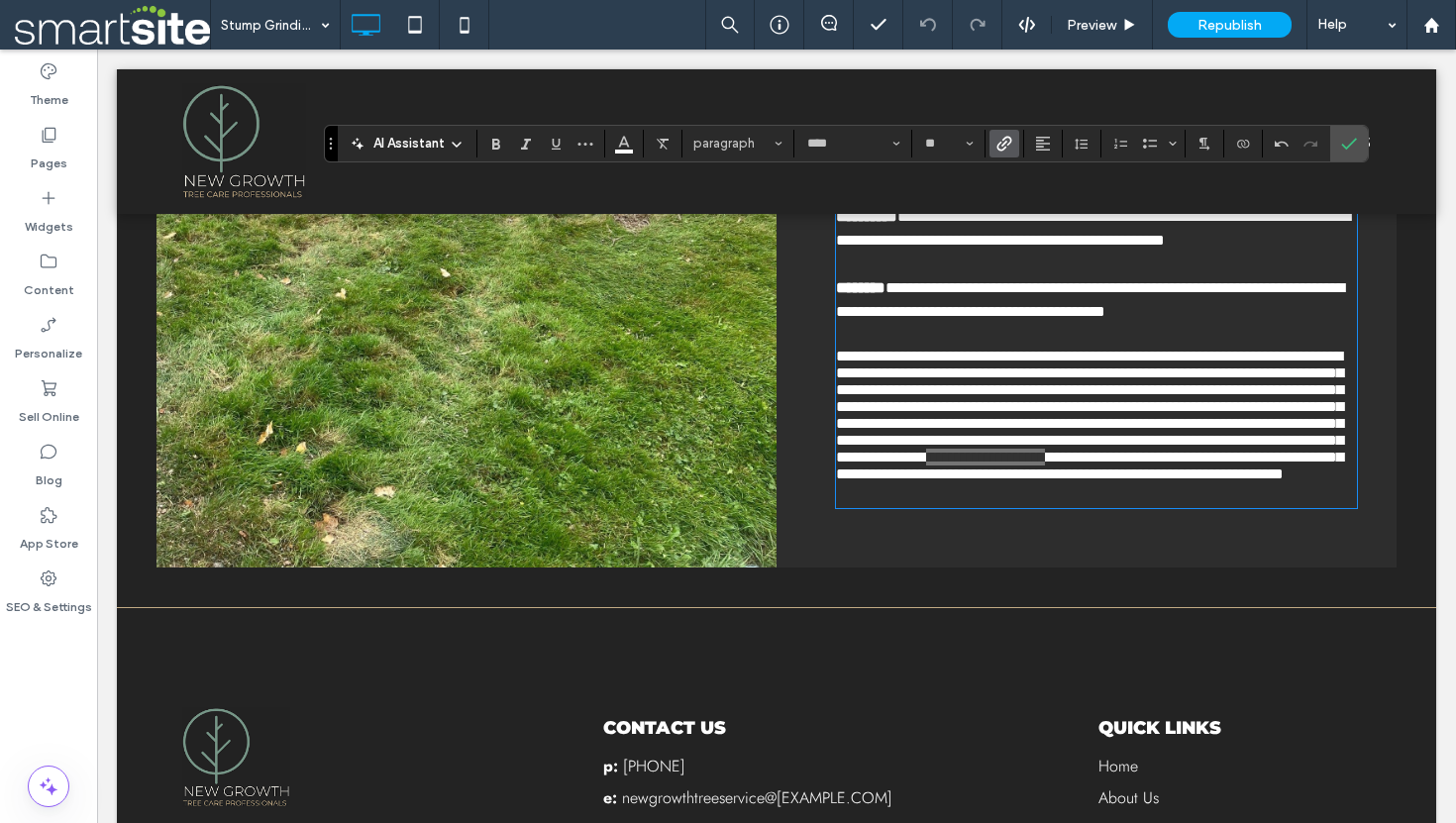 click 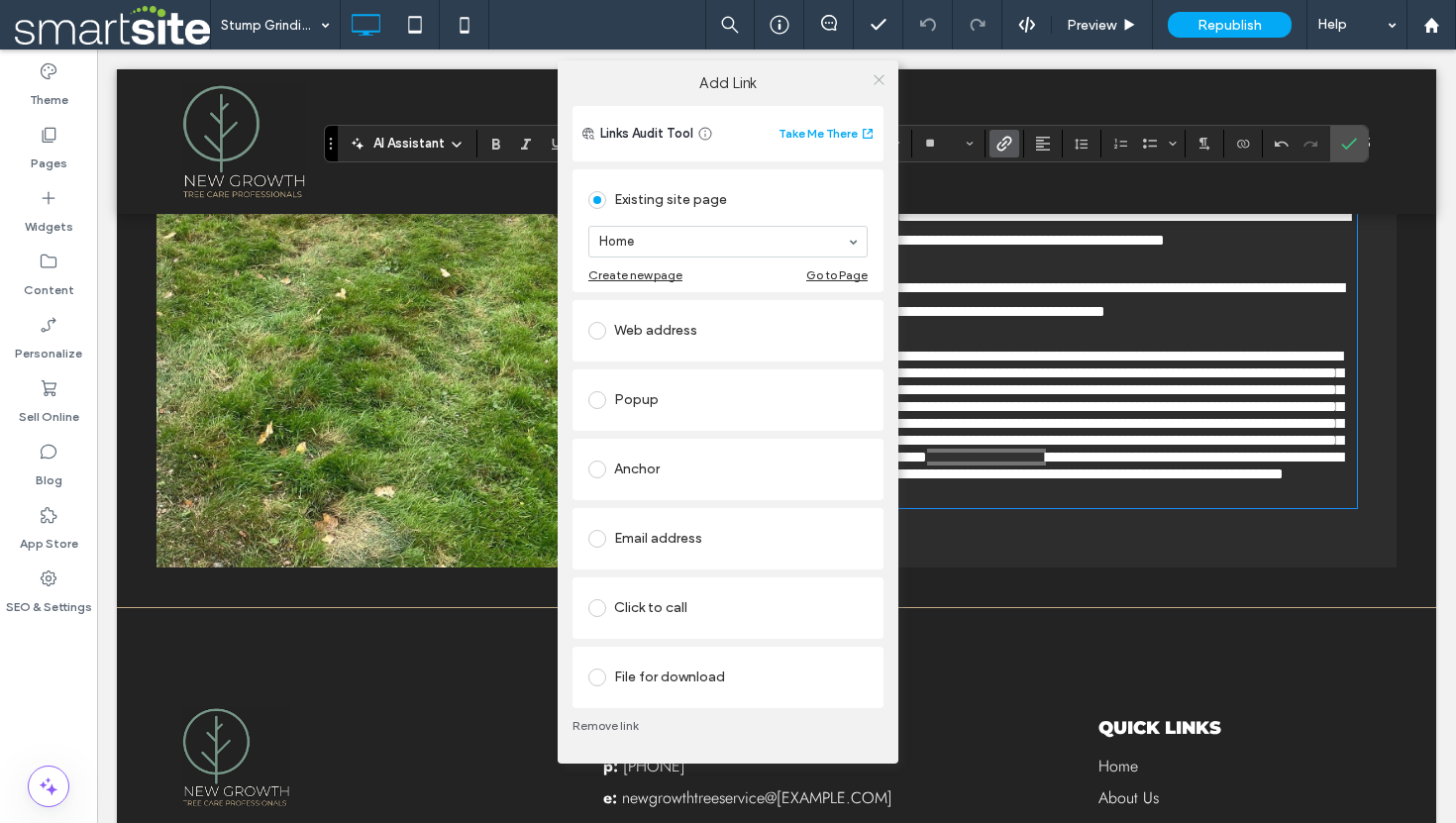 click 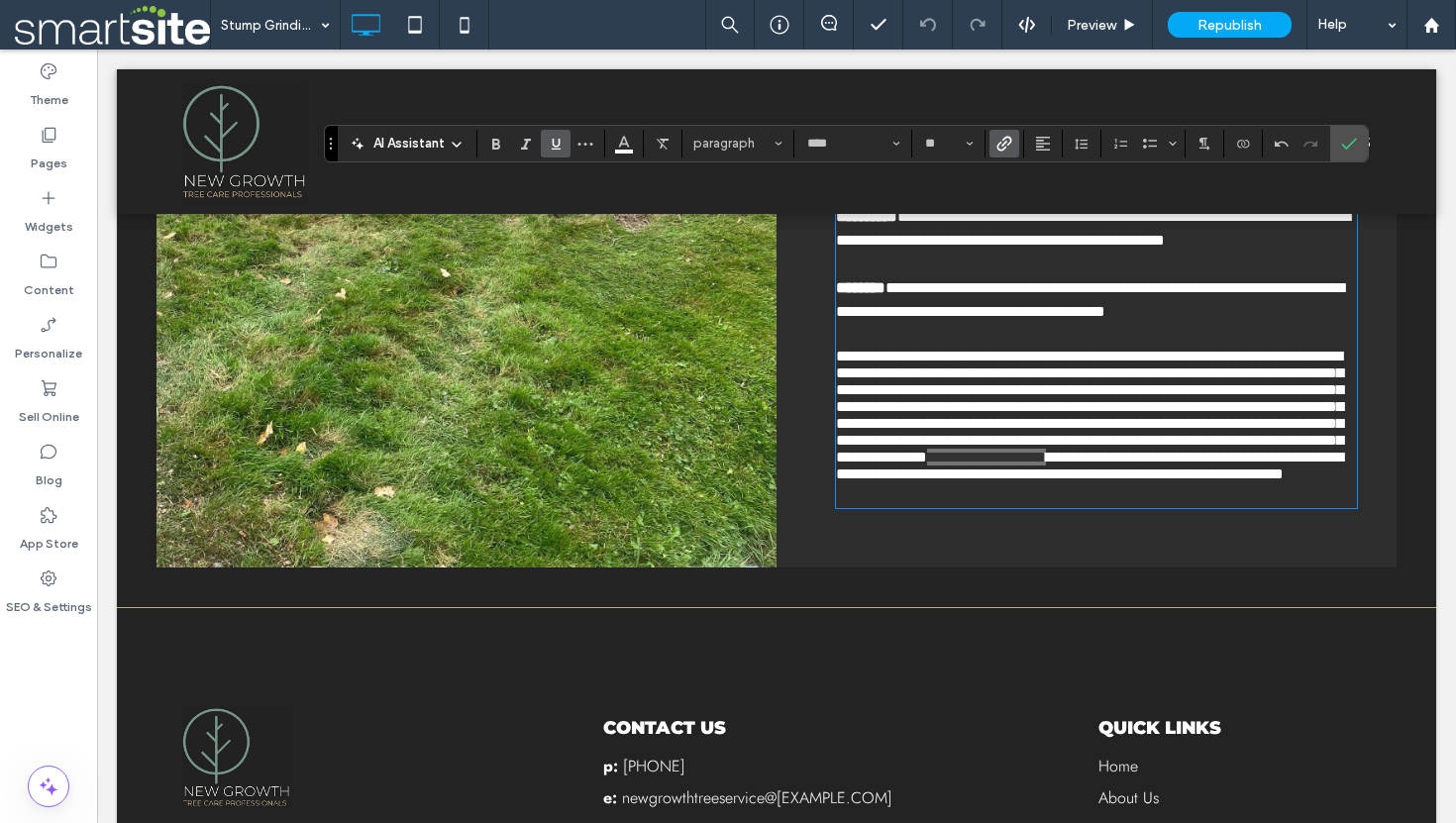 click 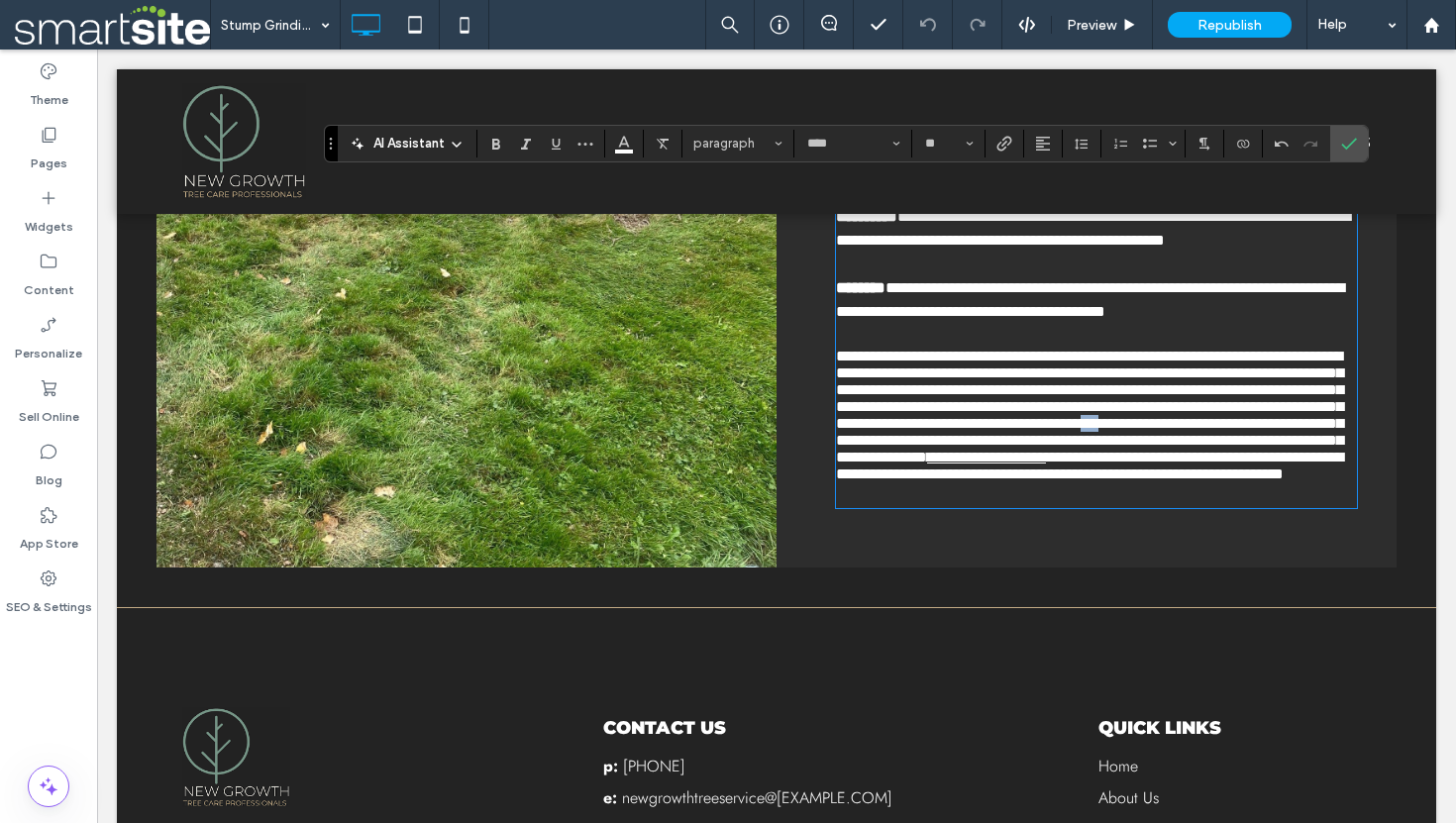 drag, startPoint x: 837, startPoint y: 591, endPoint x: 858, endPoint y: 587, distance: 21.377558 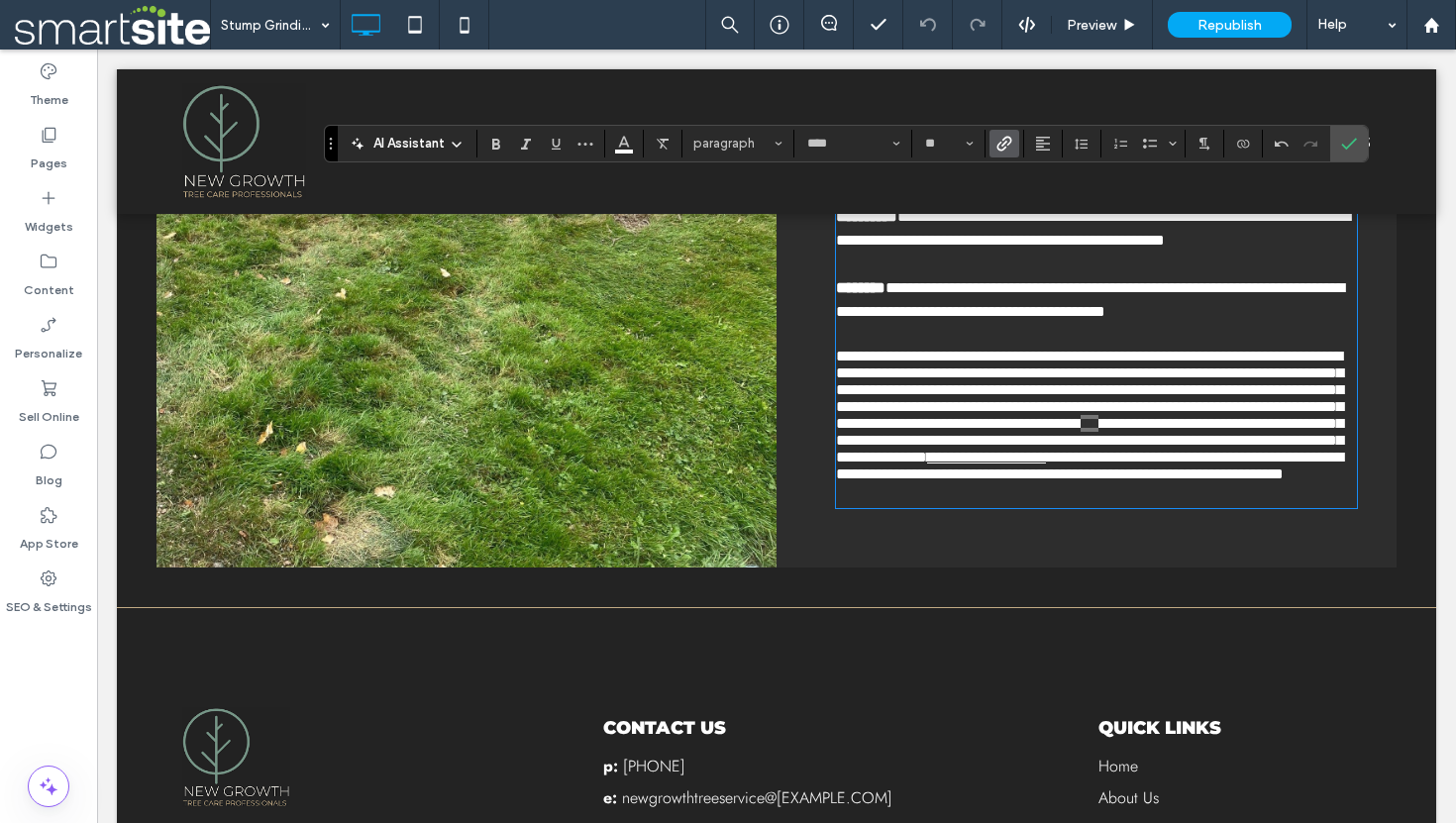 click 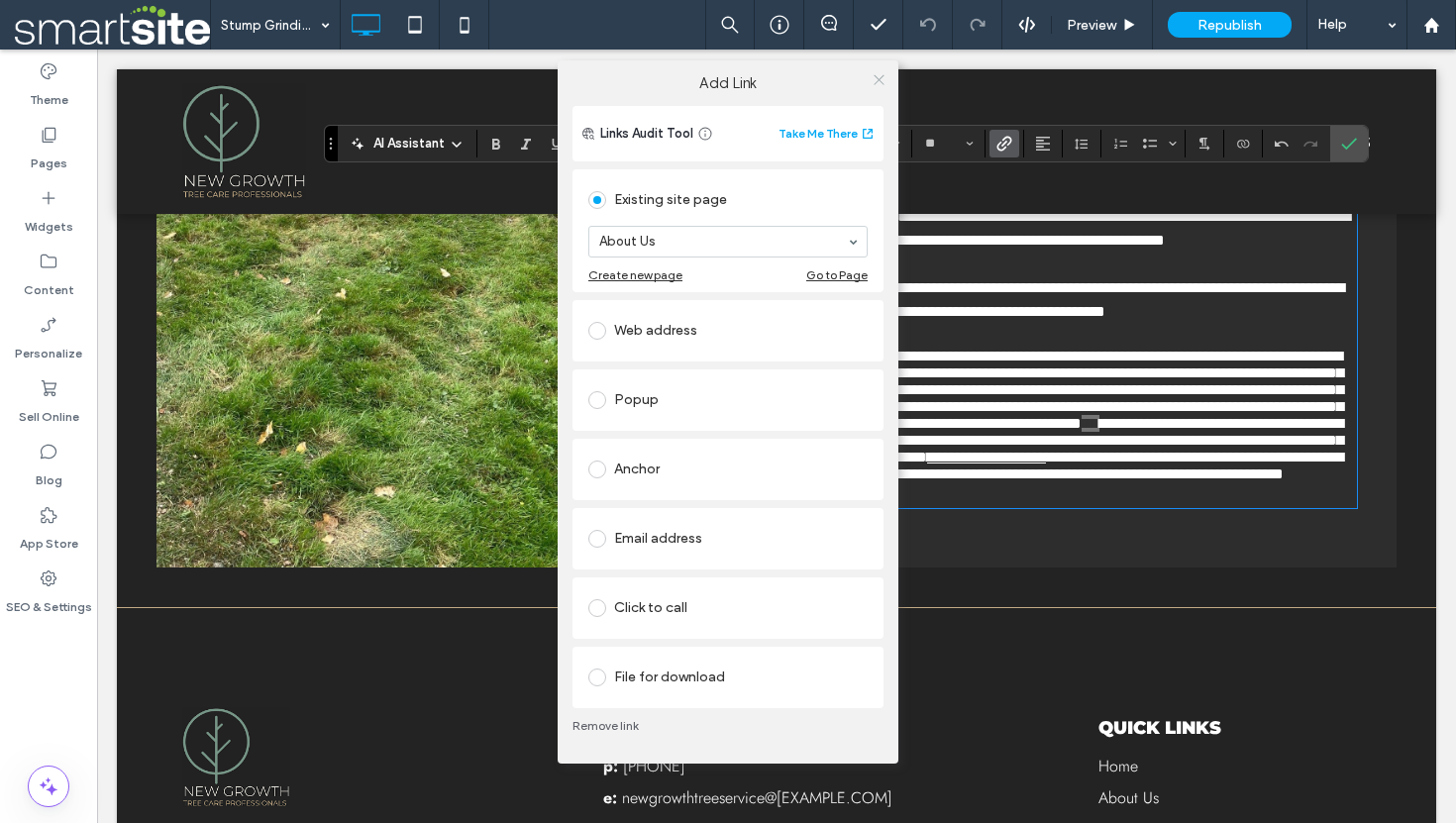 click 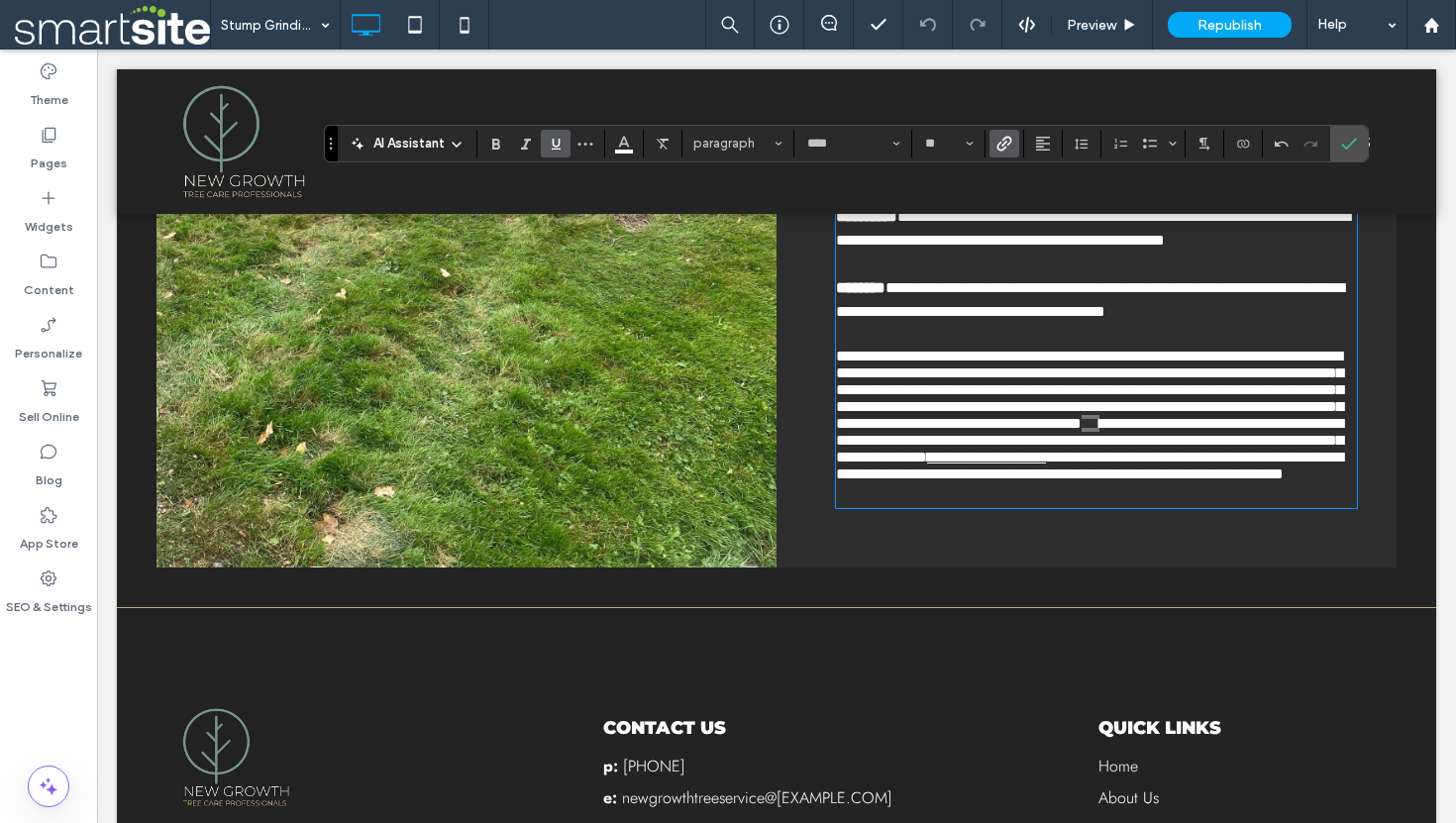 click 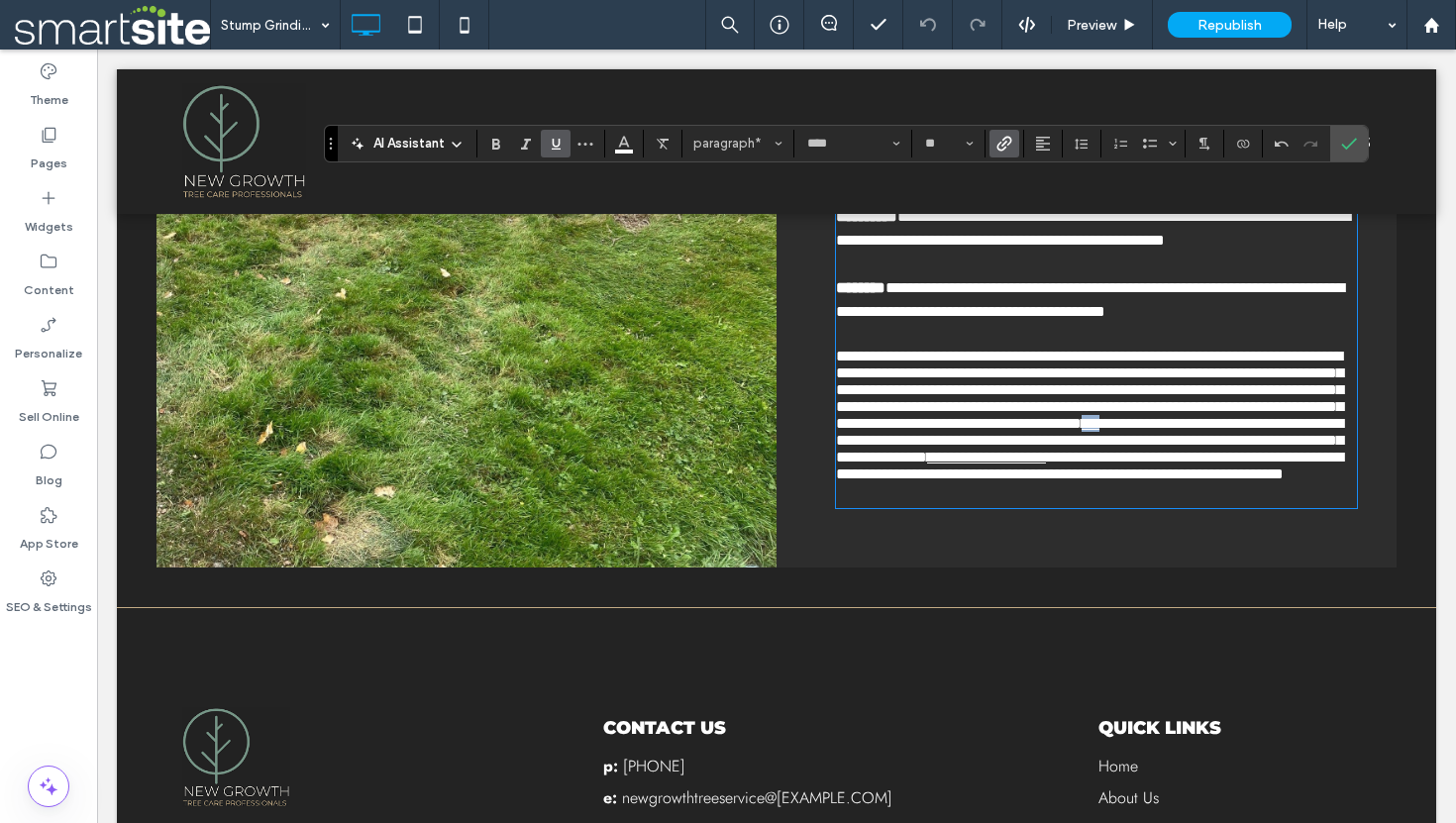 click on "**********" at bounding box center [1090, 465] 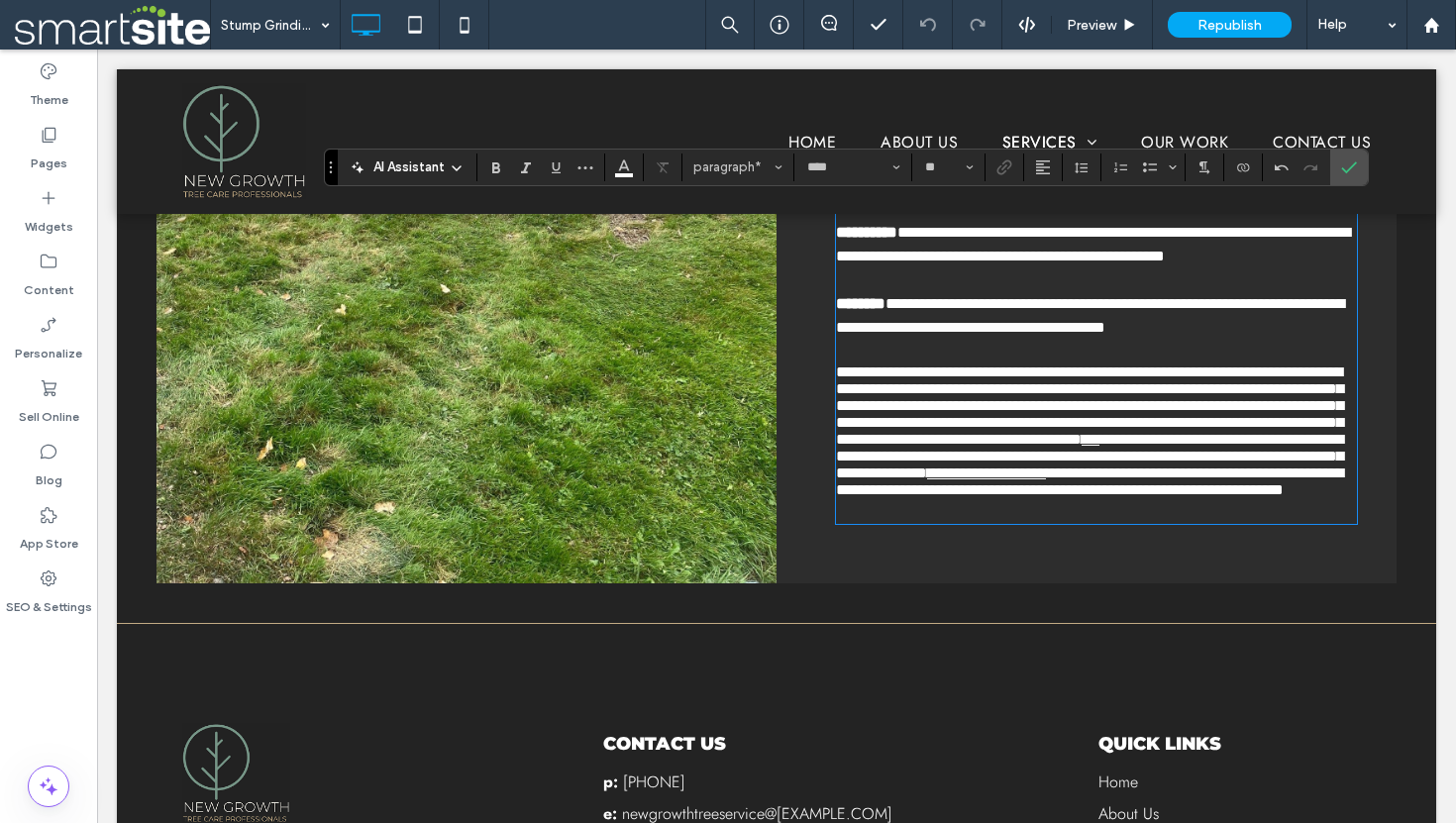 scroll, scrollTop: 2193, scrollLeft: 0, axis: vertical 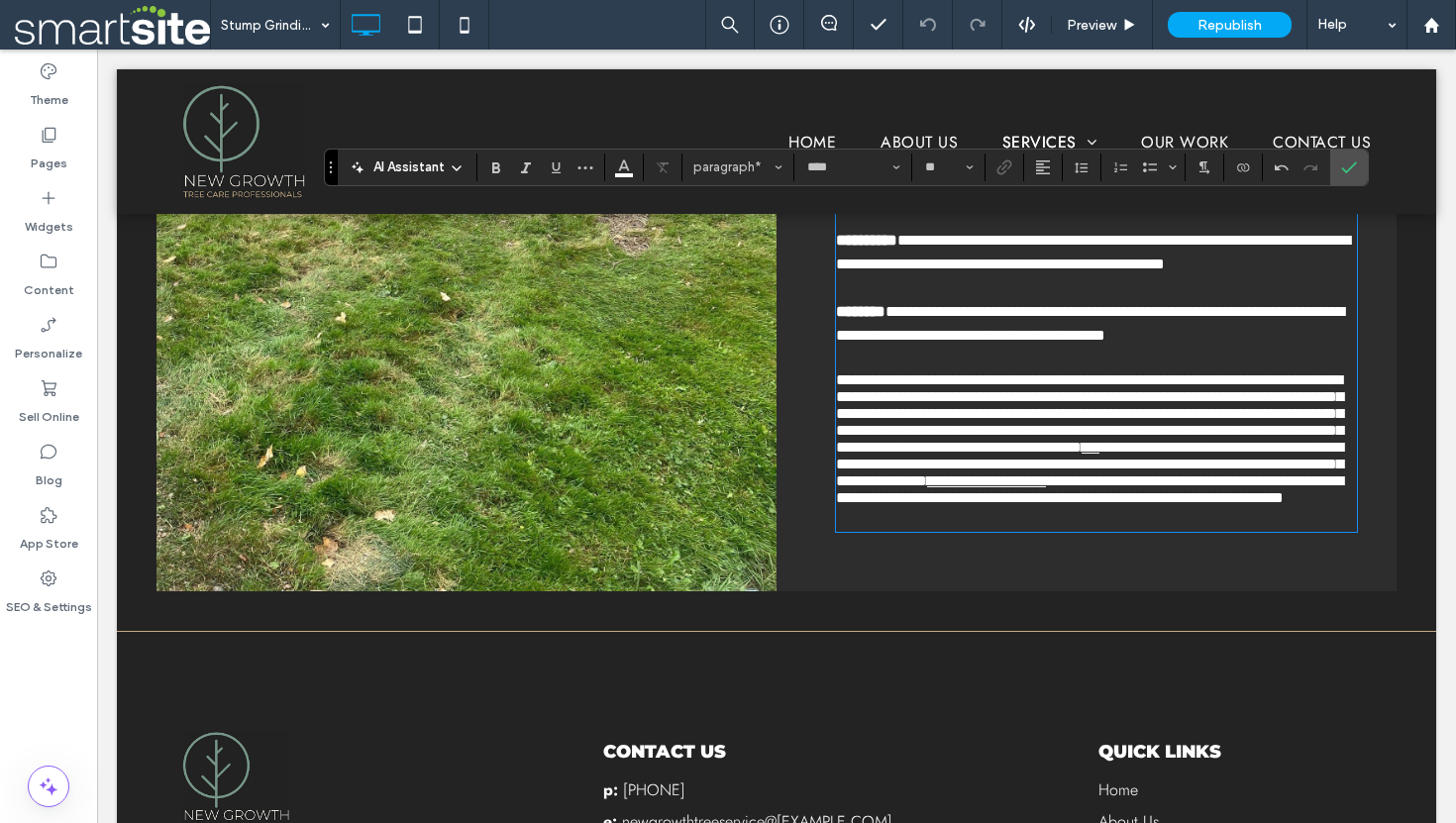 click on "**********" at bounding box center [1096, 439] 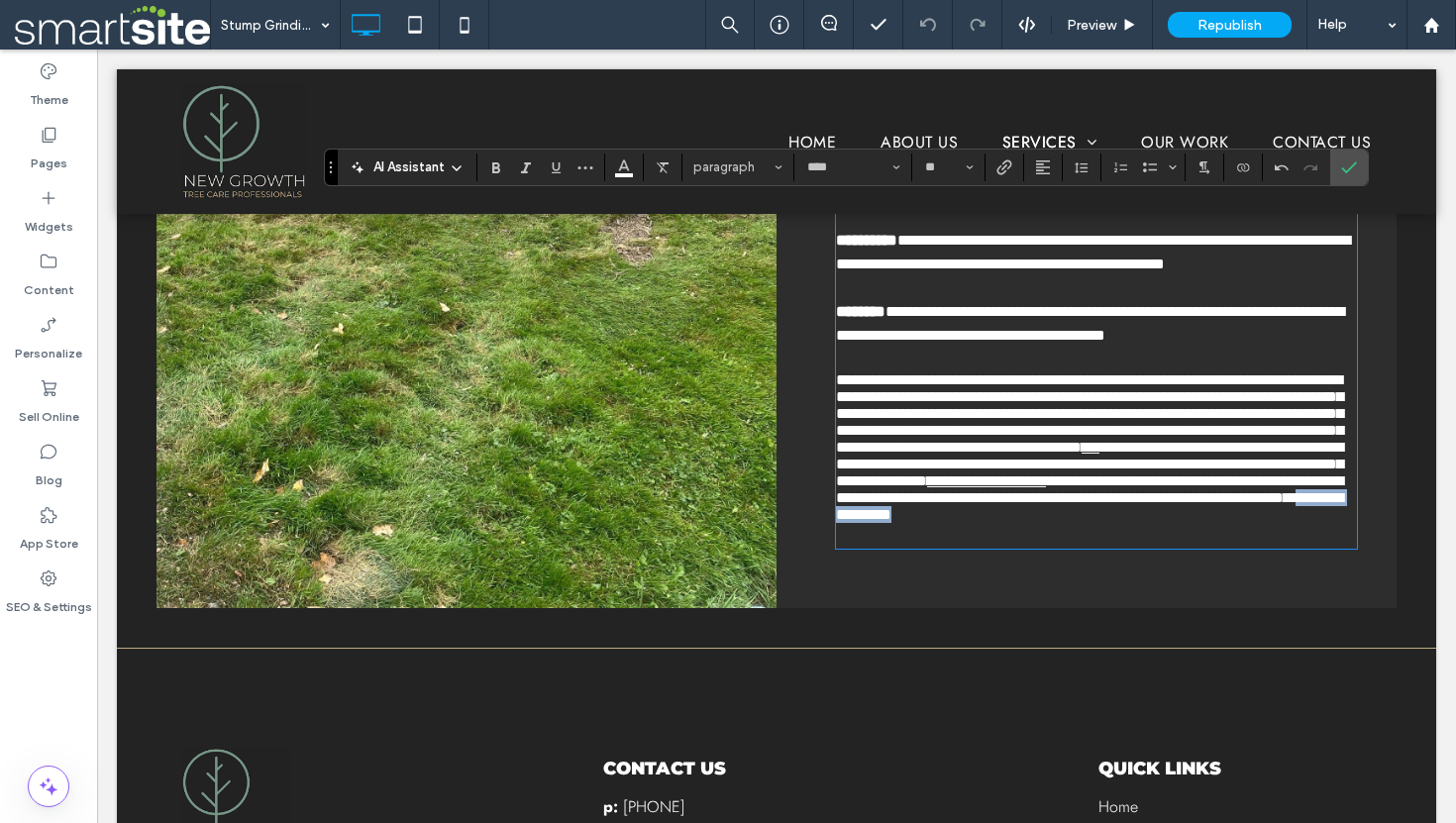 drag, startPoint x: 1241, startPoint y: 677, endPoint x: 1351, endPoint y: 678, distance: 110.0045 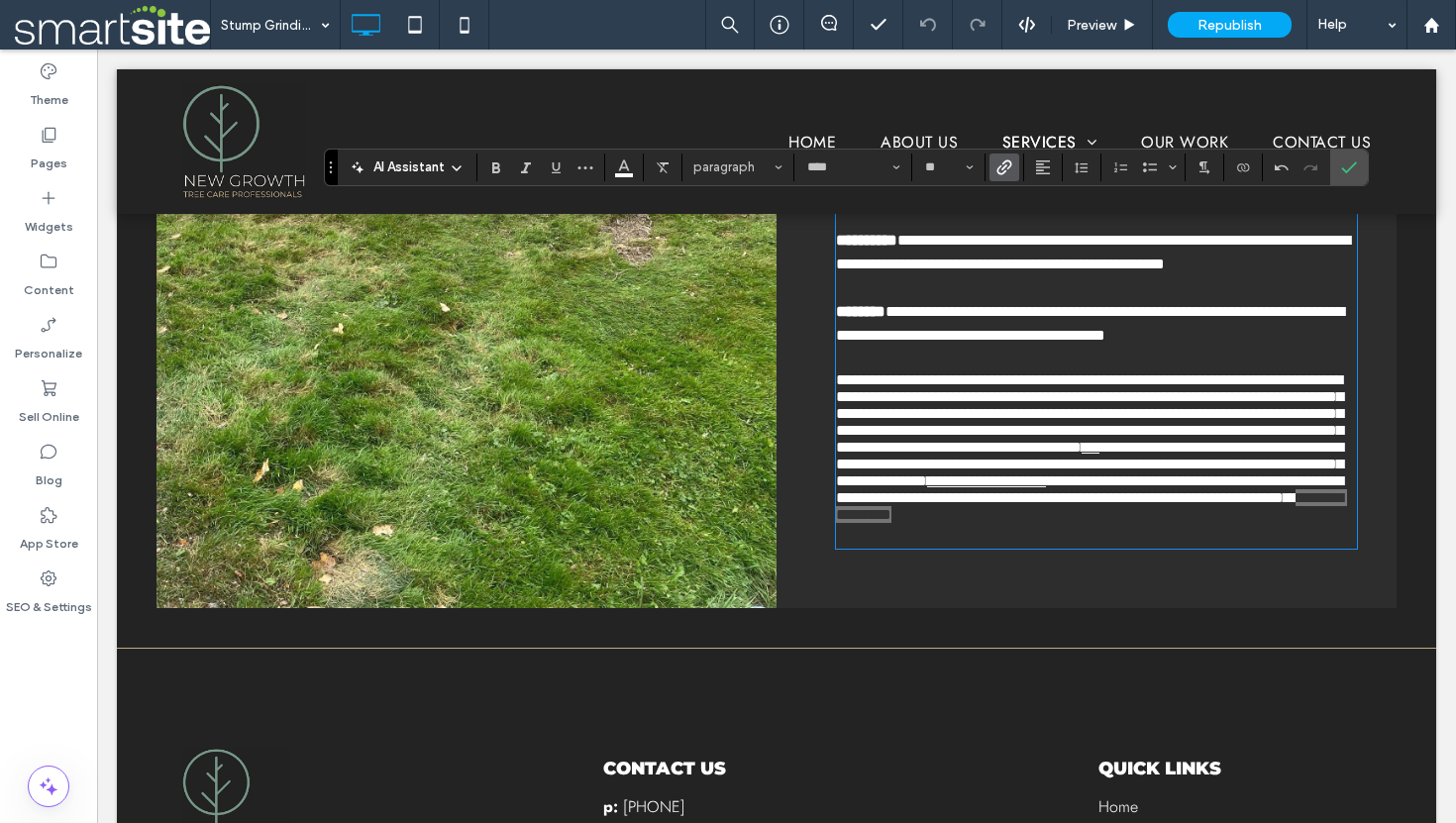click 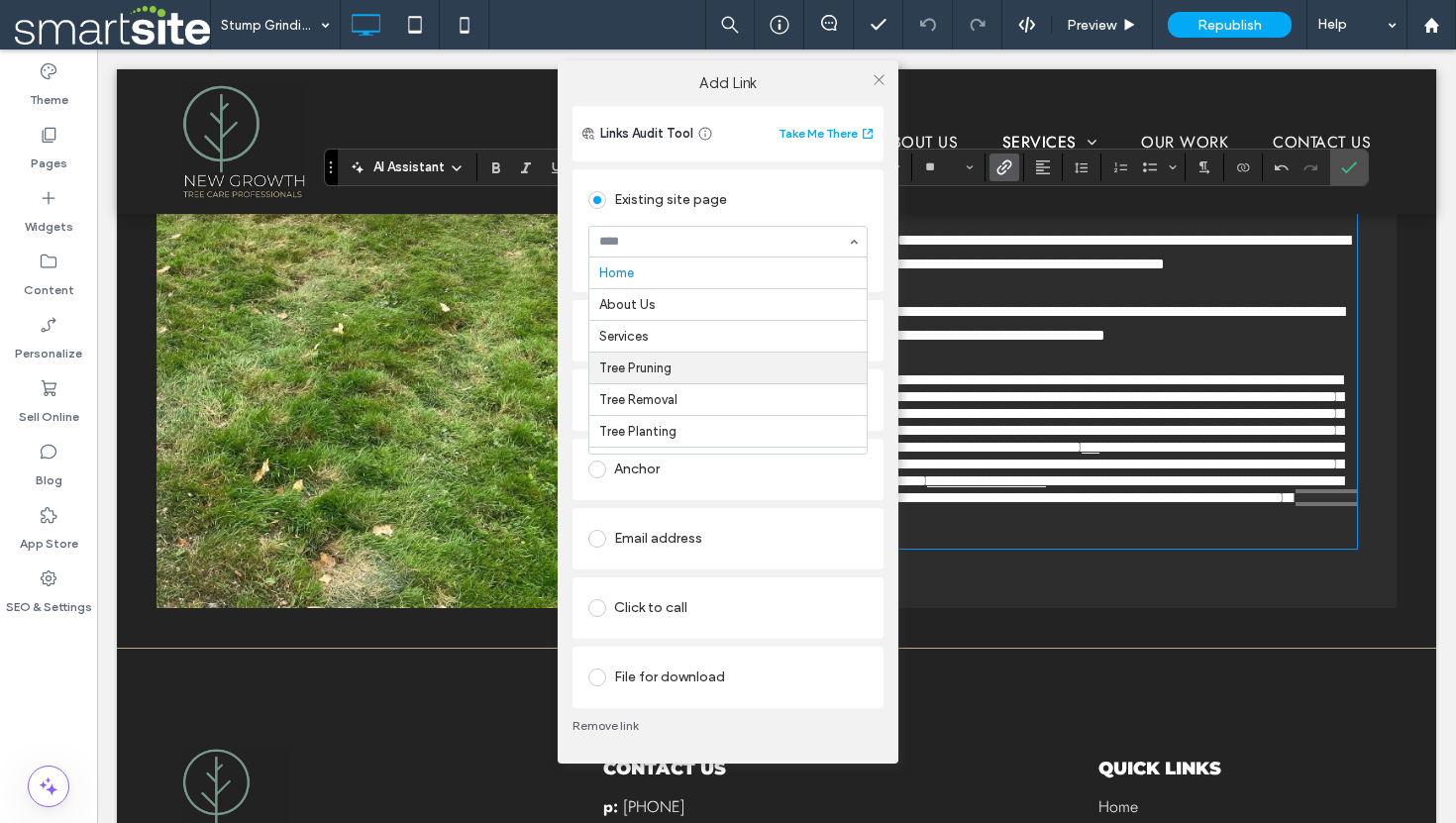 scroll, scrollTop: 162, scrollLeft: 0, axis: vertical 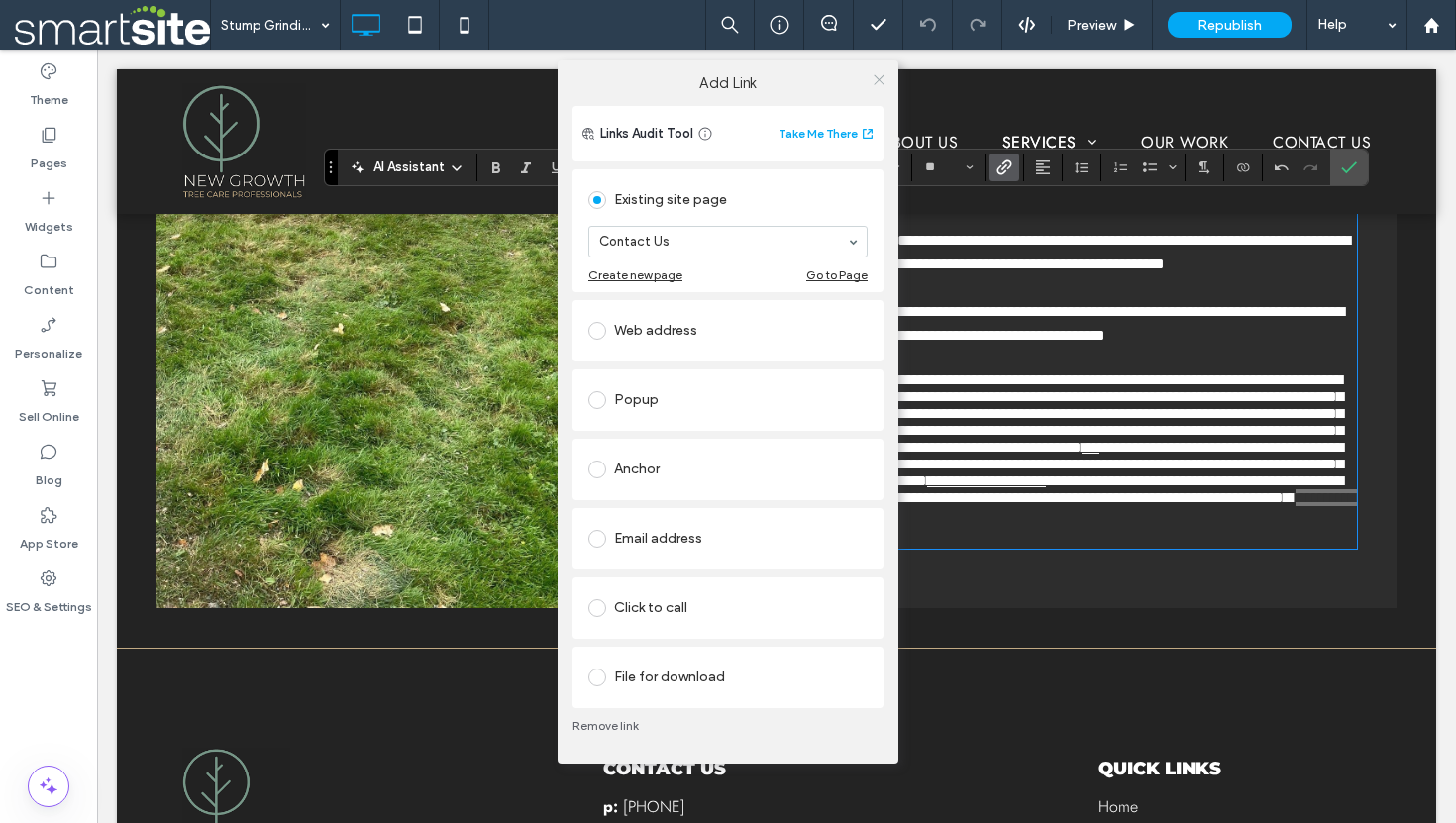 click 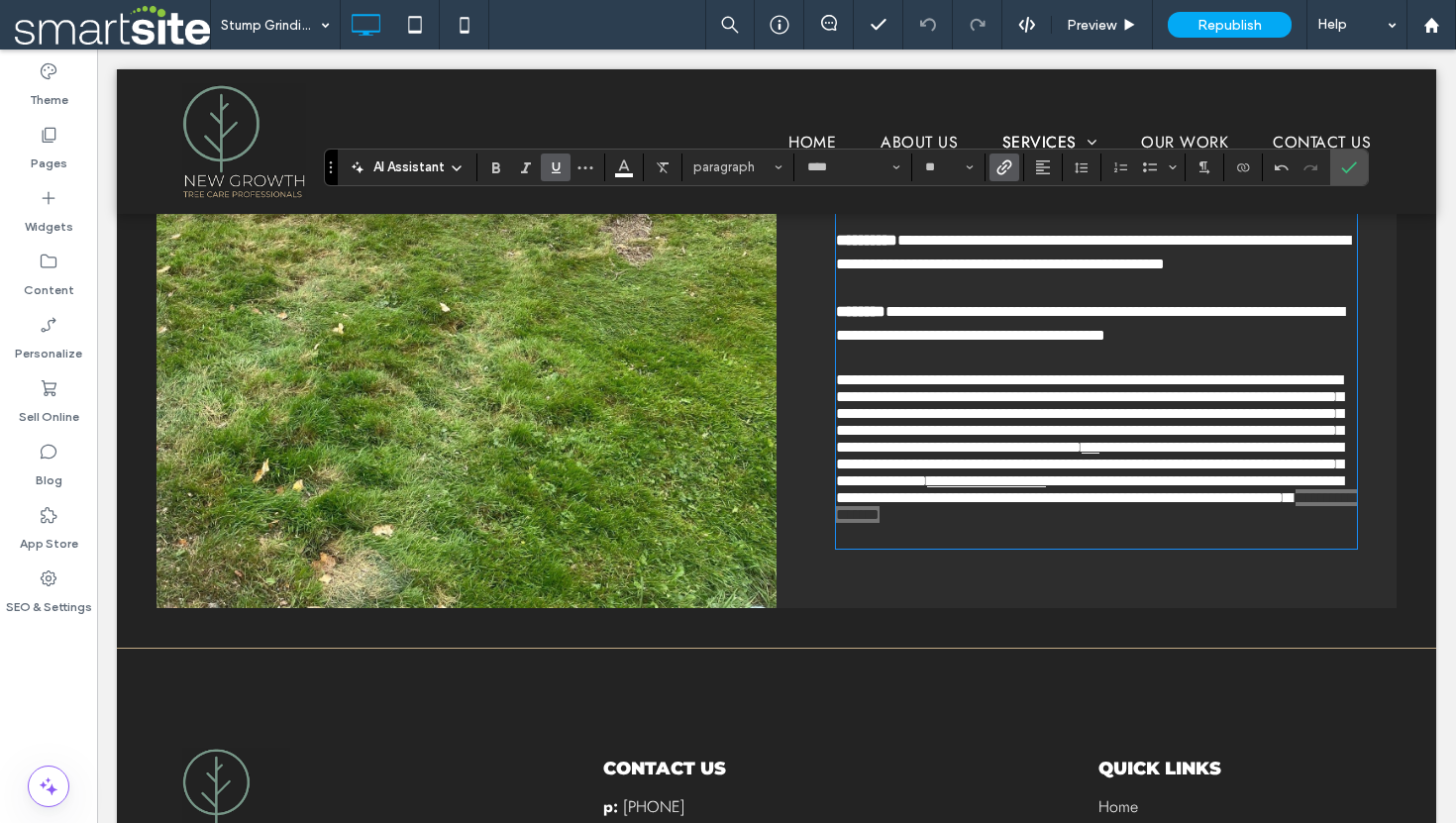 click 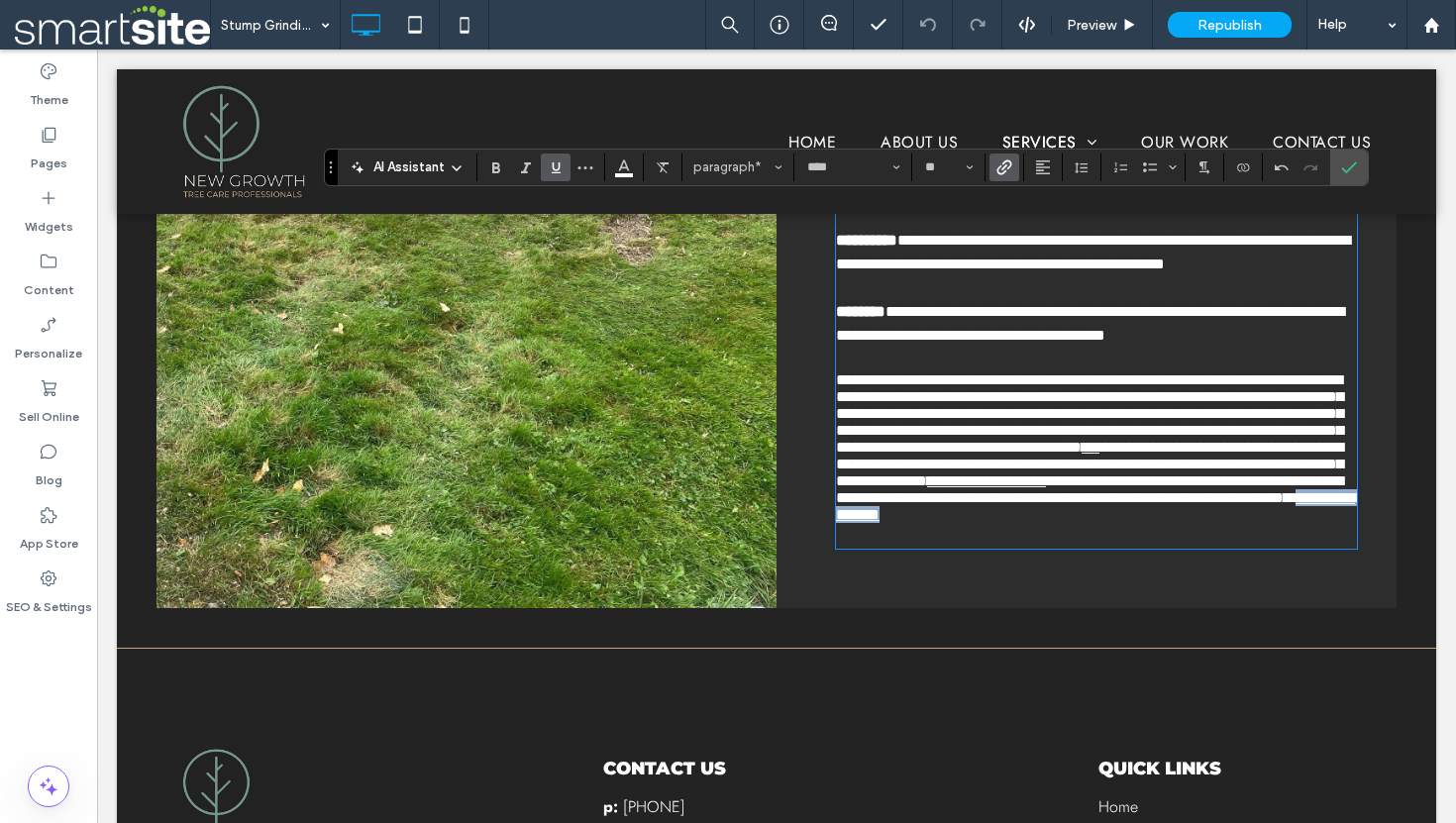 click on "**********" at bounding box center [1090, 413] 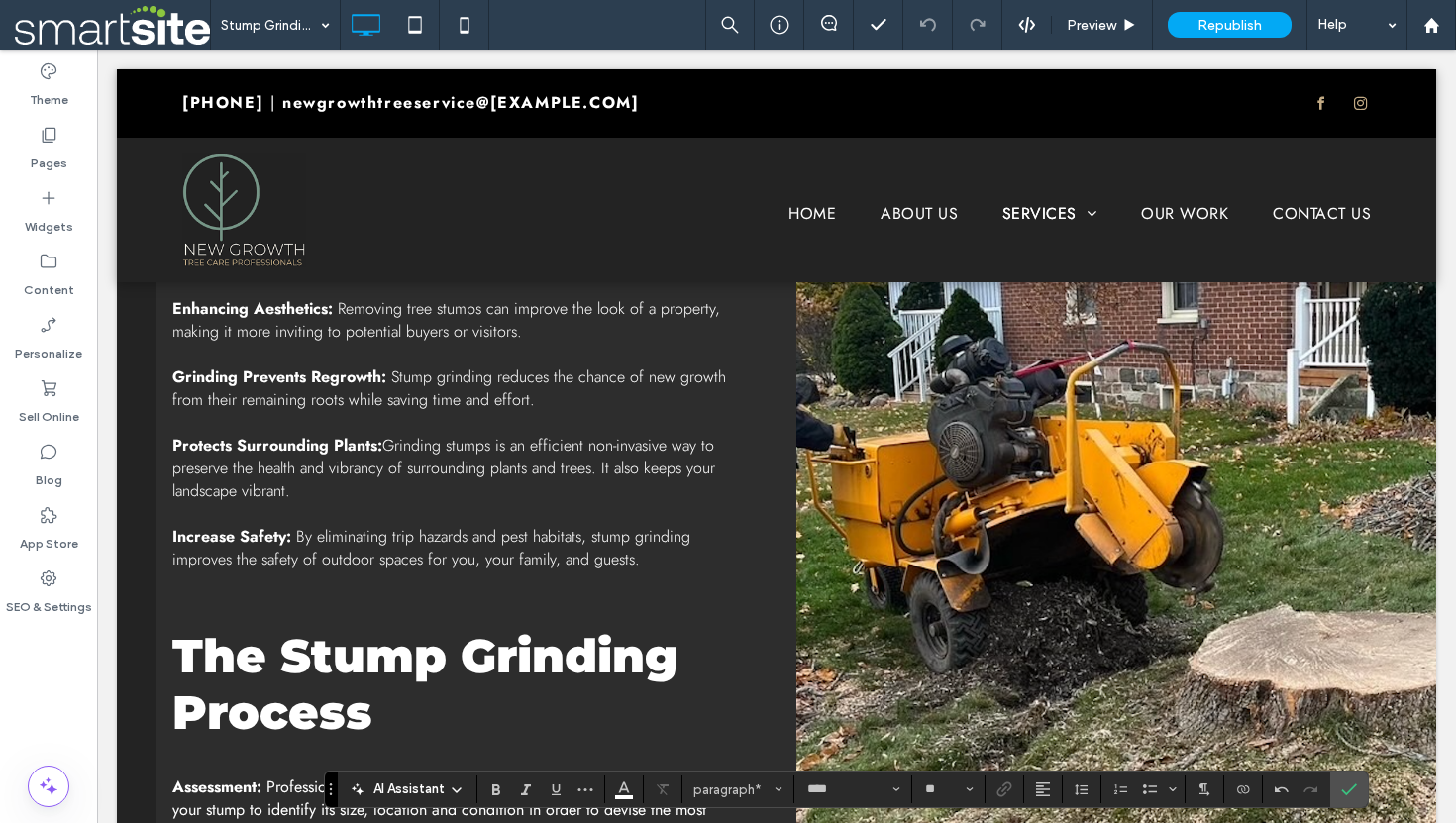scroll, scrollTop: 0, scrollLeft: 0, axis: both 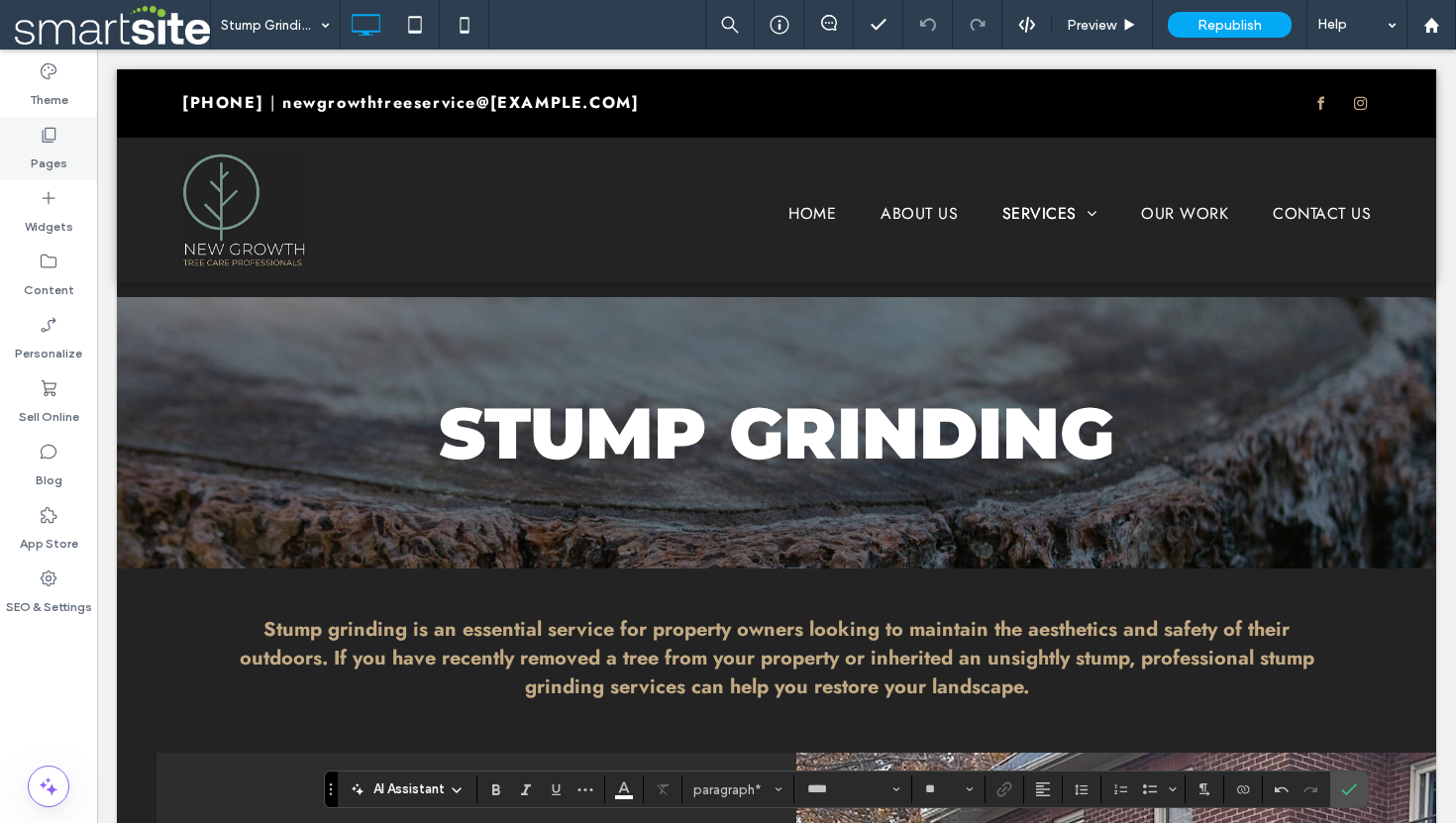 click on "Pages" at bounding box center [49, 158] 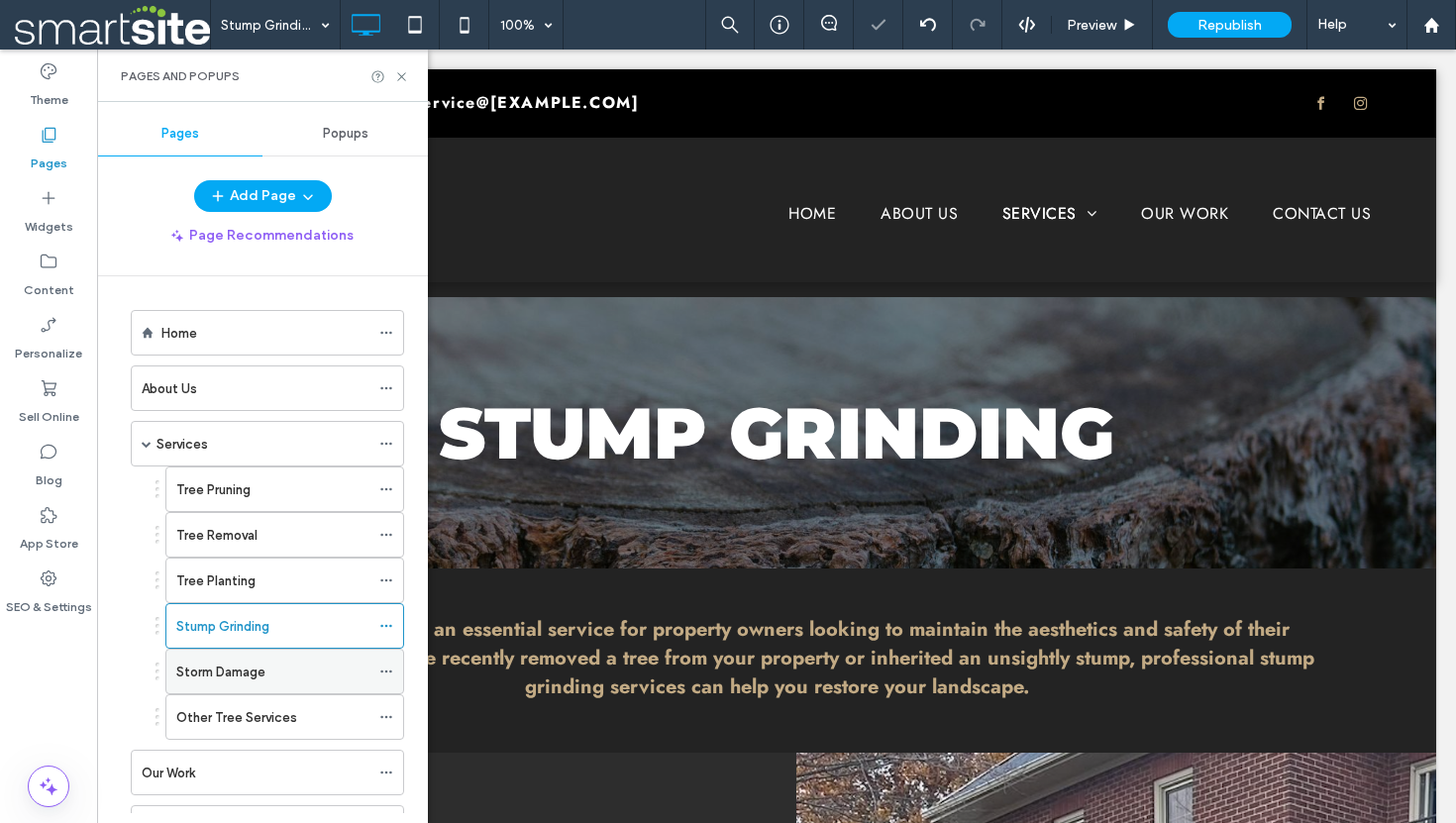 click on "Storm Damage" at bounding box center (221, 671) 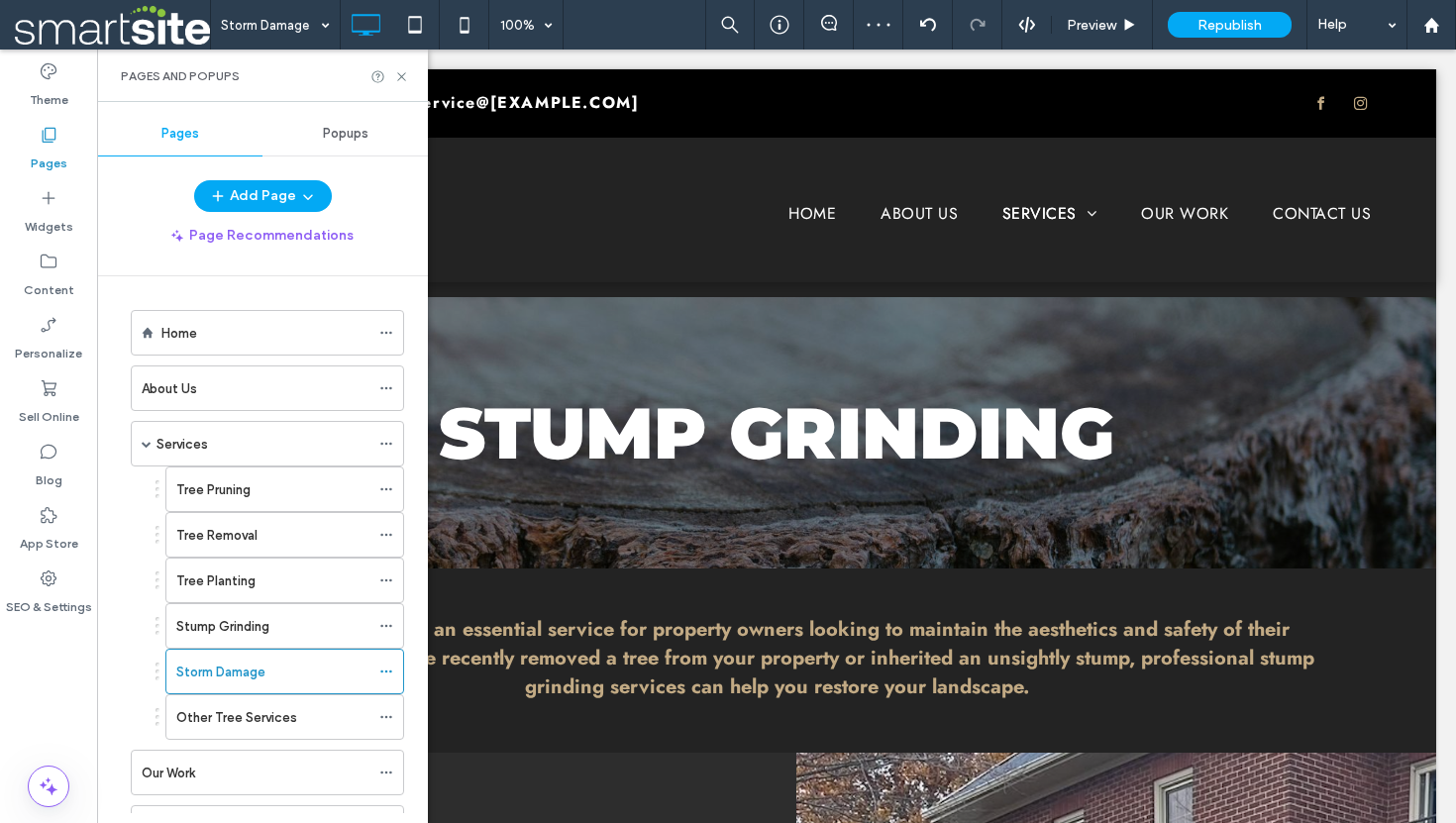 click at bounding box center (728, 411) 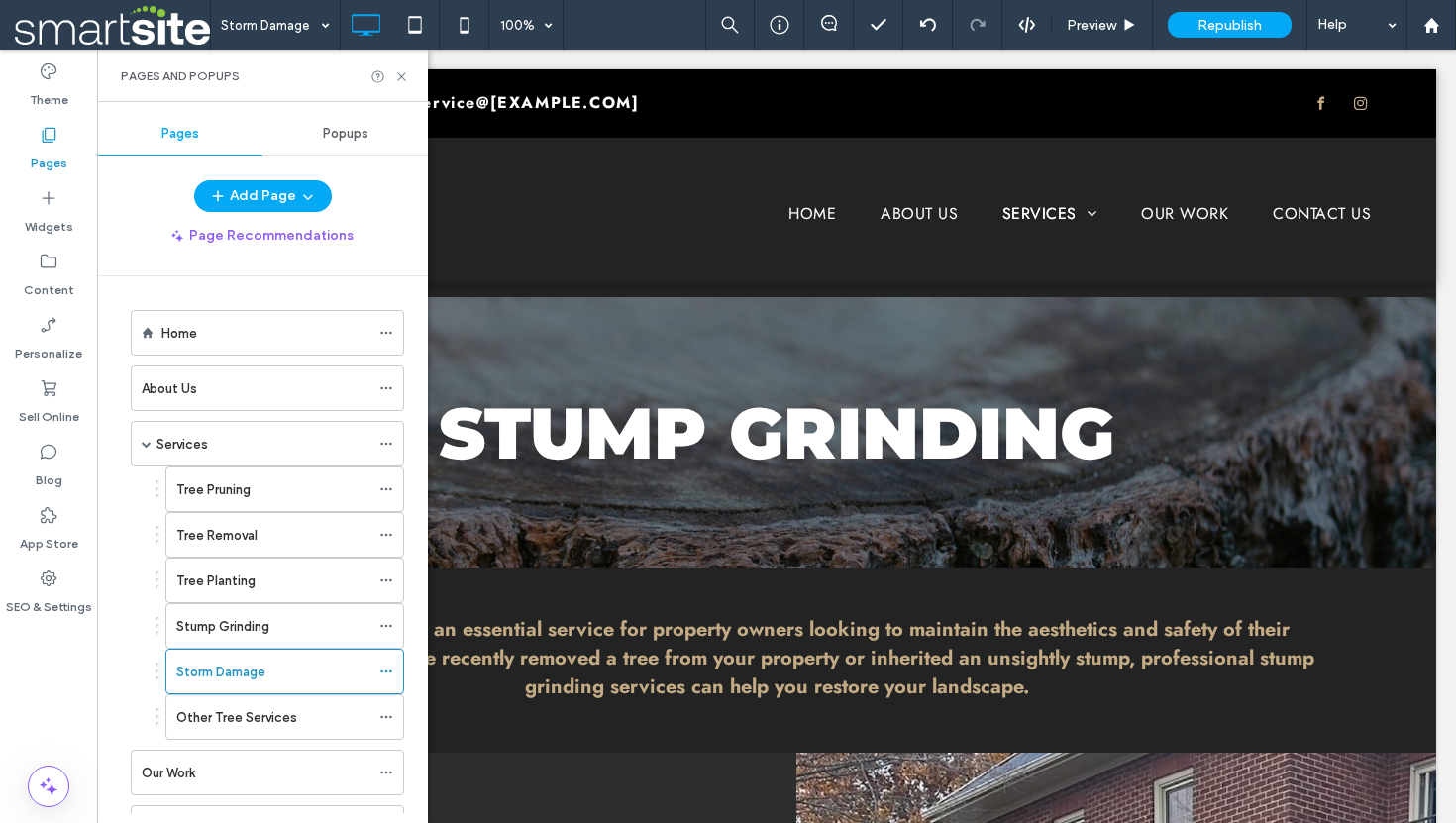 click at bounding box center (728, 411) 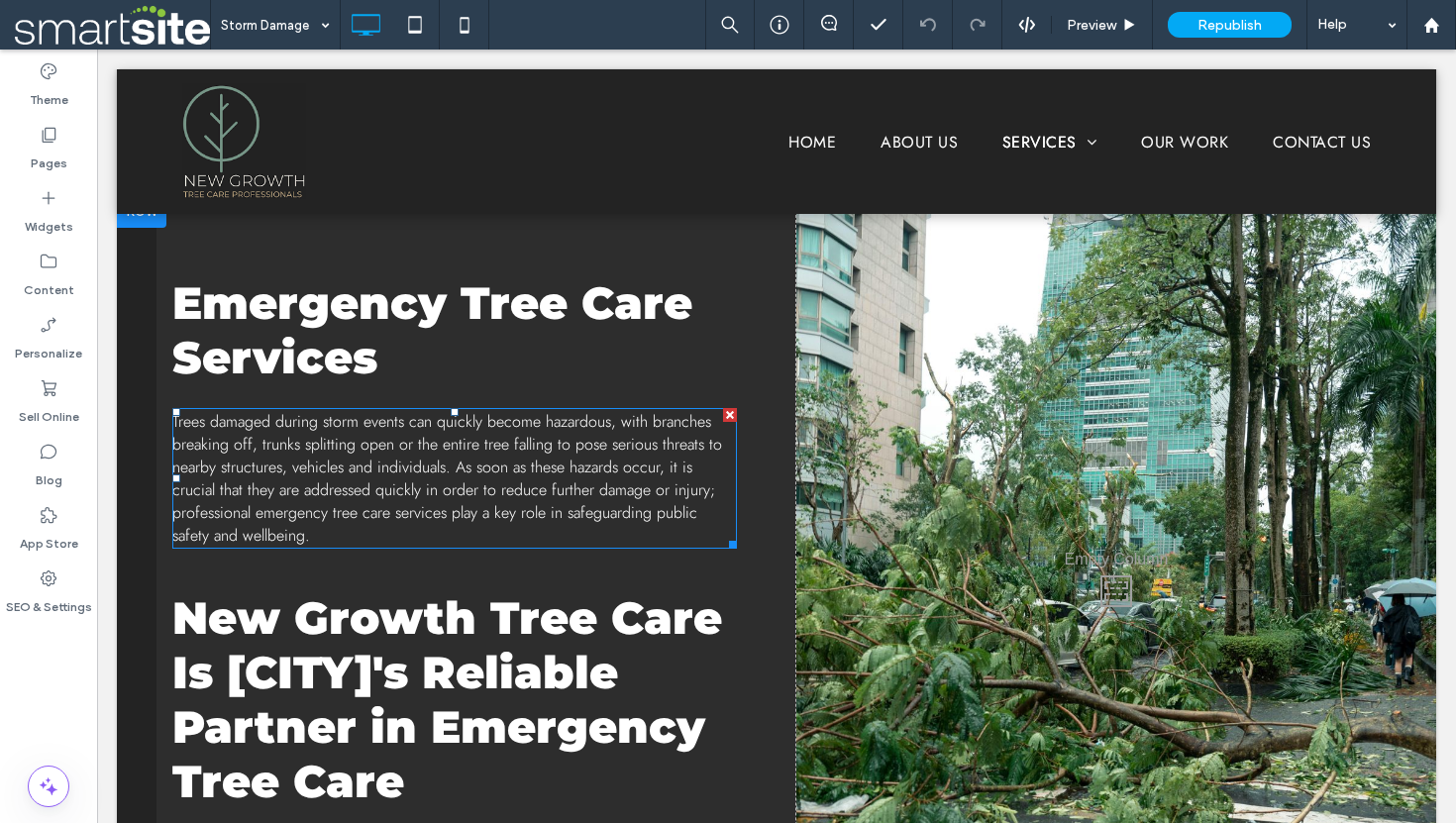 scroll, scrollTop: 946, scrollLeft: 0, axis: vertical 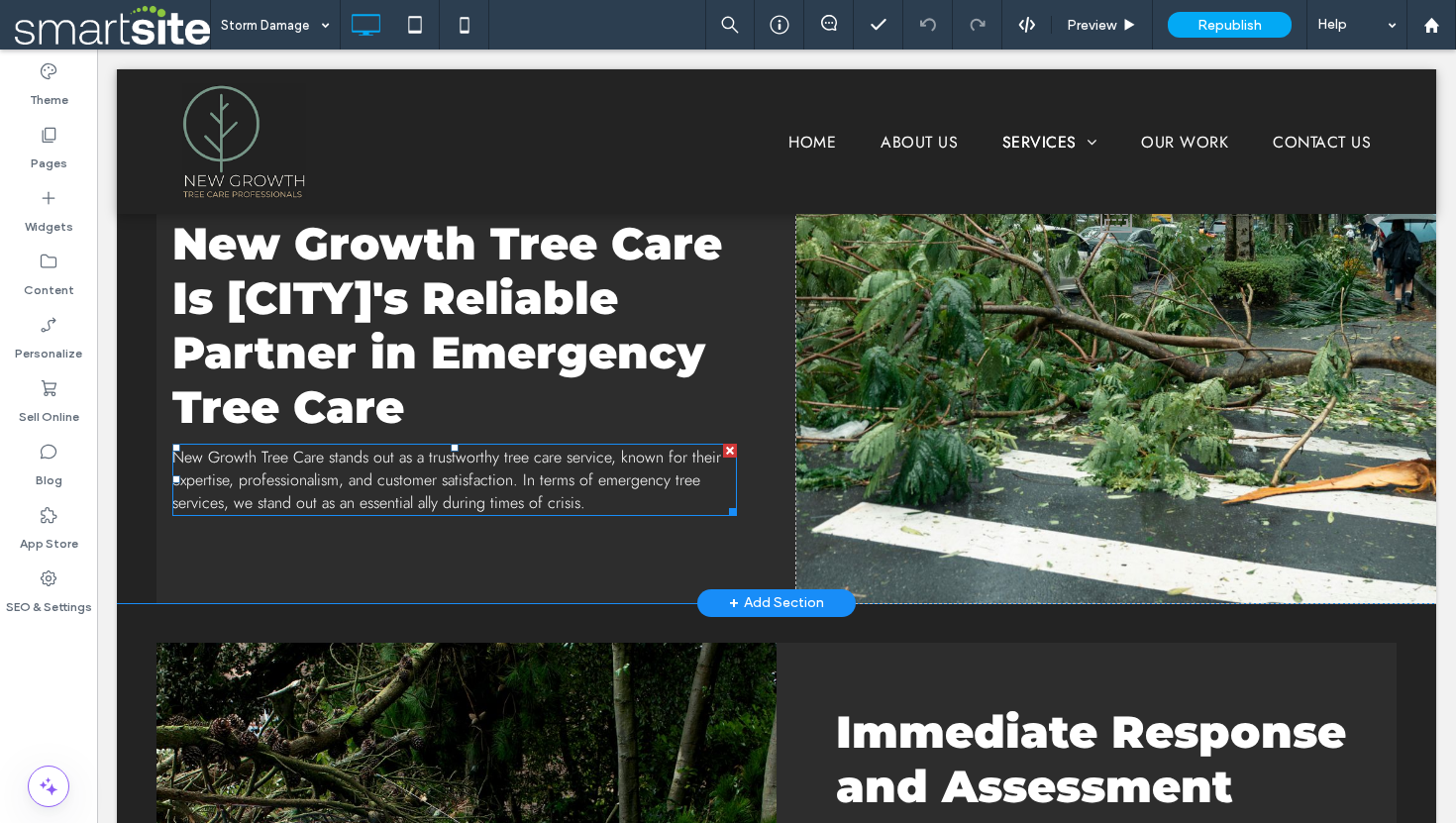 click on "New Growth Tree Care stands out as a trustworthy tree care service, known for their expertise, professionalism, and customer satisfaction. In terms of emergency tree services, we stand out as an essential ally during times of crisis." at bounding box center (447, 479) 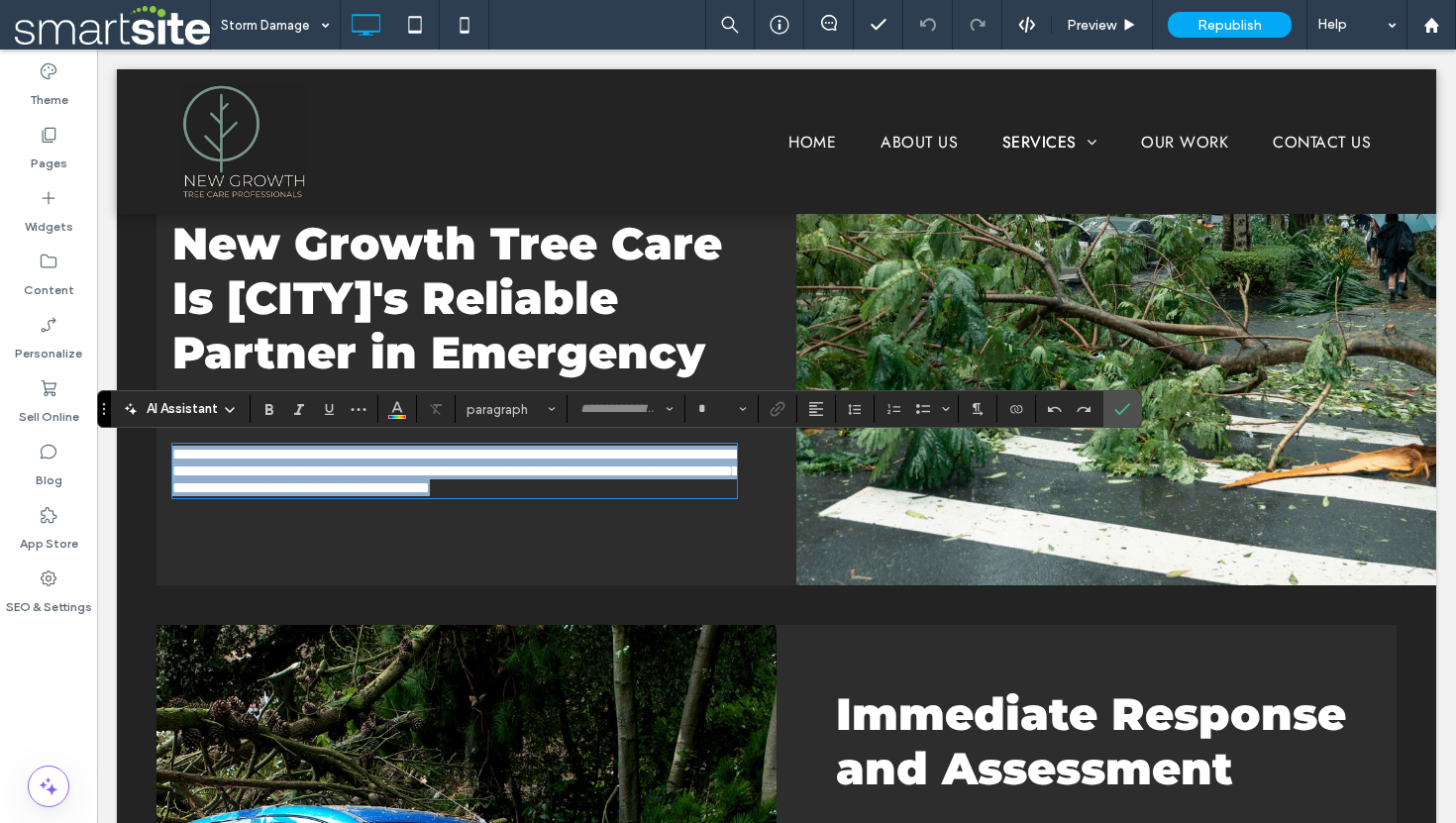click on "**********" at bounding box center (456, 470) 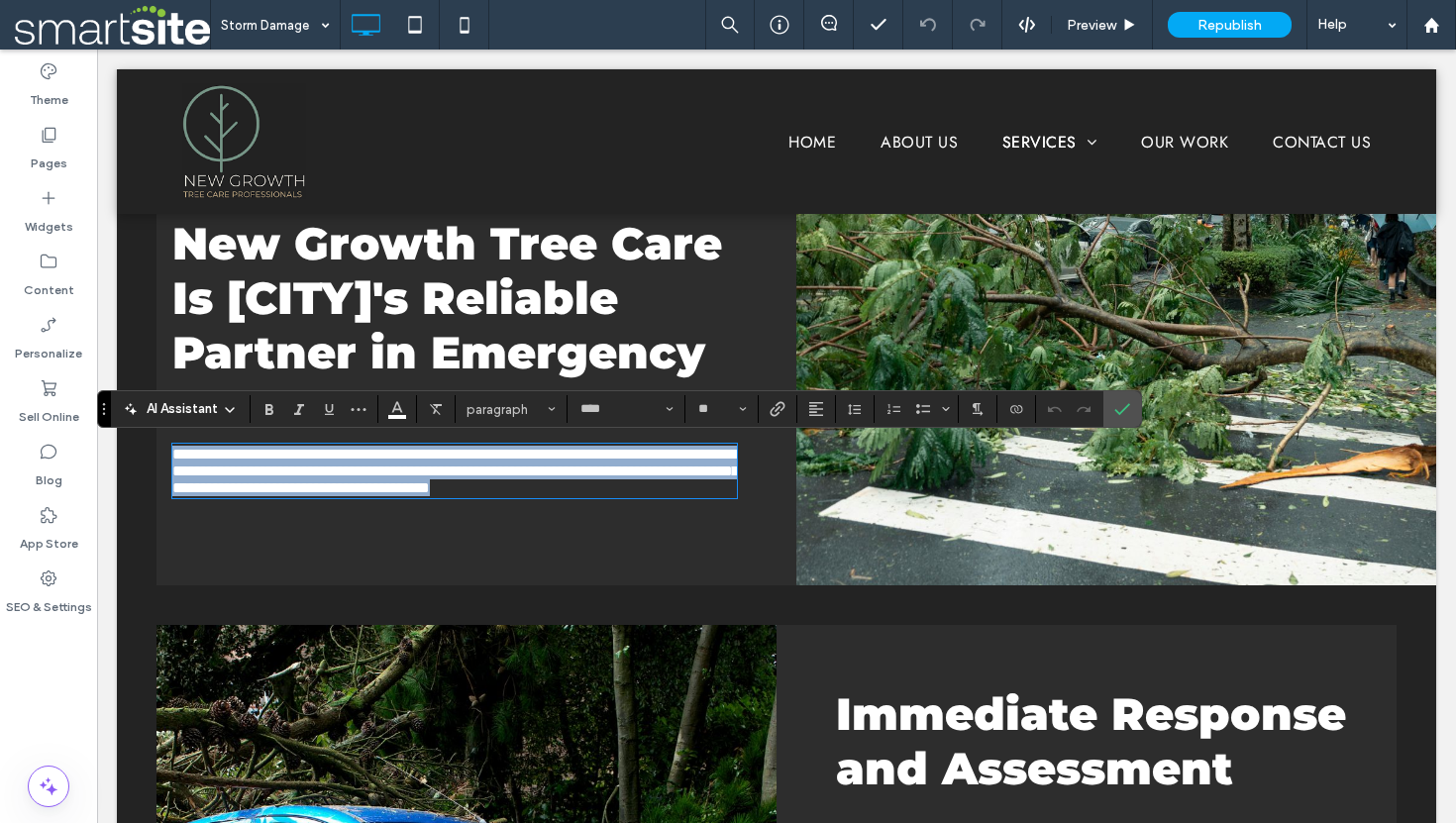 type on "****" 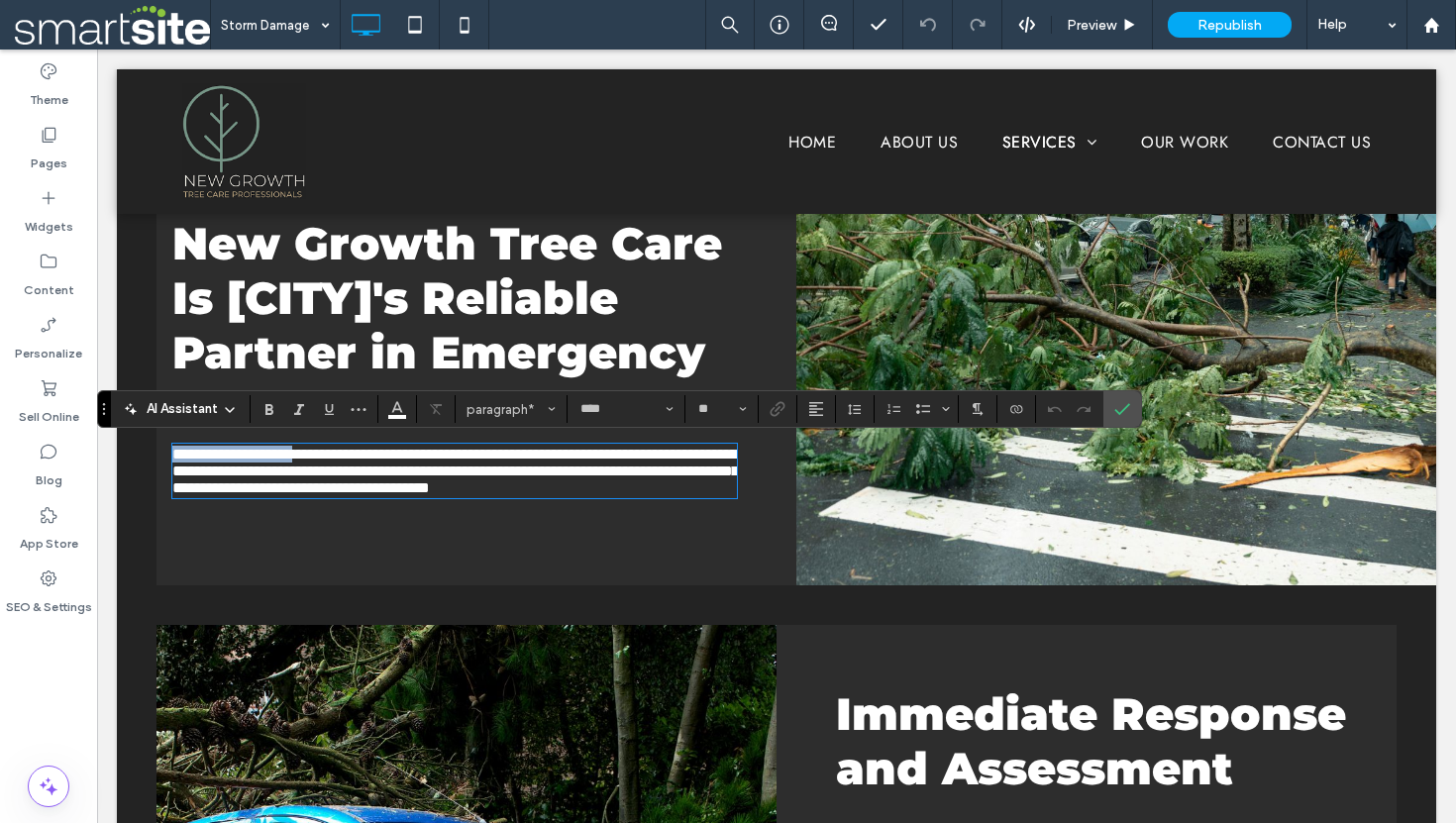 drag, startPoint x: 175, startPoint y: 452, endPoint x: 320, endPoint y: 453, distance: 145.00345 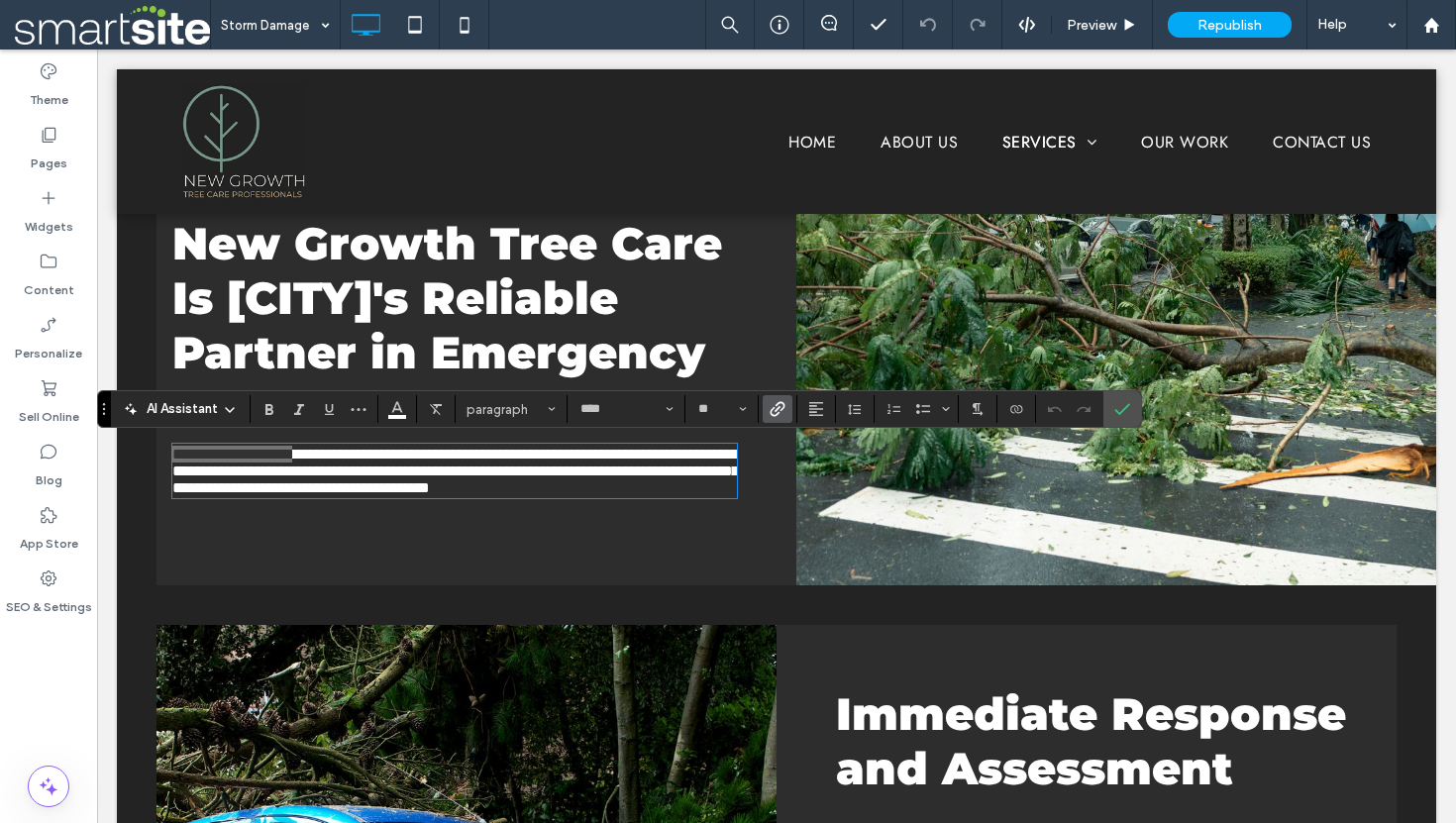 click 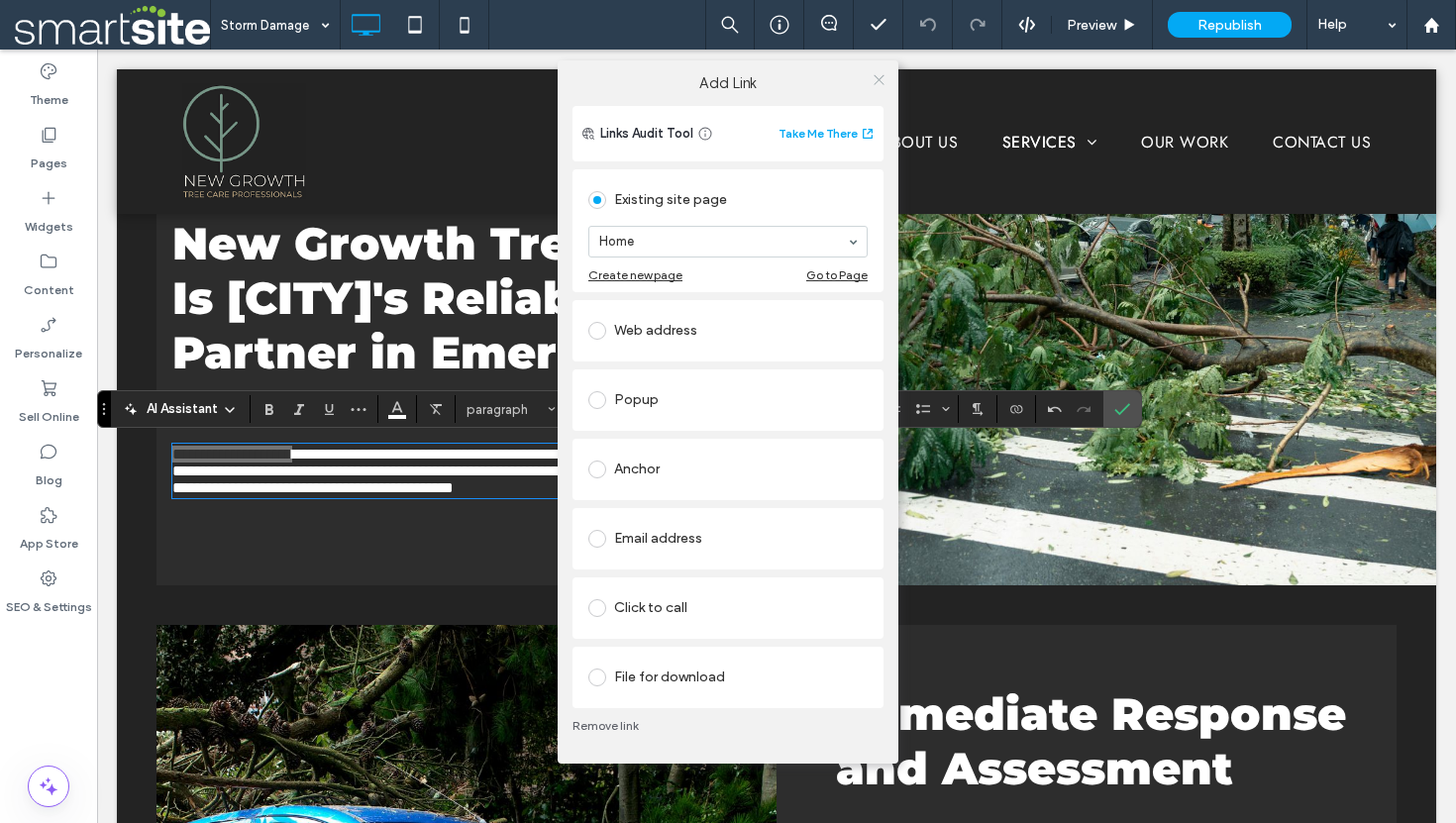 click 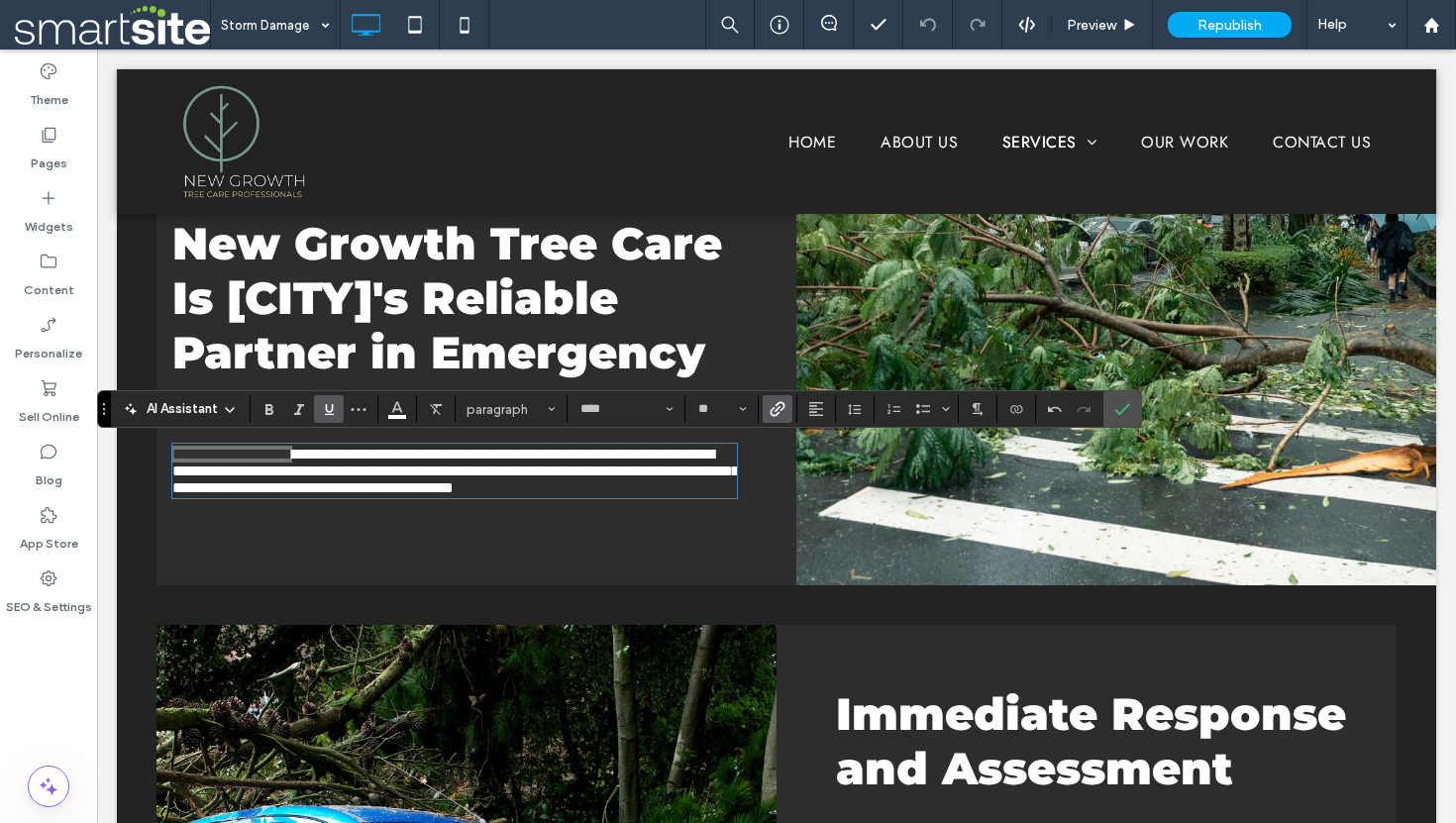 click 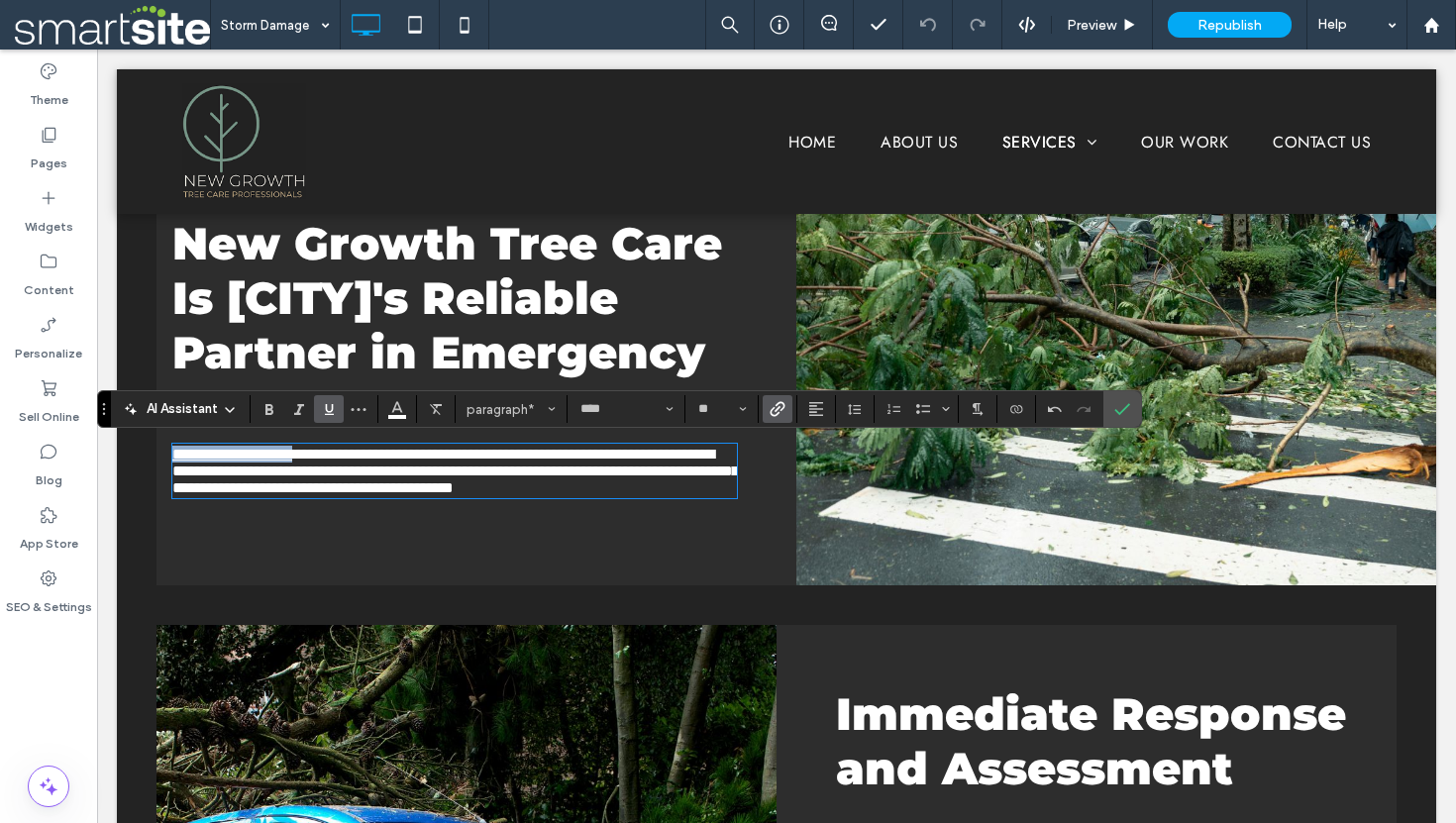 click on "**********" at bounding box center [455, 470] 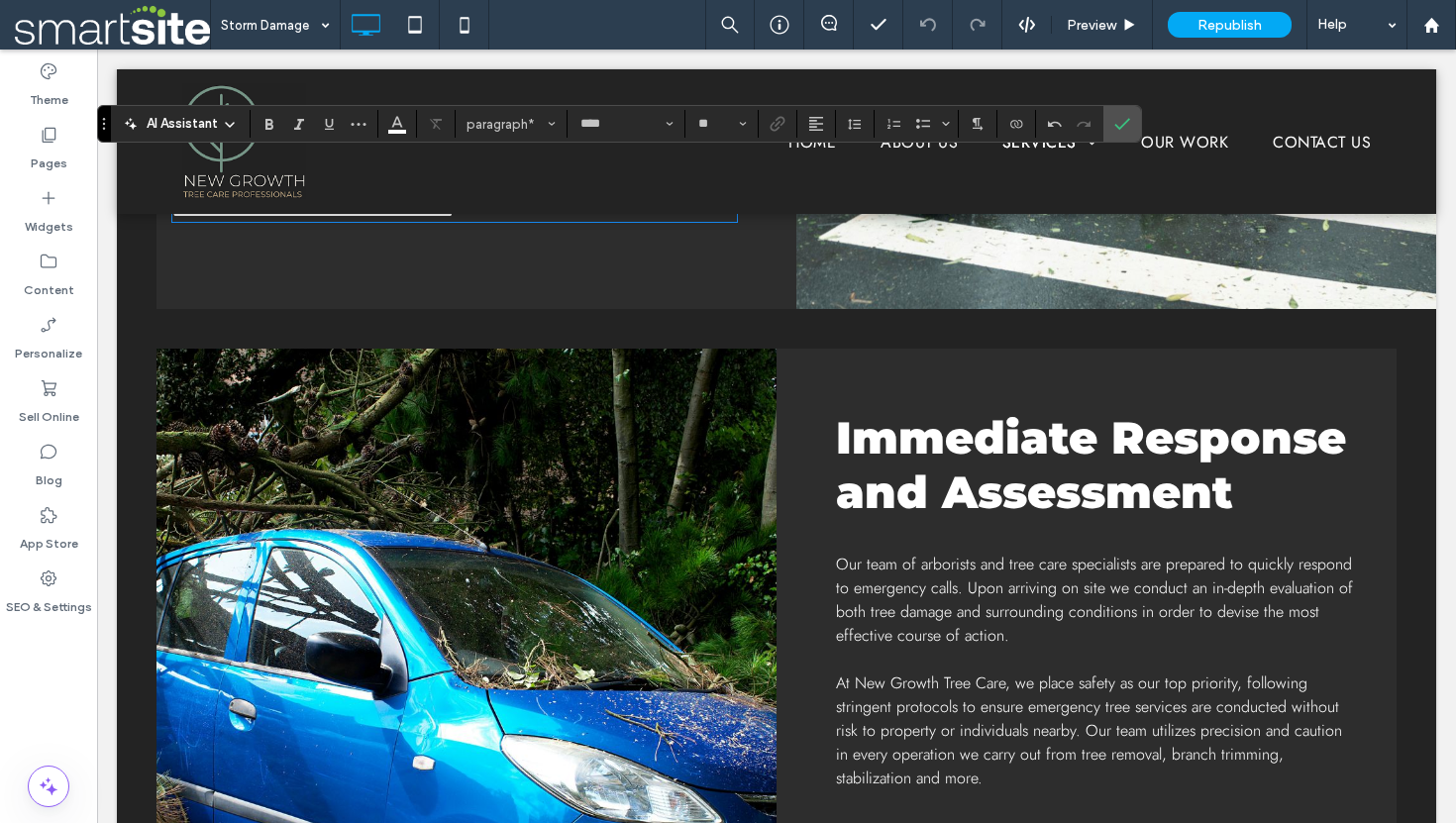 scroll, scrollTop: 1231, scrollLeft: 0, axis: vertical 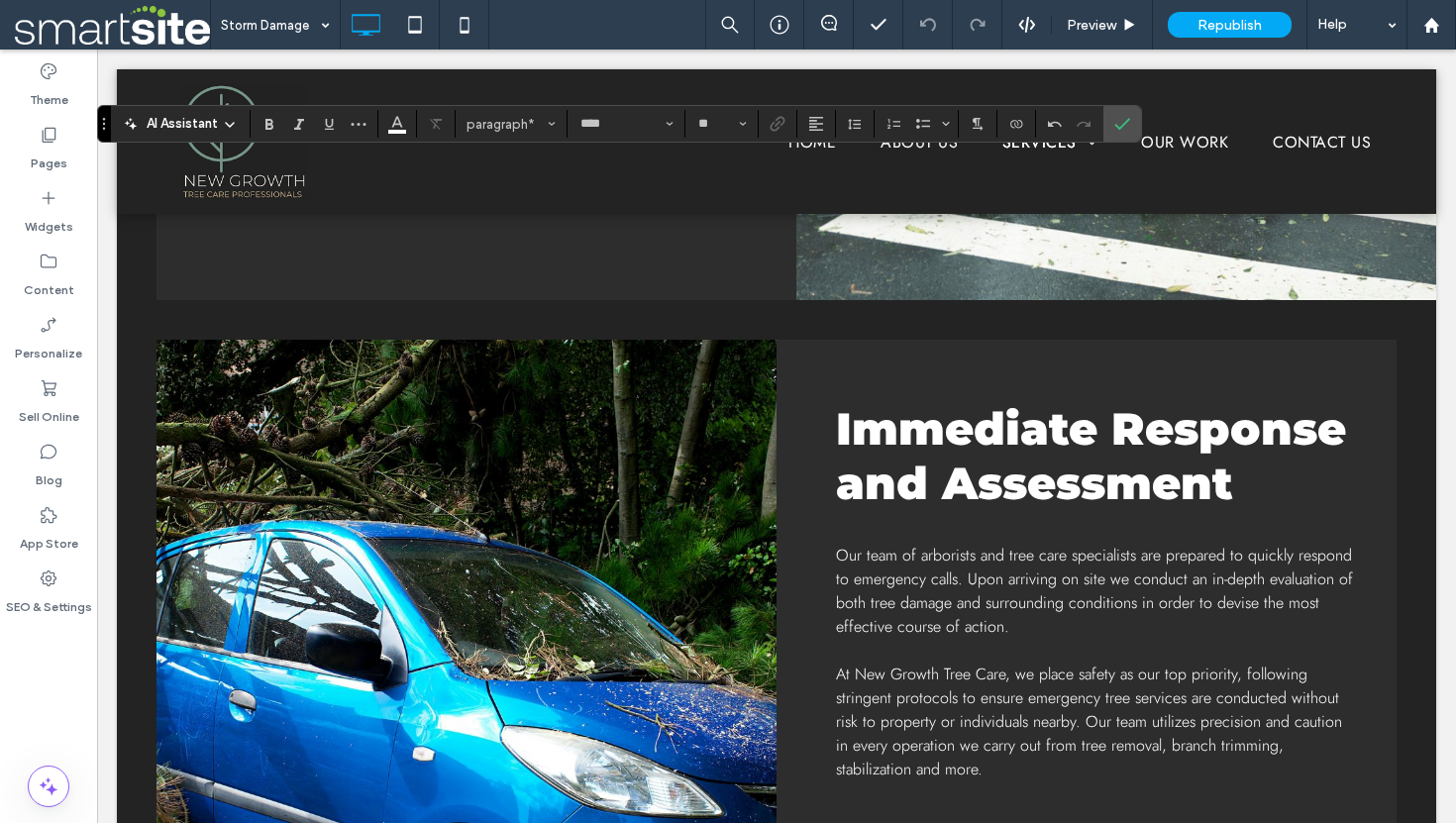 click on "Our team of arborists and tree care specialists are prepared to quickly respond to emergency calls. Upon arriving on site we conduct an in-depth evaluation of both tree damage and surrounding conditions in order to devise the most effective course of action." at bounding box center [1094, 590] 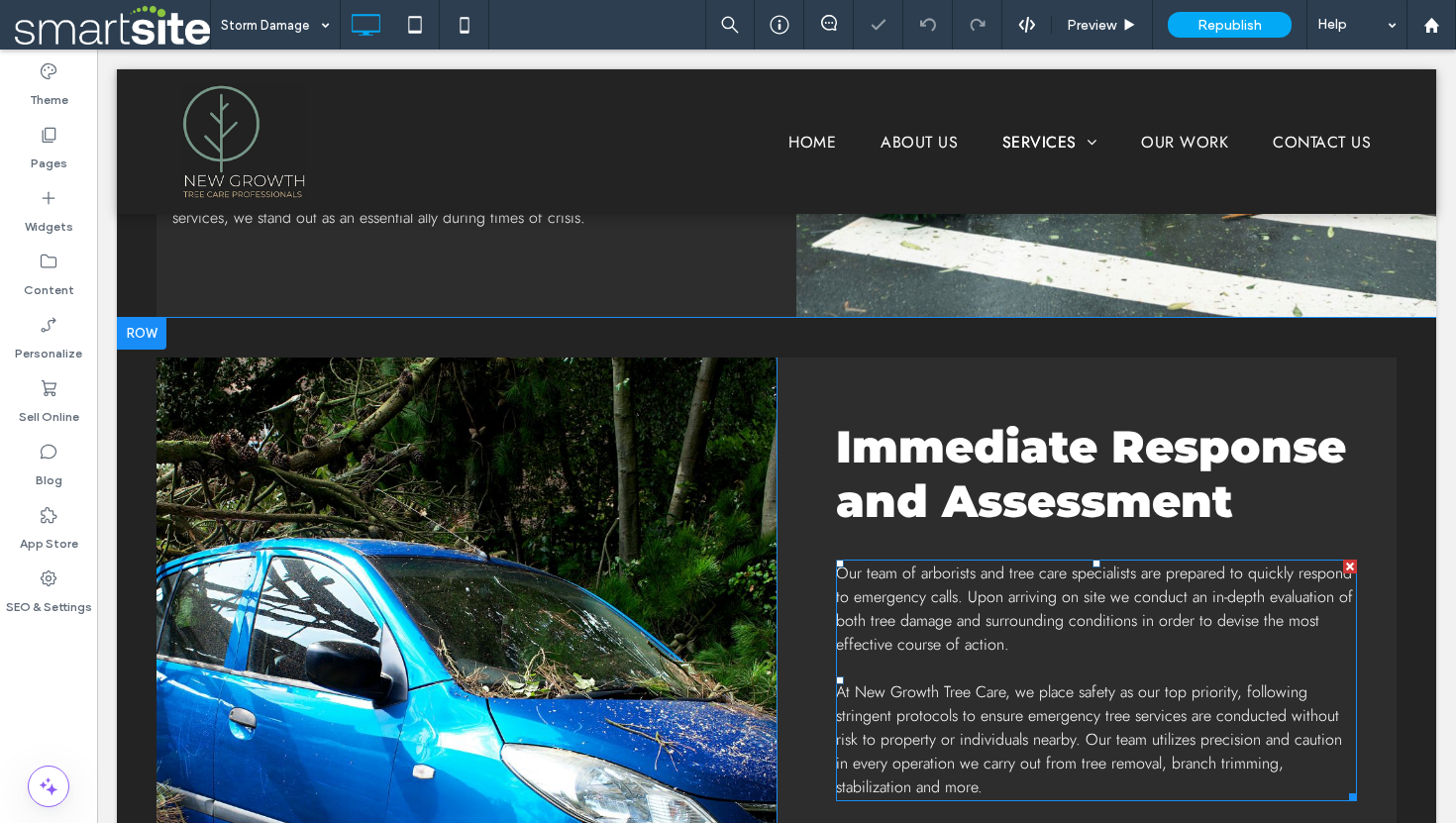 click on "Our team of arborists and tree care specialists are prepared to quickly respond to emergency calls. Upon arriving on site we conduct an in-depth evaluation of both tree damage and surrounding conditions in order to devise the most effective course of action." at bounding box center (1094, 608) 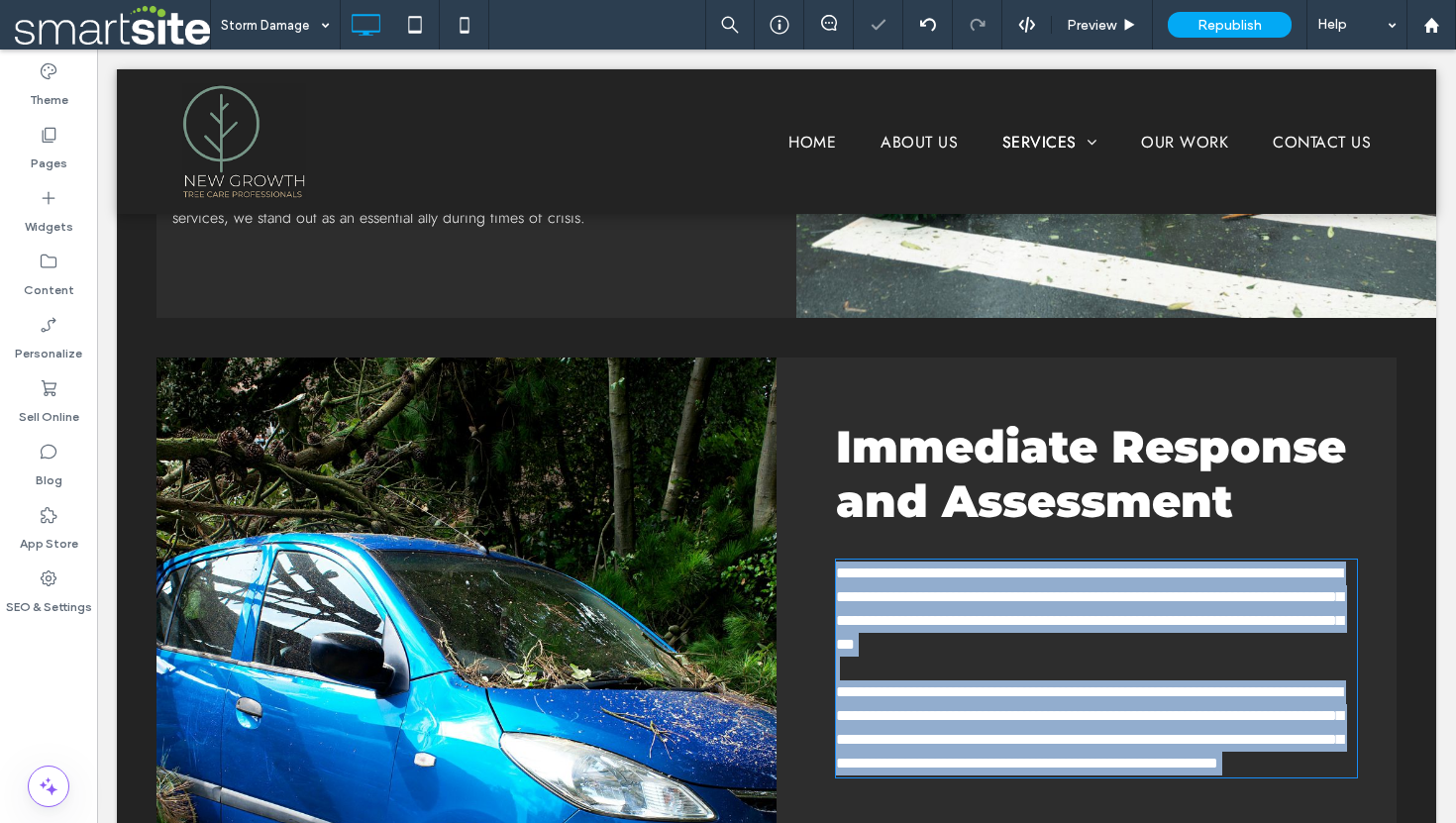 type on "****" 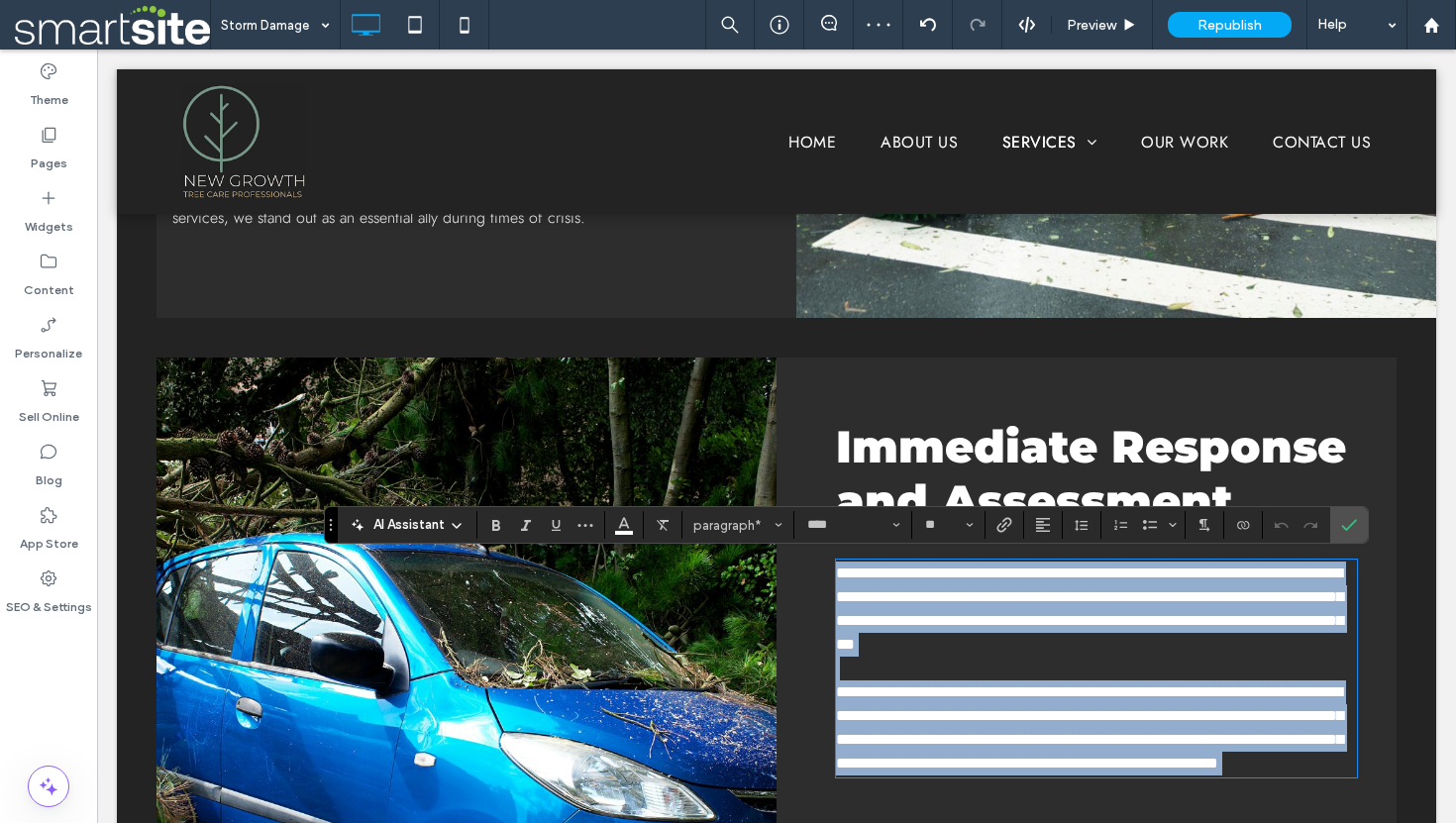 click on "**********" at bounding box center [1090, 608] 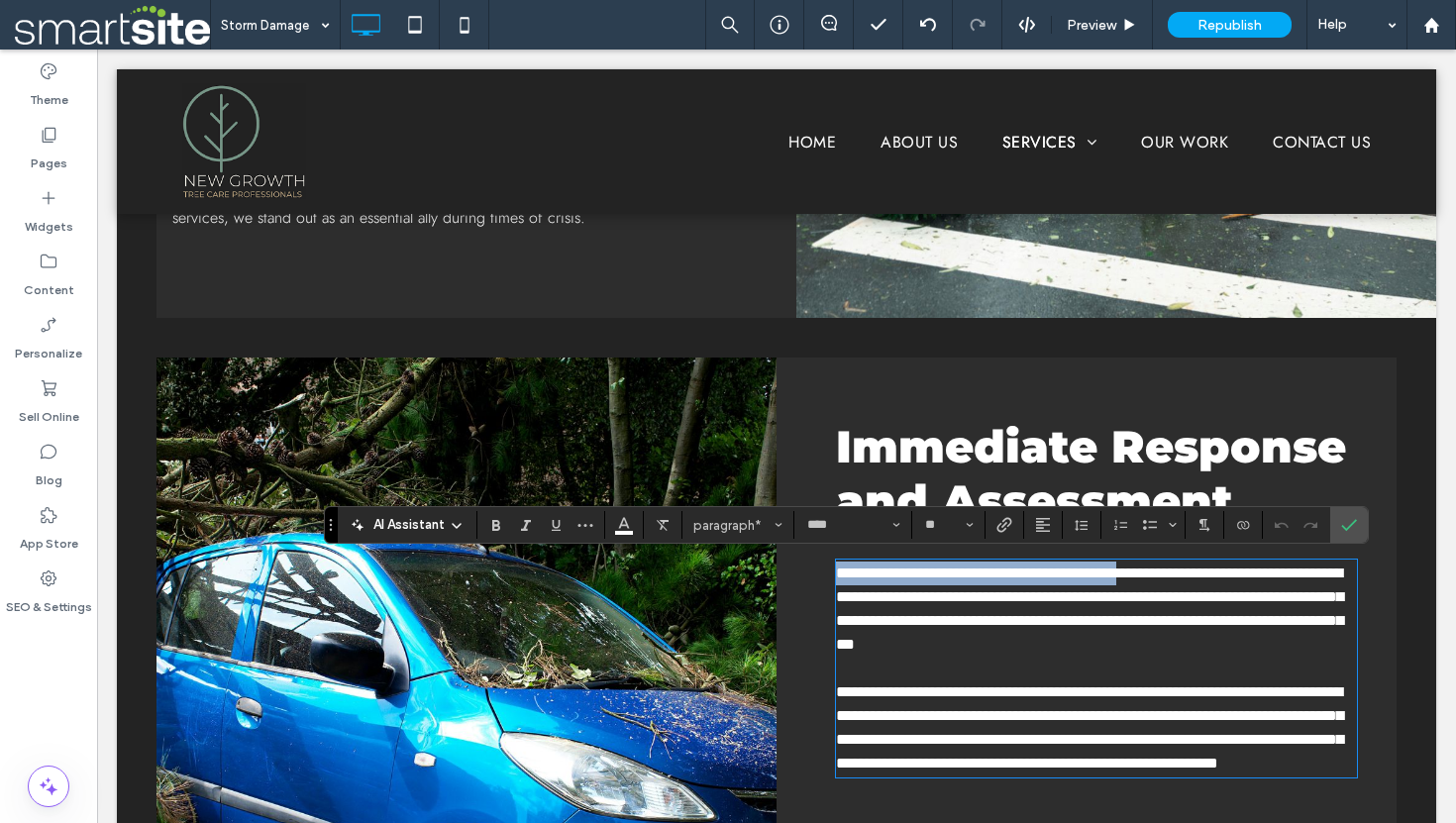 drag, startPoint x: 838, startPoint y: 569, endPoint x: 1132, endPoint y: 577, distance: 294.10882 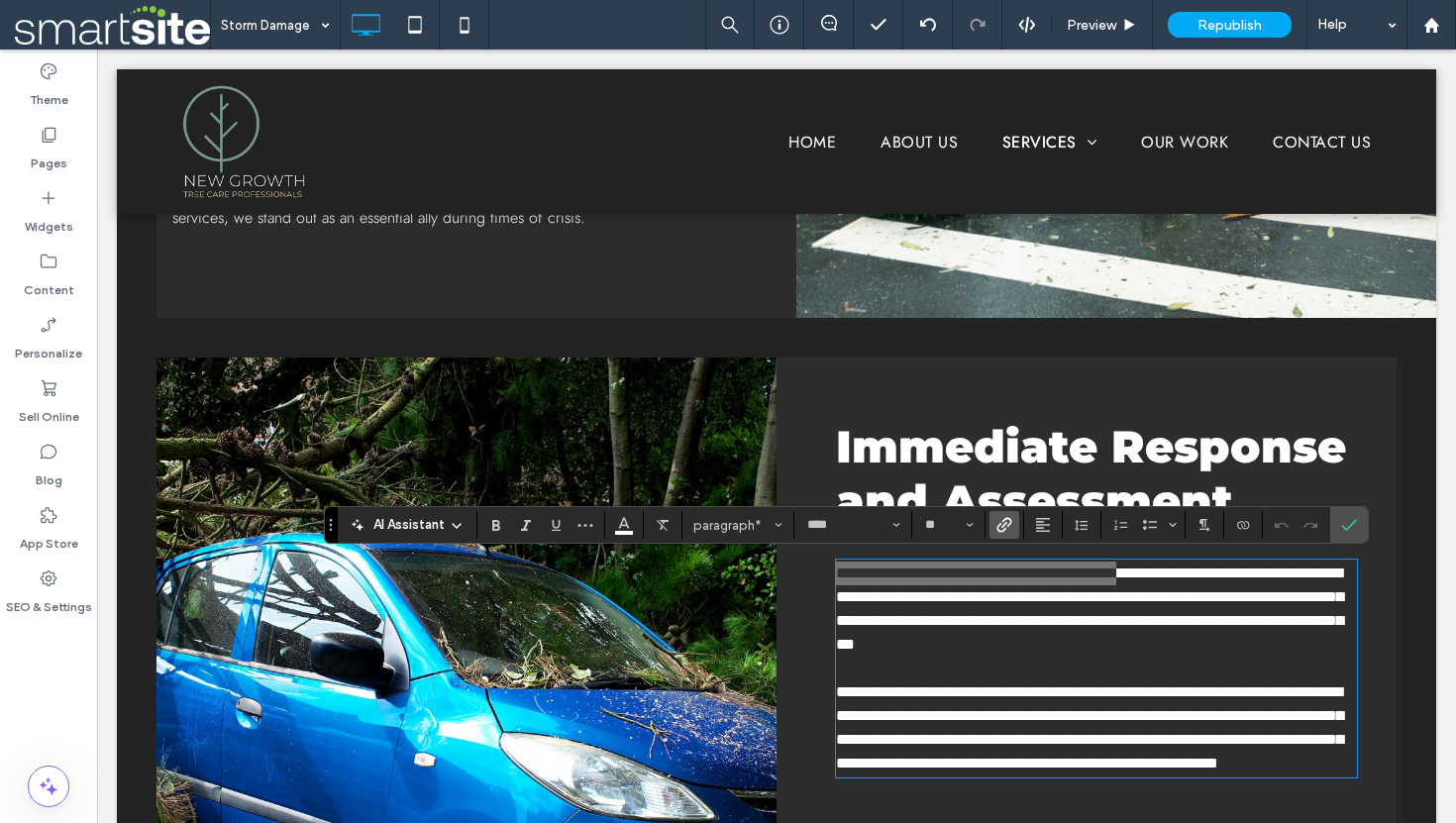 click 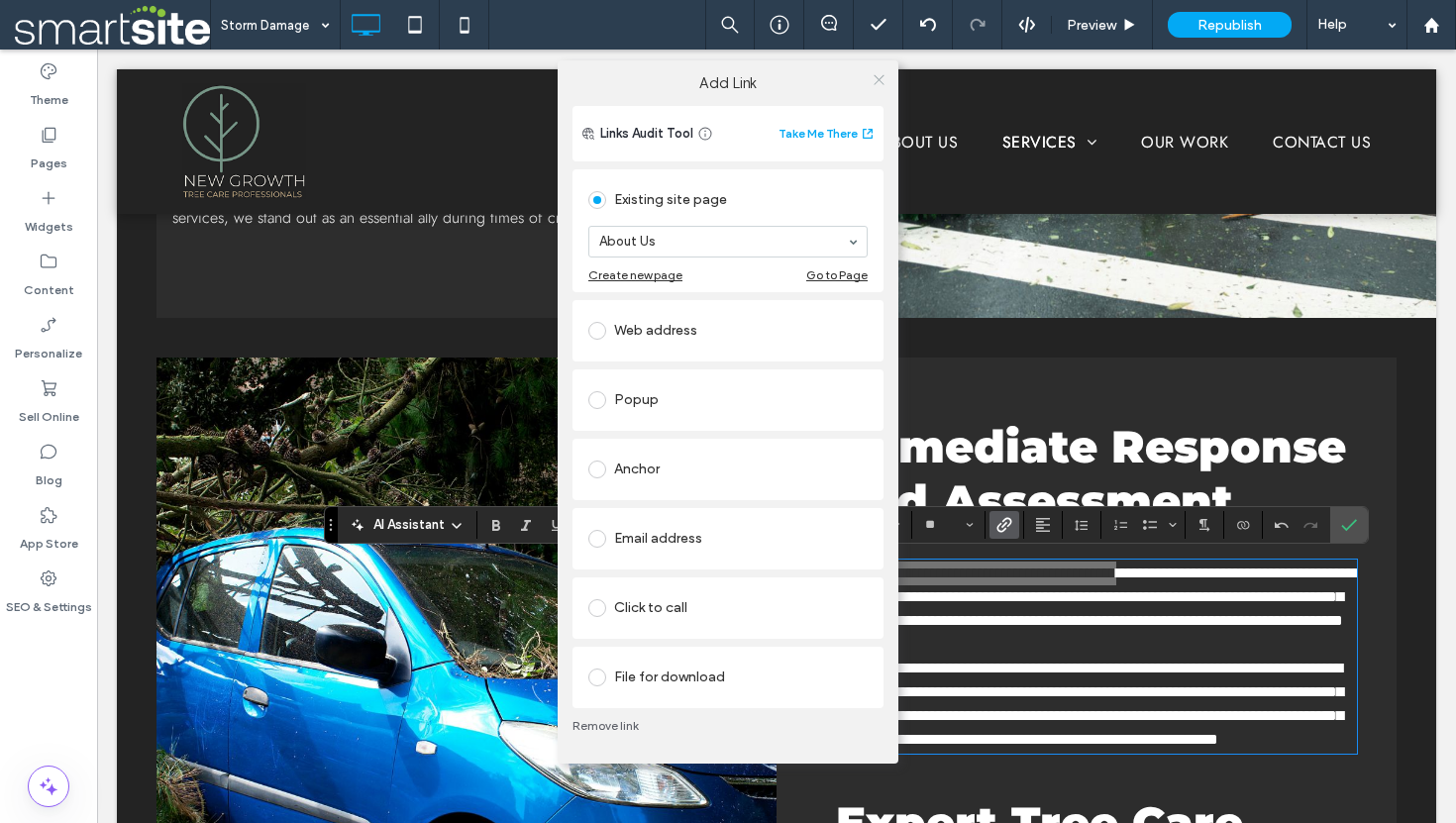 click 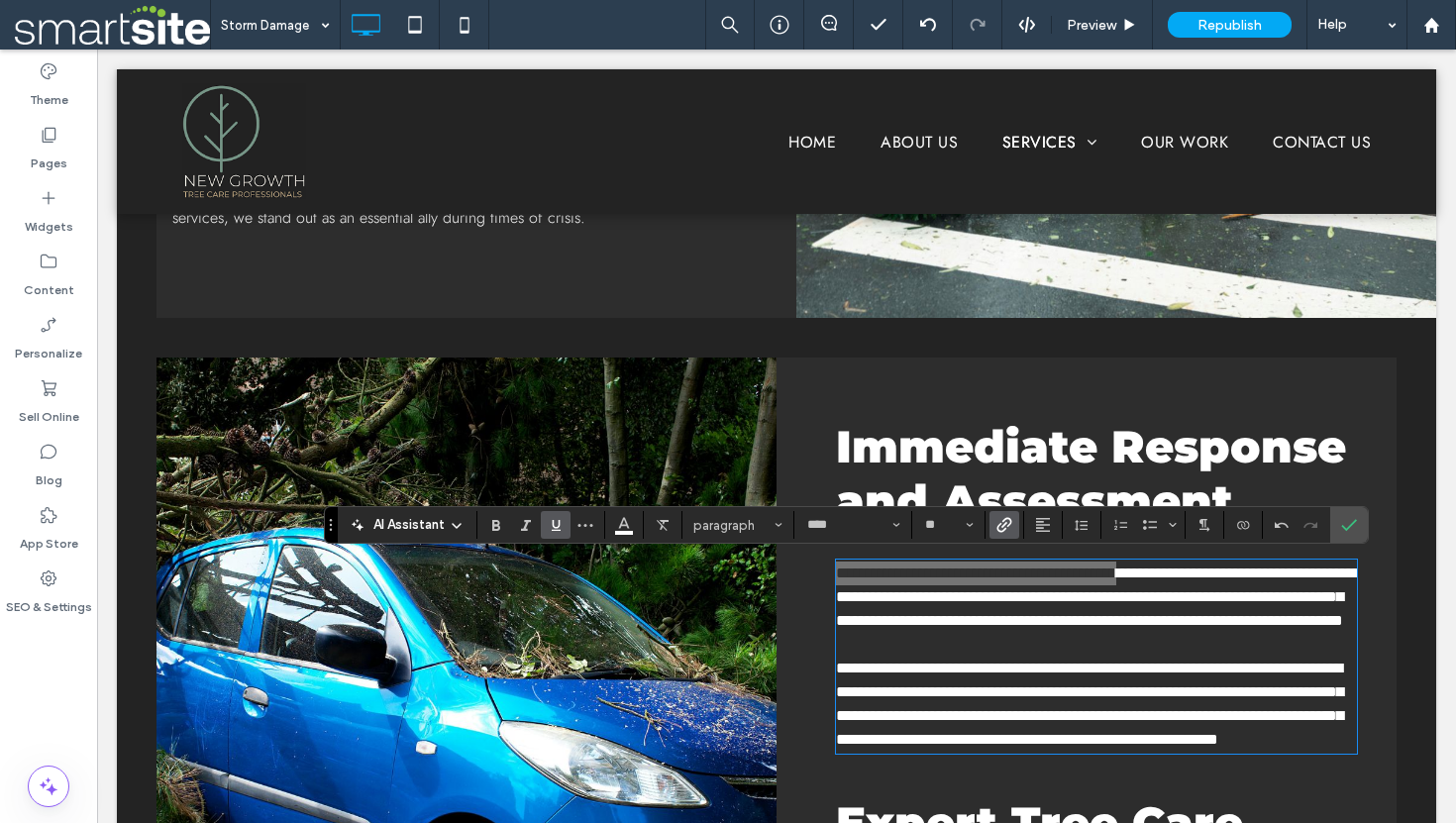 click 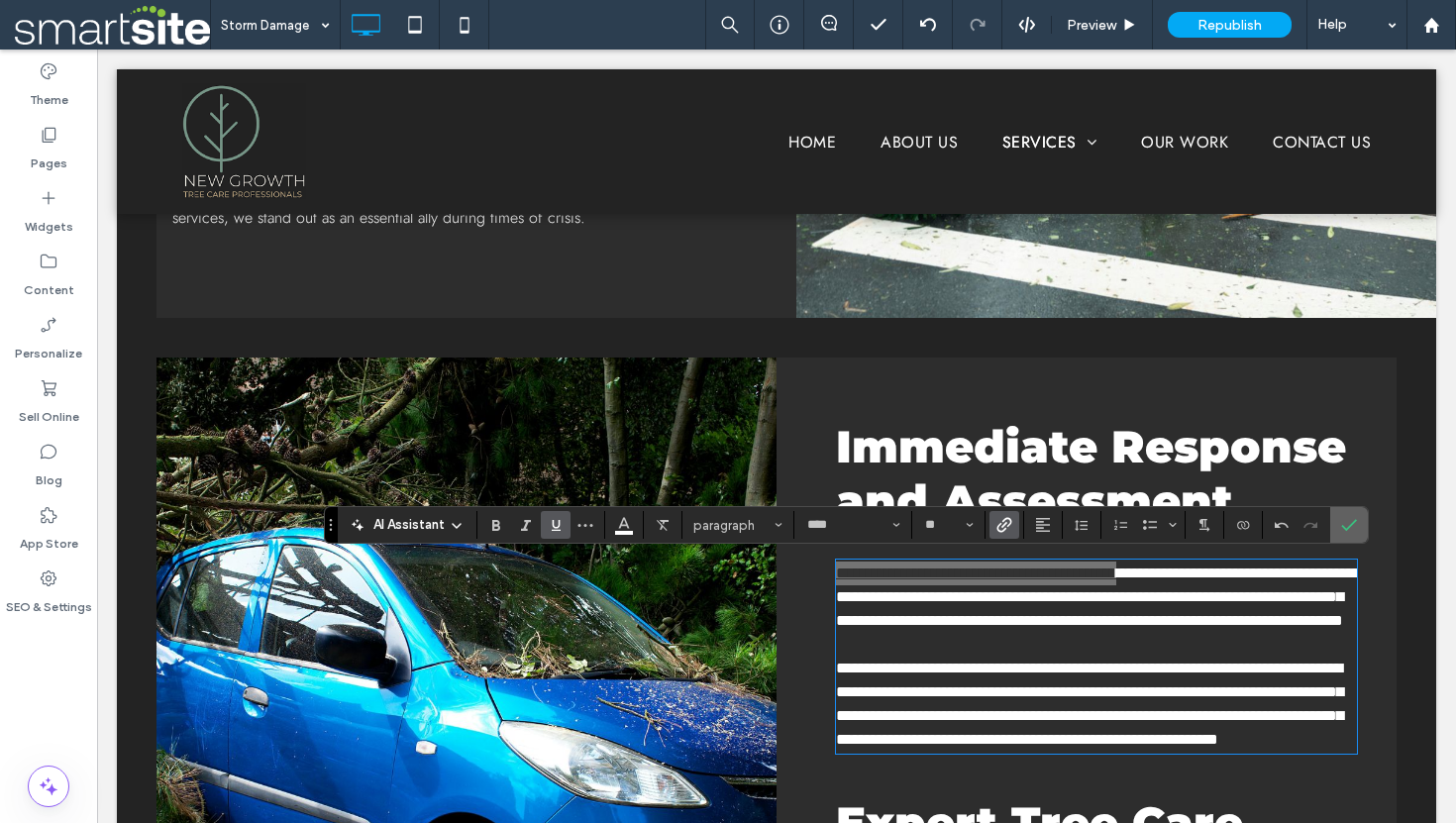 click 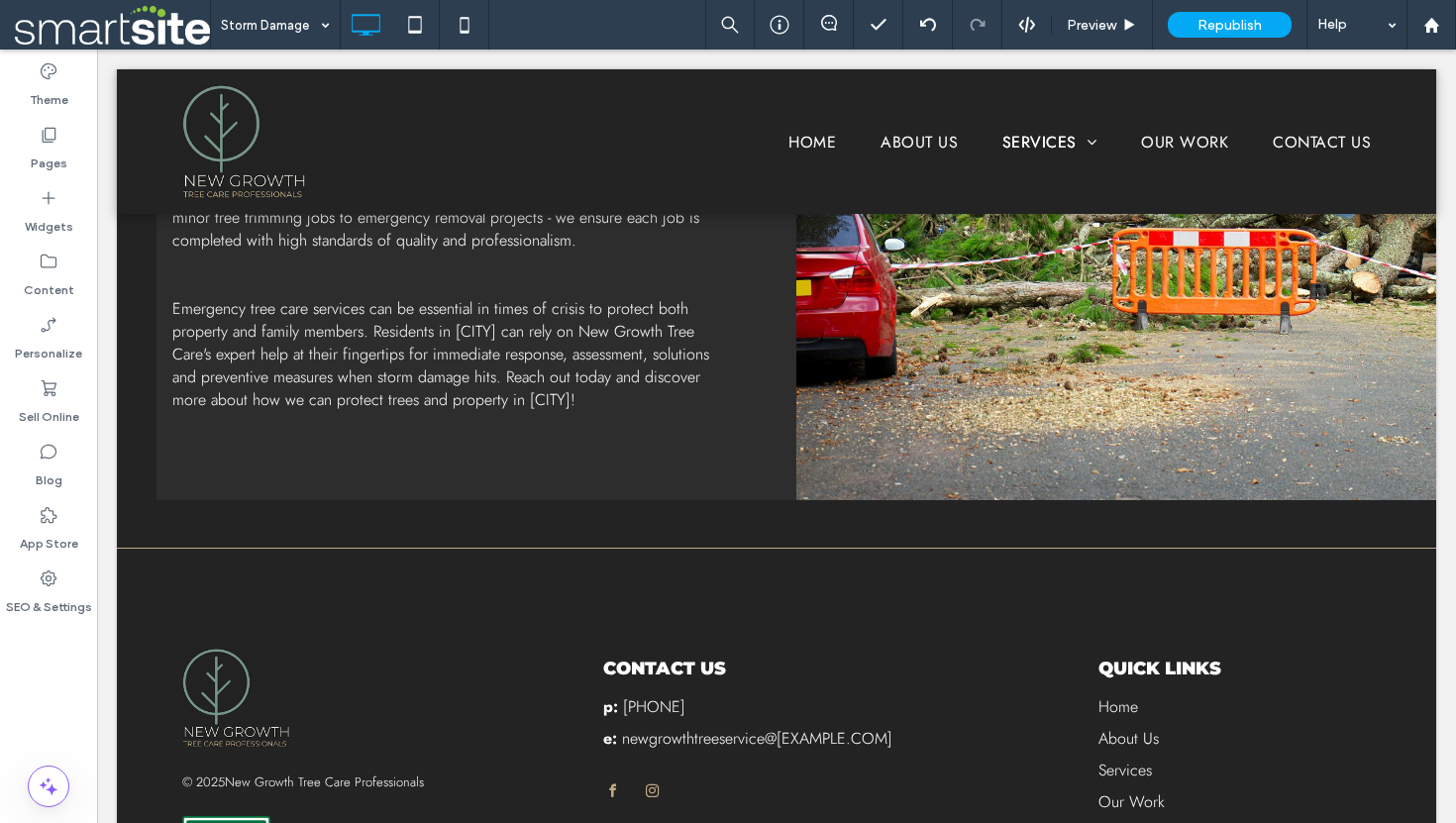 scroll, scrollTop: 2547, scrollLeft: 0, axis: vertical 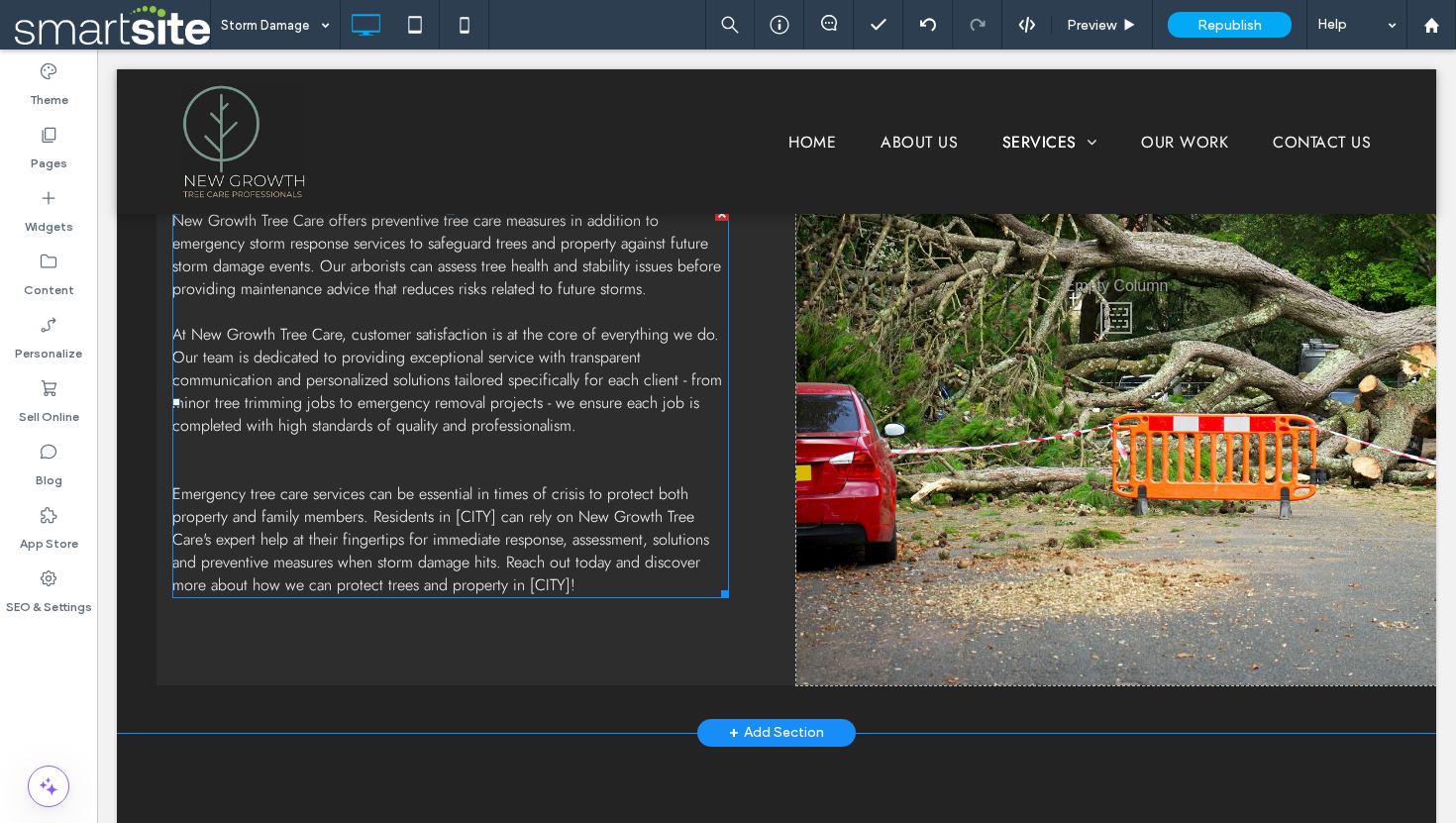 click on "﻿ Emergency tree care services can be essential in times of crisis to protect both property and family members. Residents in Peterborough can rely on New Growth Tree Care's expert help at their fingertips for immediate response, assessment, solutions and preventive measures when storm damage hits. Reach out today and discover more about how we can protect trees and property in Peterborough!" at bounding box center (441, 539) 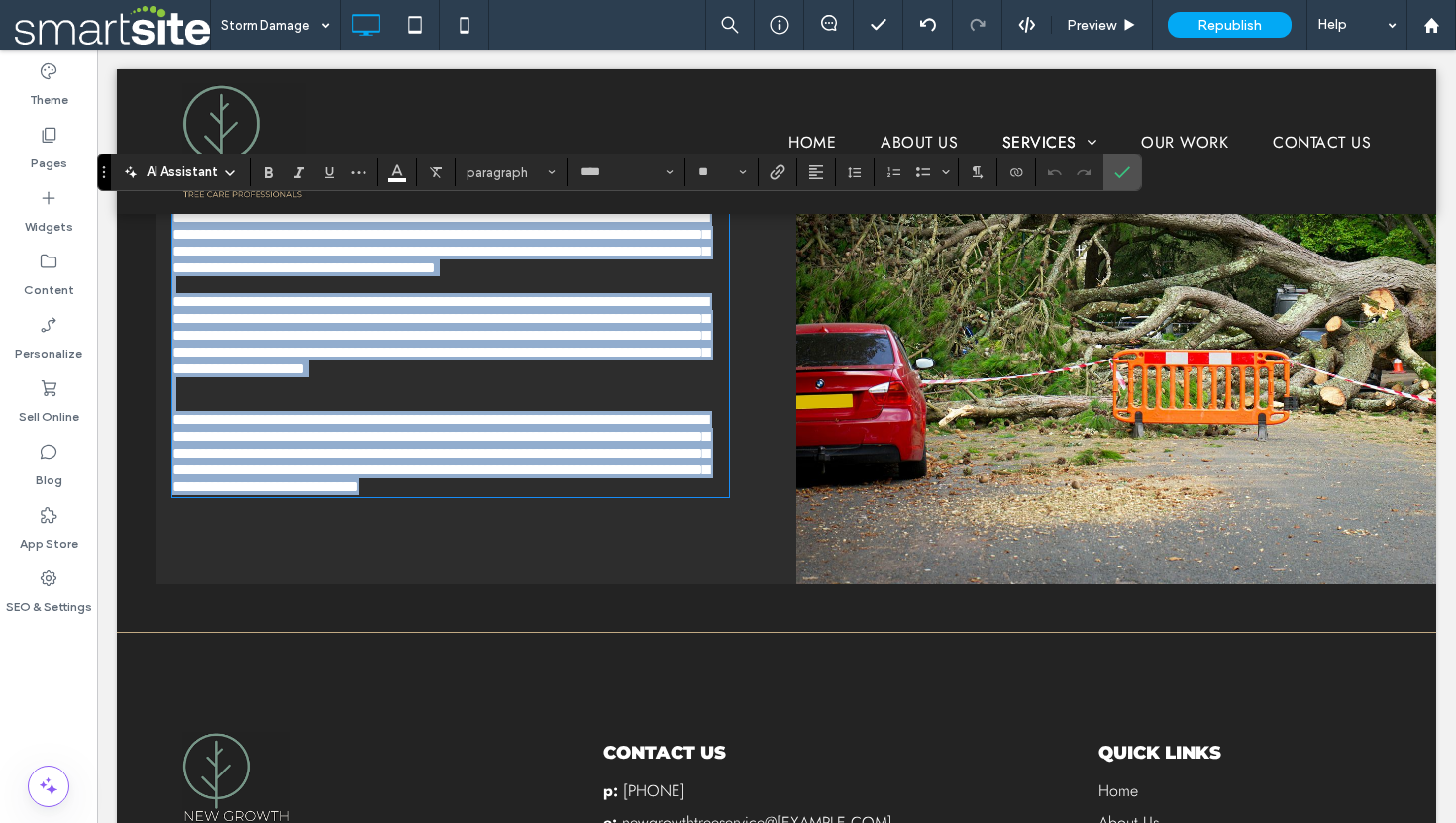 click on "**********" at bounding box center [441, 453] 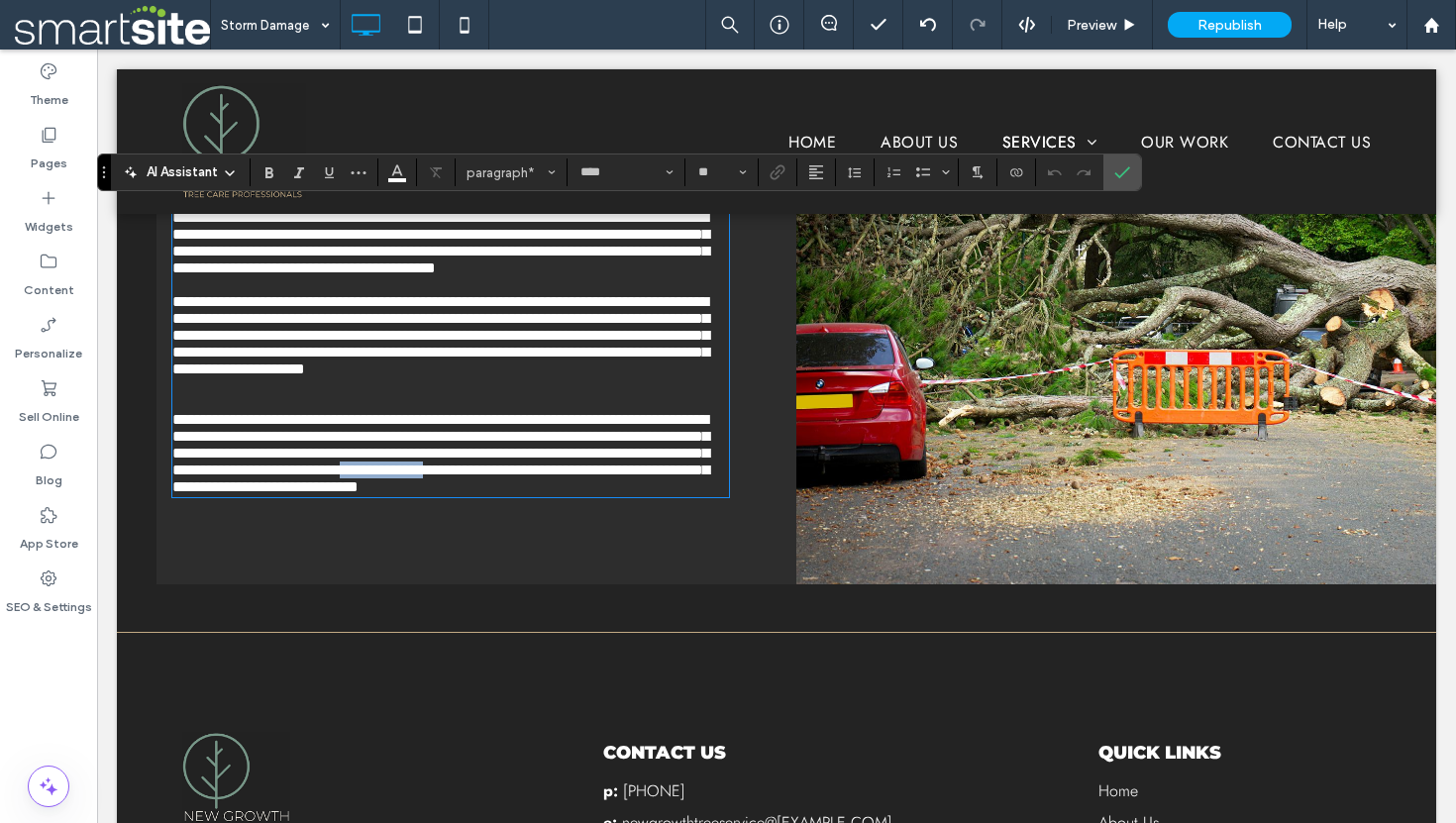 drag, startPoint x: 571, startPoint y: 561, endPoint x: 672, endPoint y: 561, distance: 101 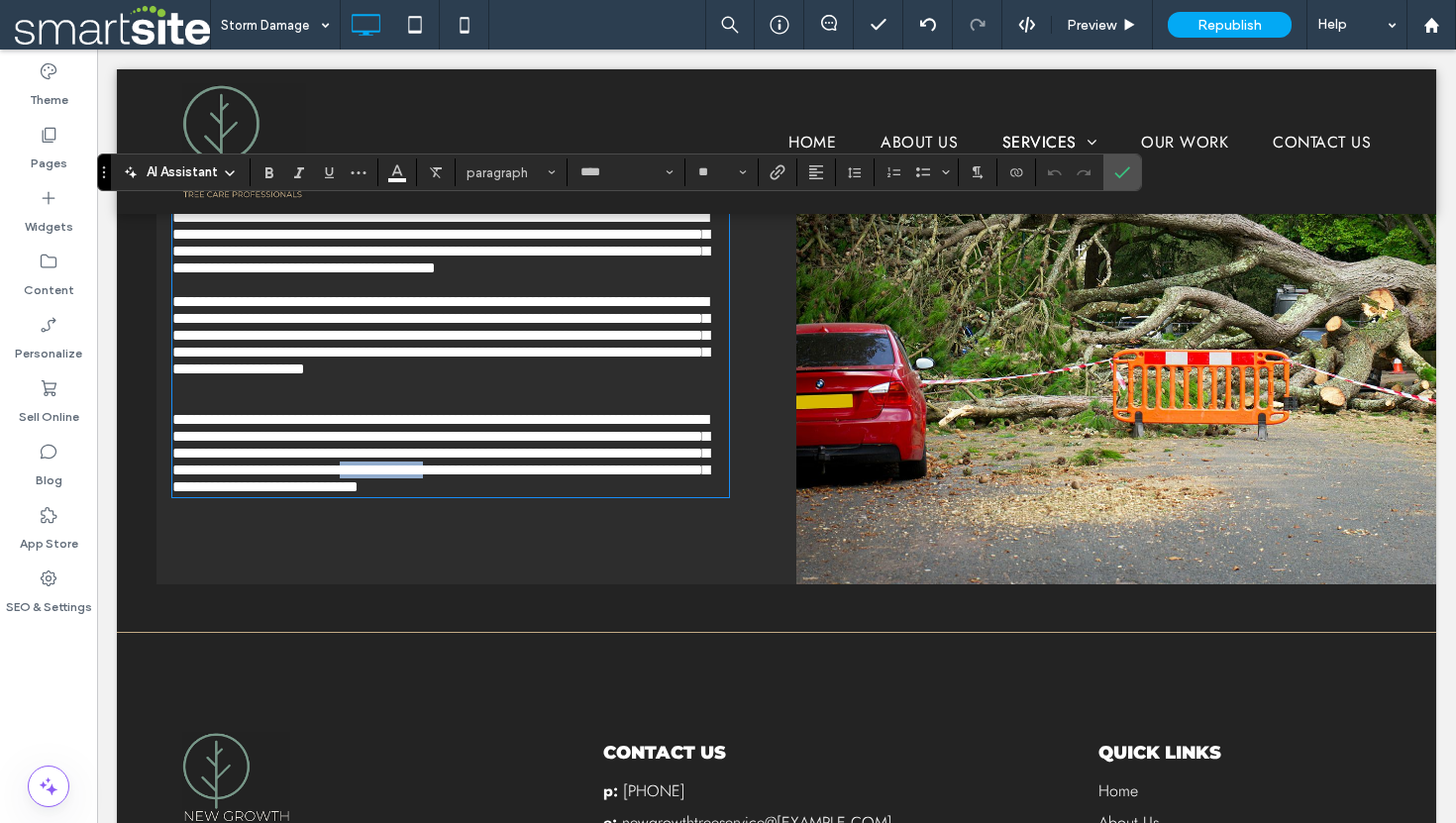 click on "**********" at bounding box center [441, 453] 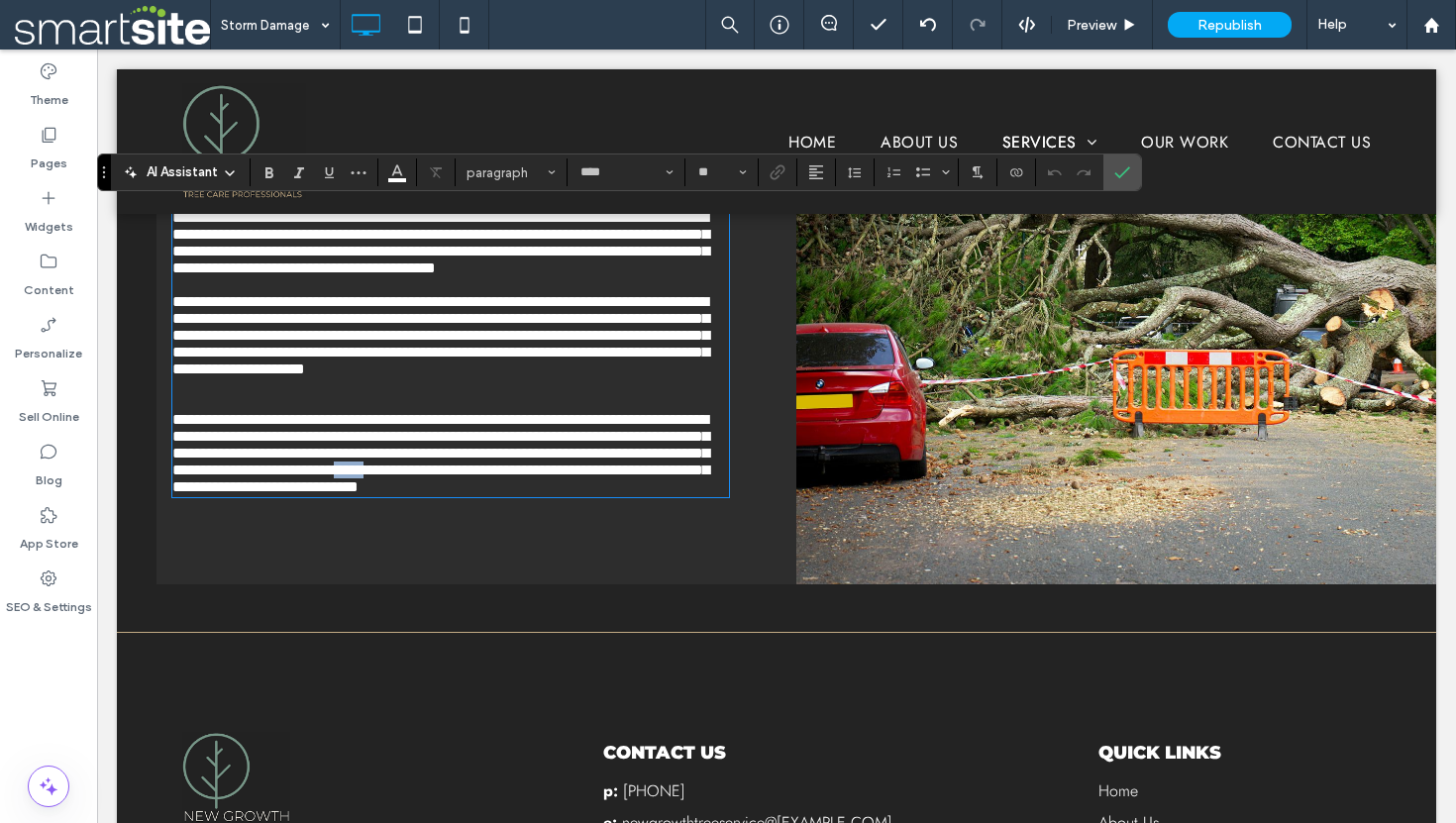 drag, startPoint x: 568, startPoint y: 558, endPoint x: 647, endPoint y: 557, distance: 79.00633 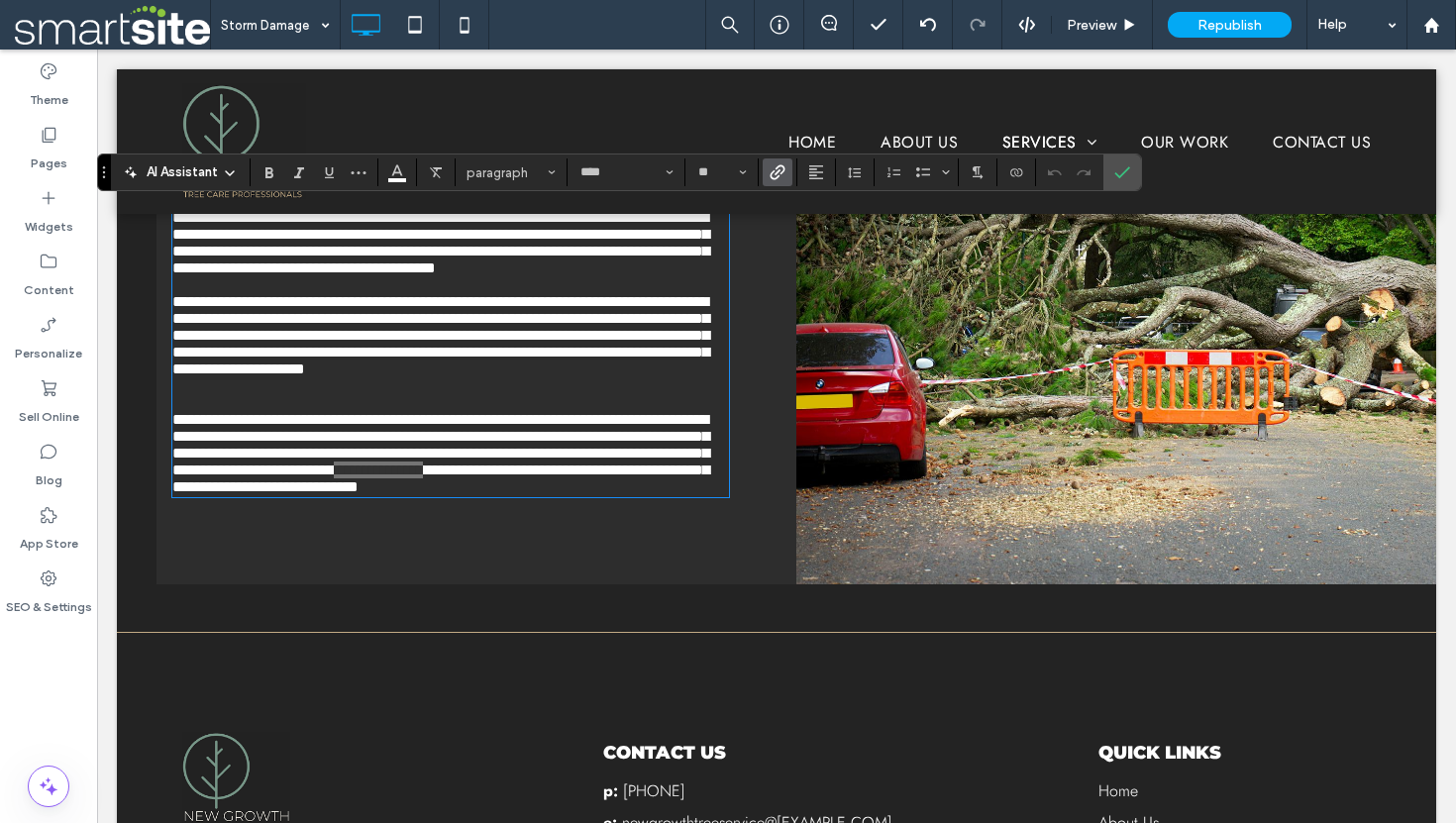 click 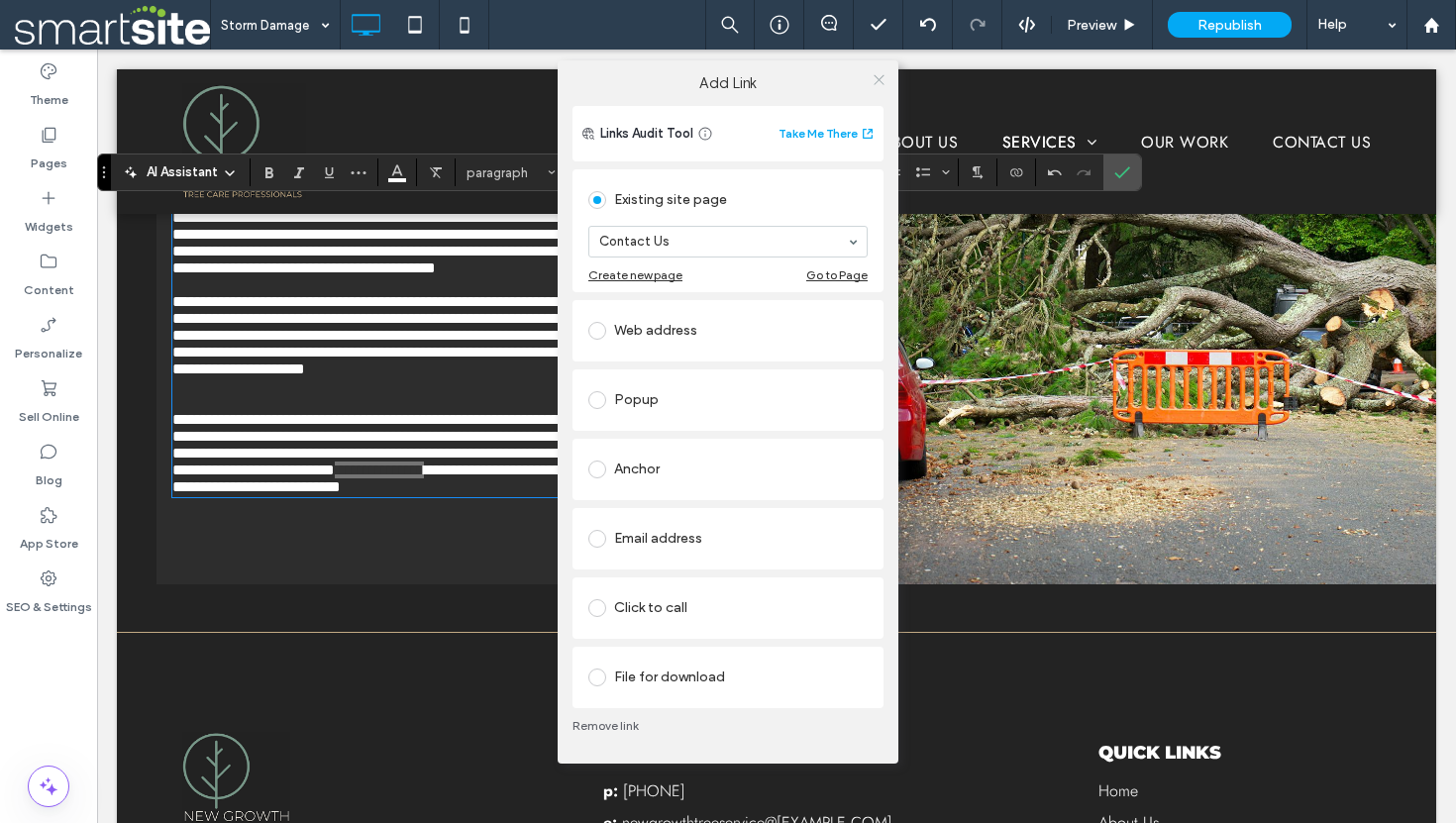 click 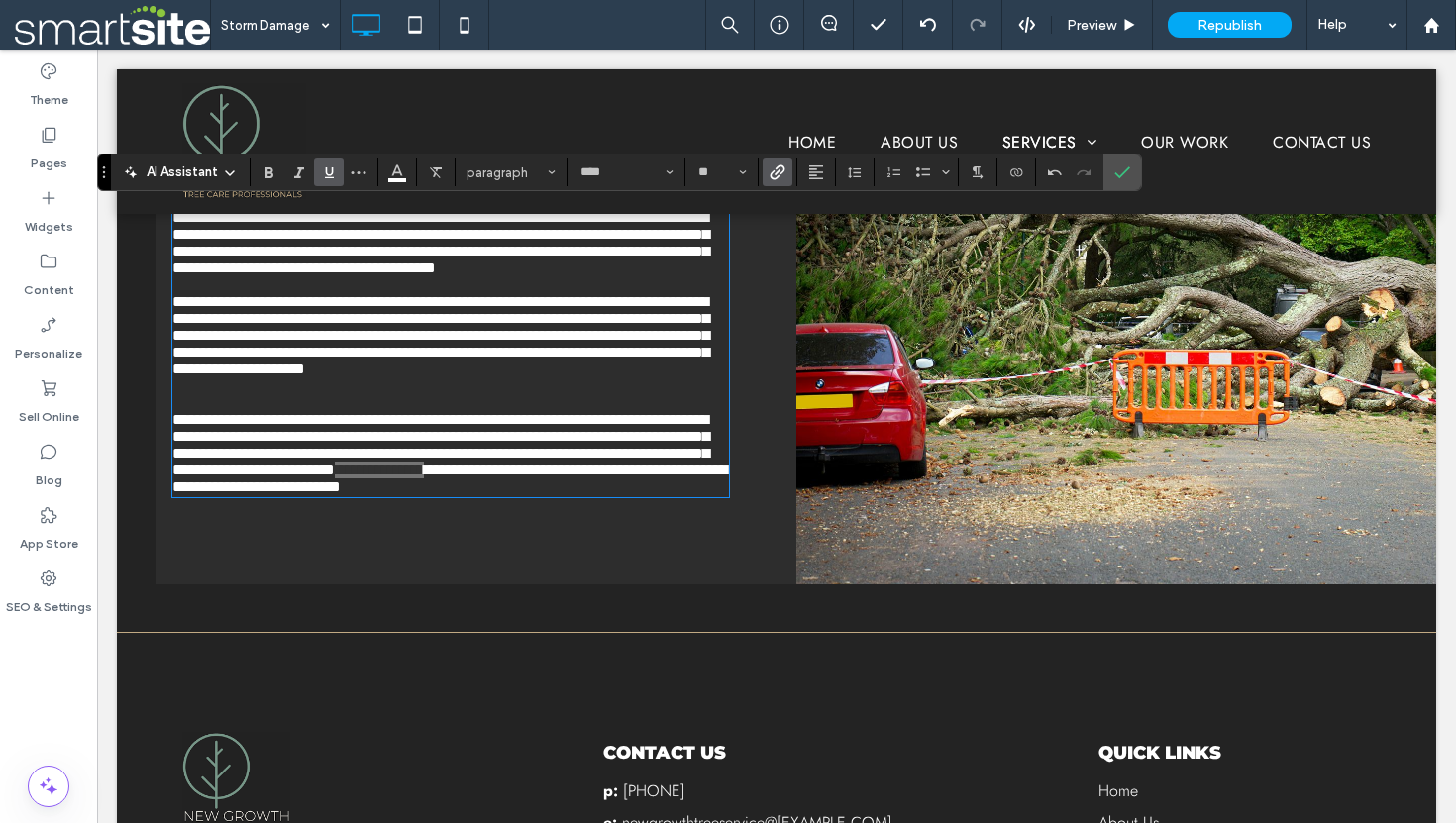 click 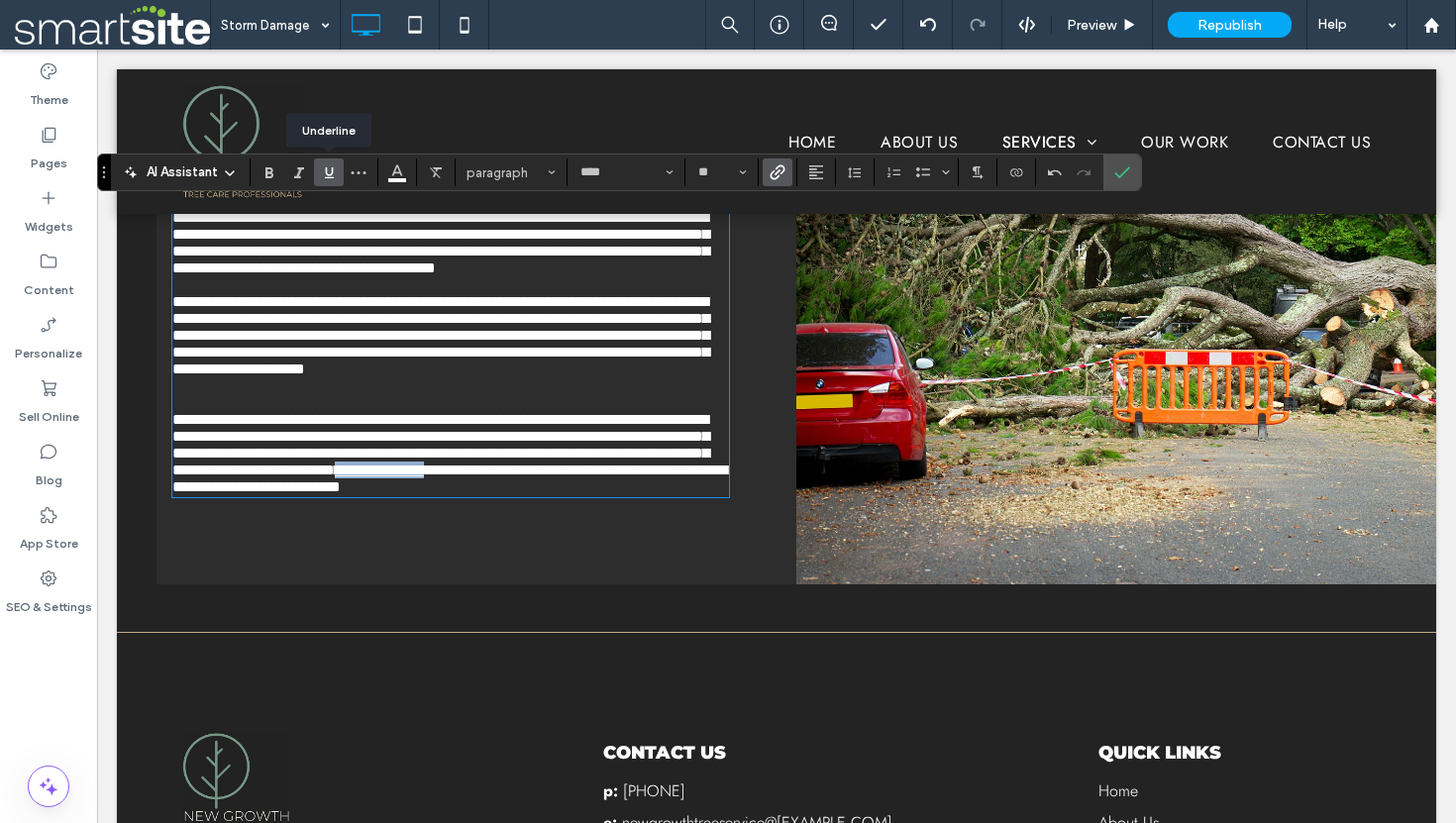 click at bounding box center (451, 402) 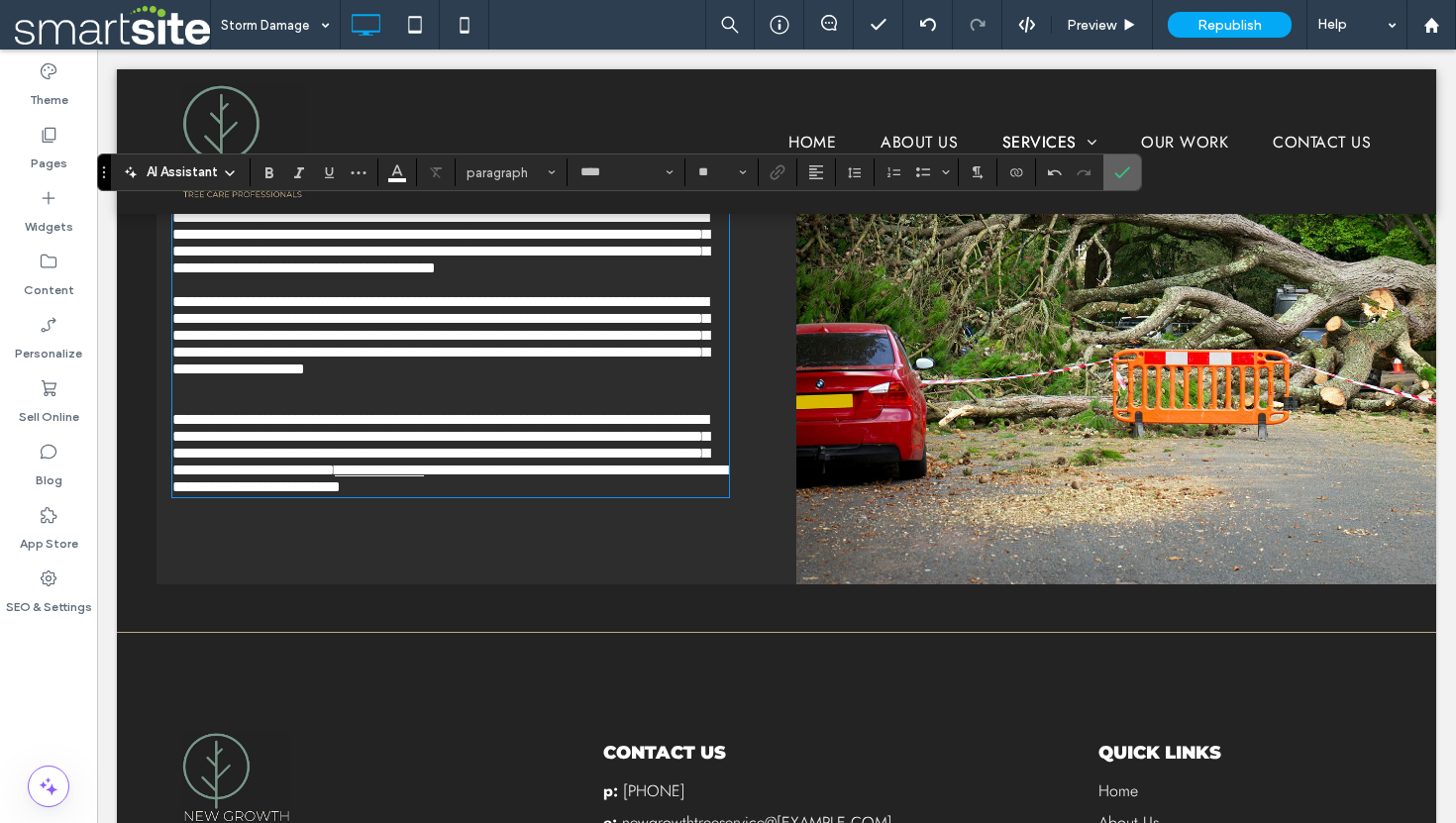 click at bounding box center [1118, 172] 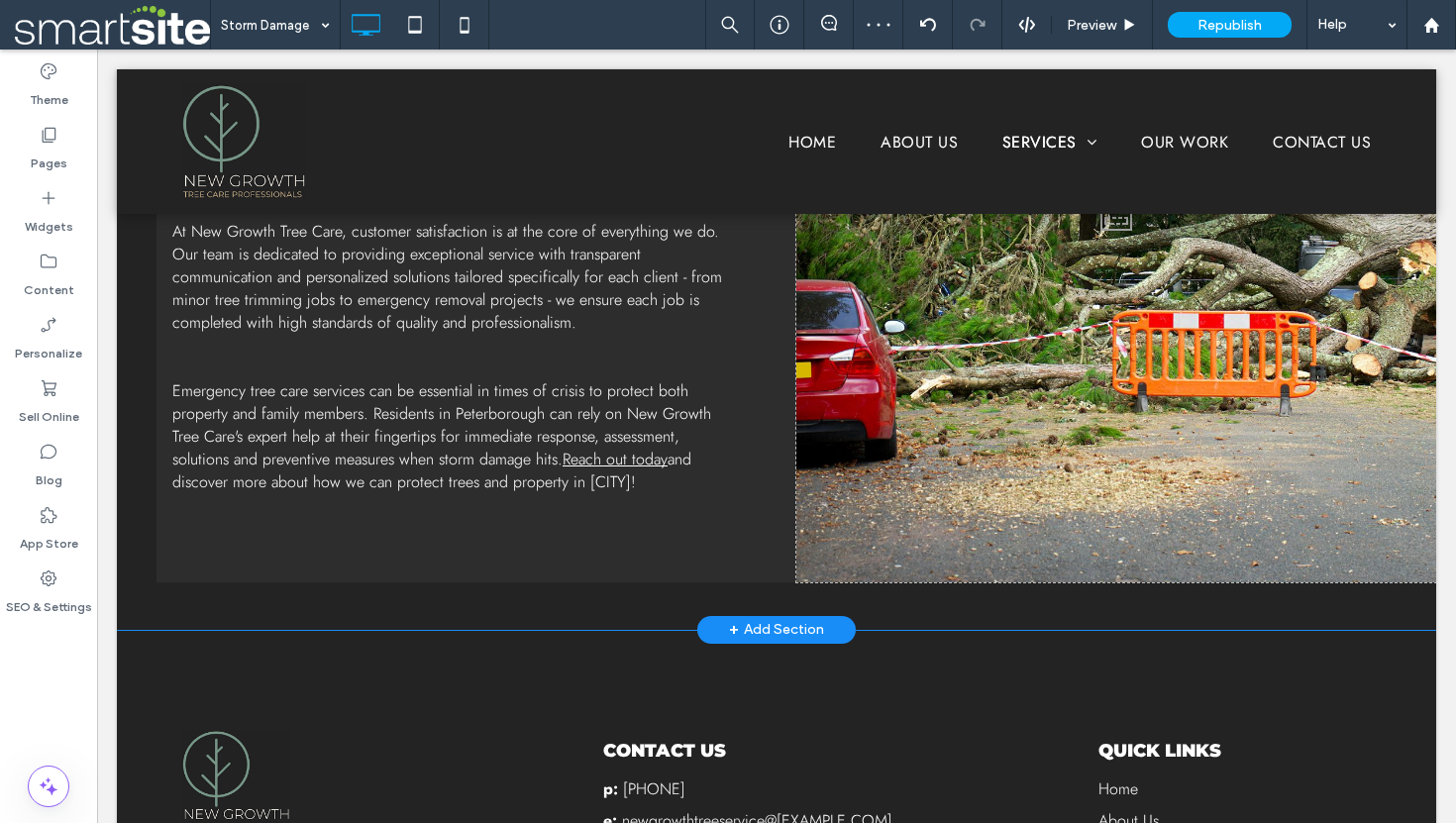 scroll, scrollTop: 1625, scrollLeft: 0, axis: vertical 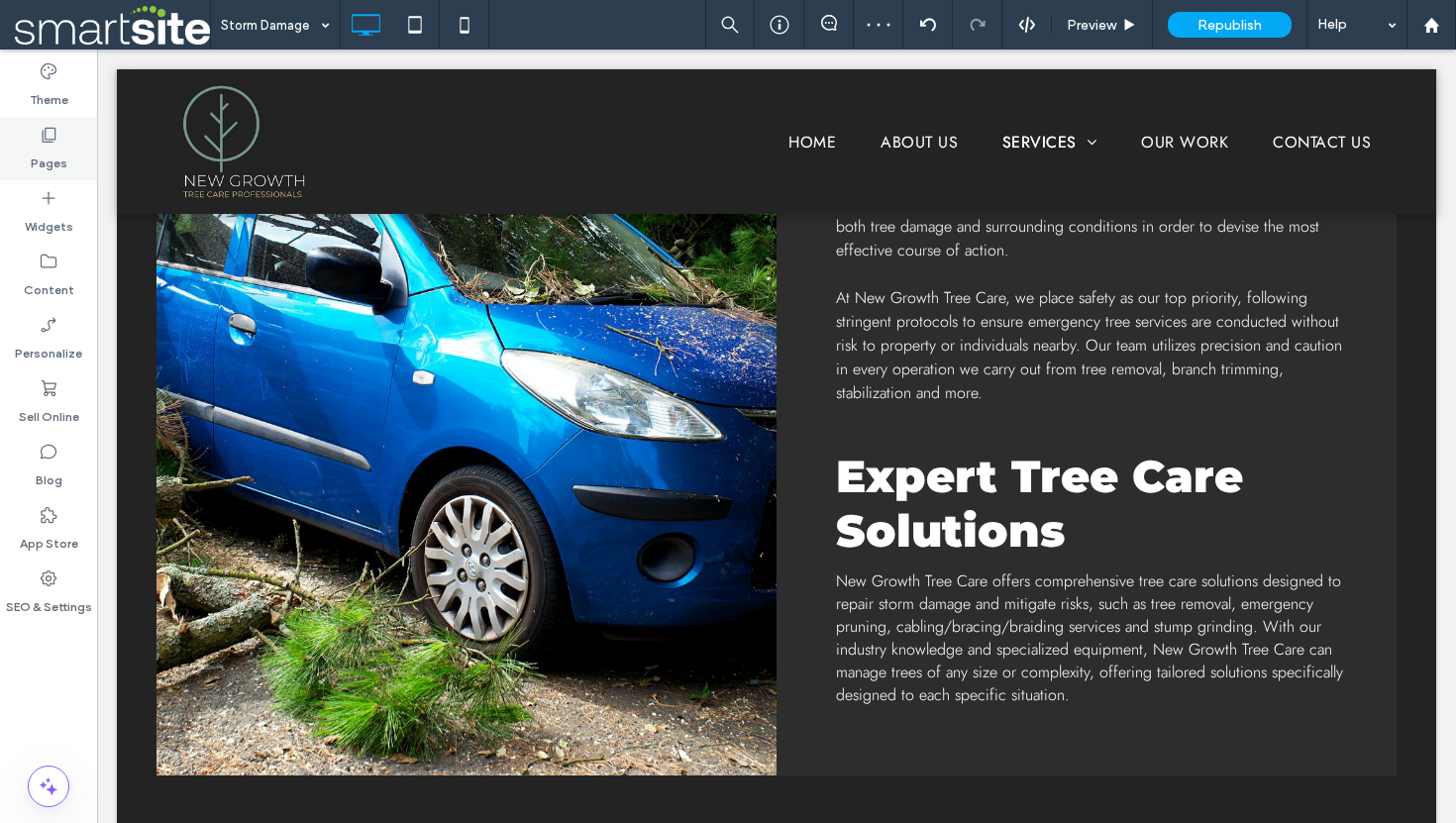 click 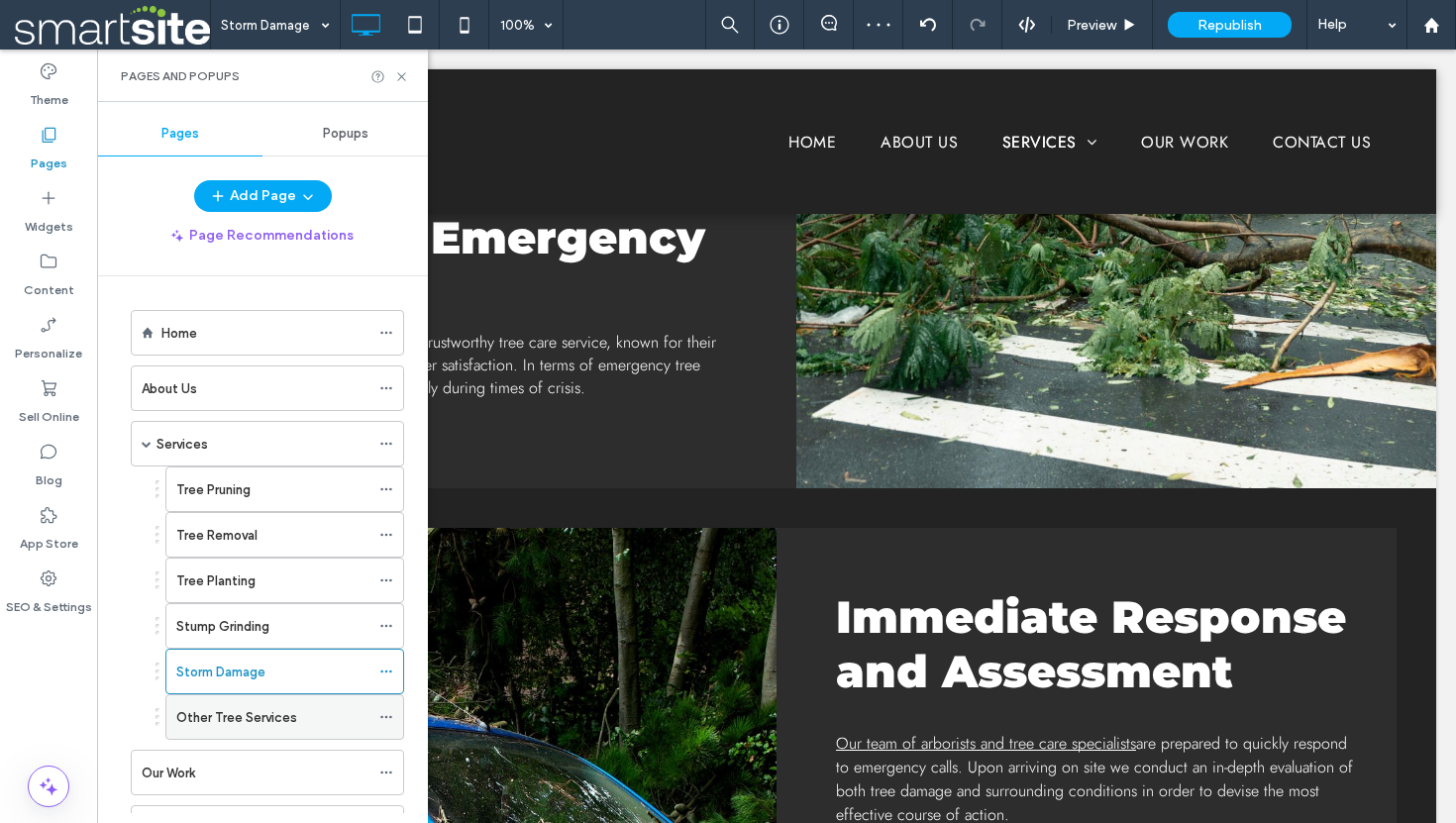click on "Other Tree Services" at bounding box center (237, 717) 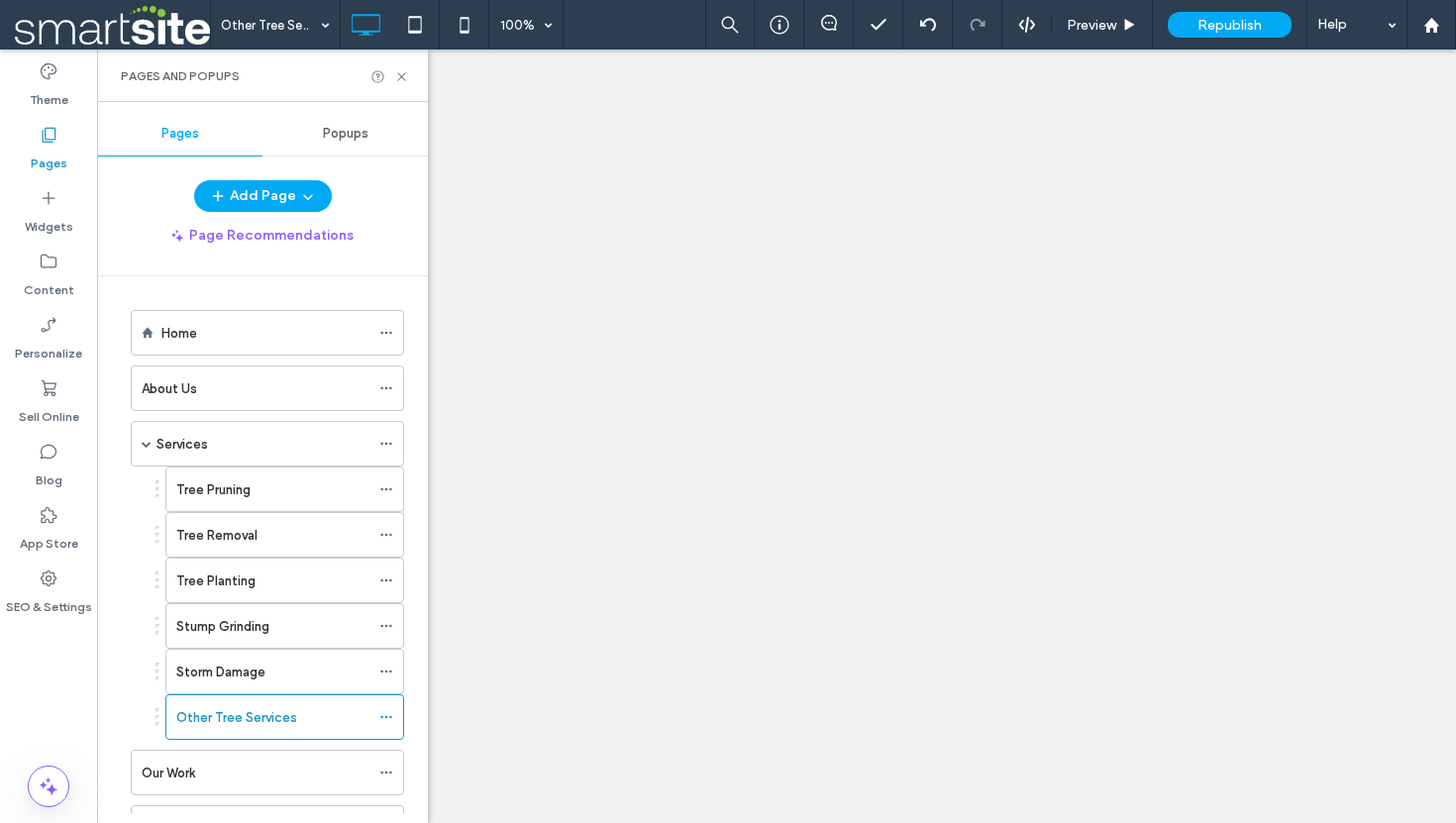 click 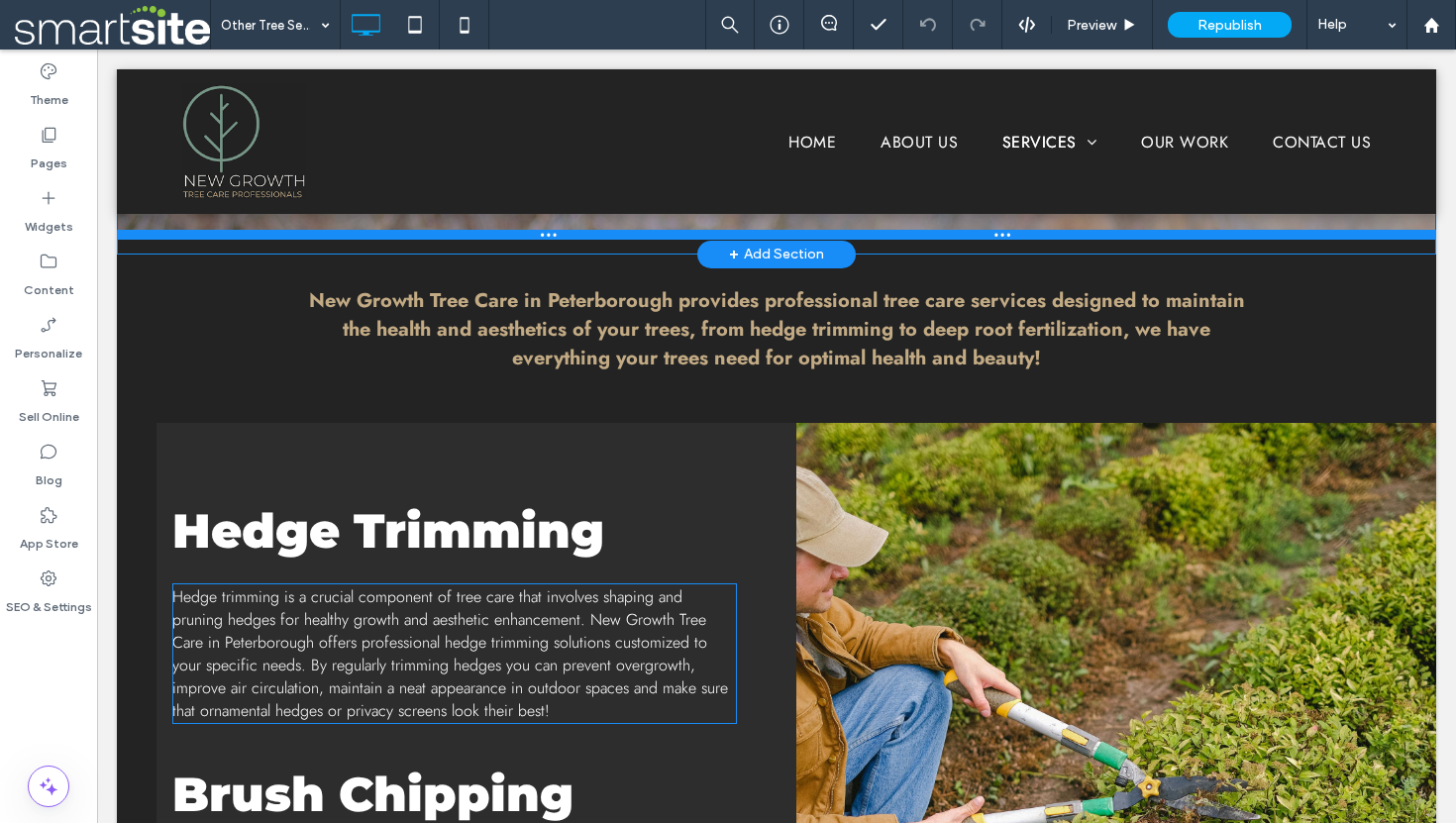 scroll, scrollTop: 483, scrollLeft: 0, axis: vertical 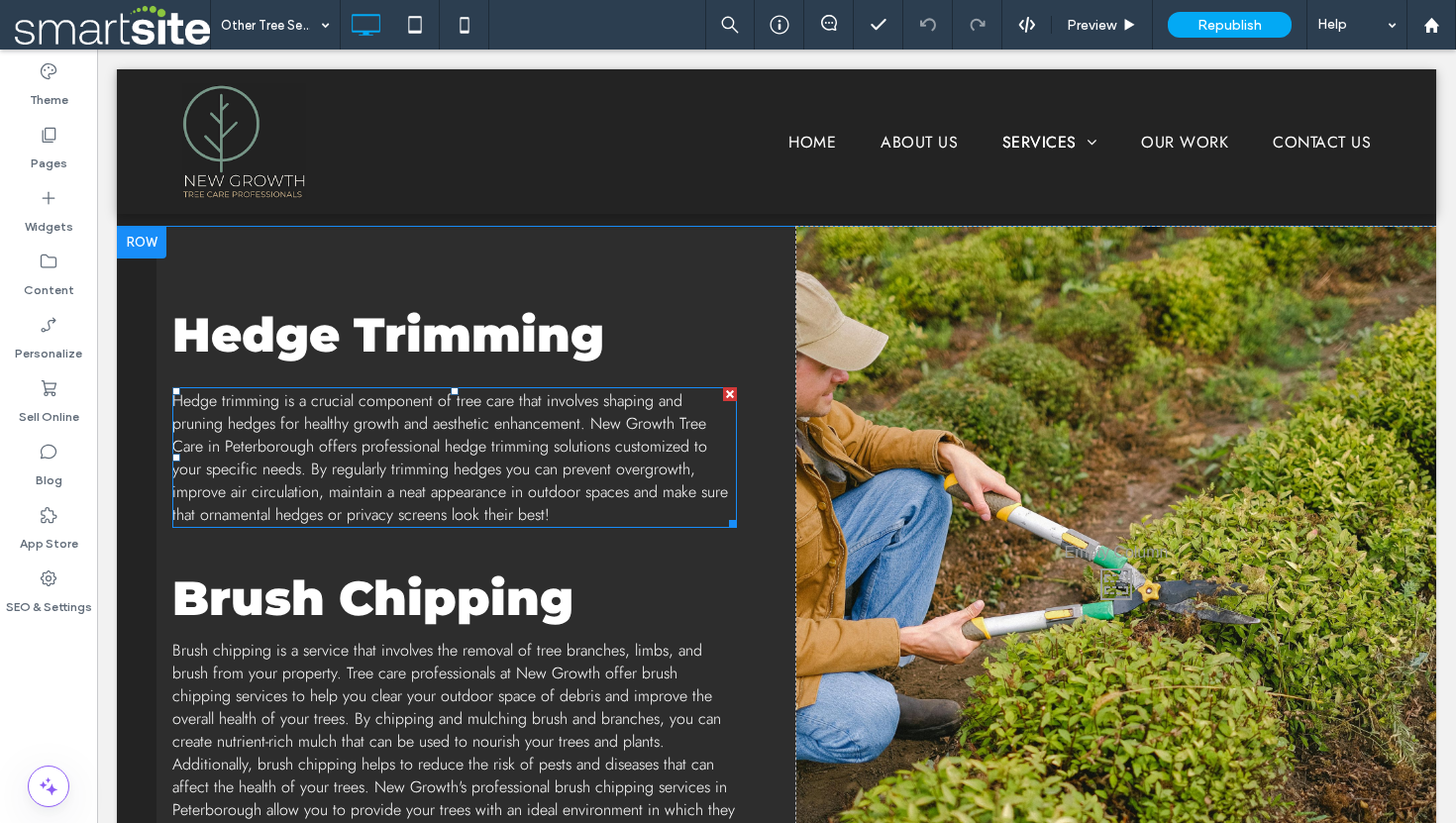 click on "Hedge trimming is a crucial component of tree care that involves shaping and pruning hedges for healthy growth and aesthetic enhancement. New Growth Tree Care in Peterborough offers professional hedge trimming solutions customized to your specific needs. By regularly trimming hedges you can prevent overgrowth, improve air circulation, maintain a neat appearance in outdoor spaces and make sure that ornamental hedges or privacy screens look their best!" at bounding box center (450, 458) 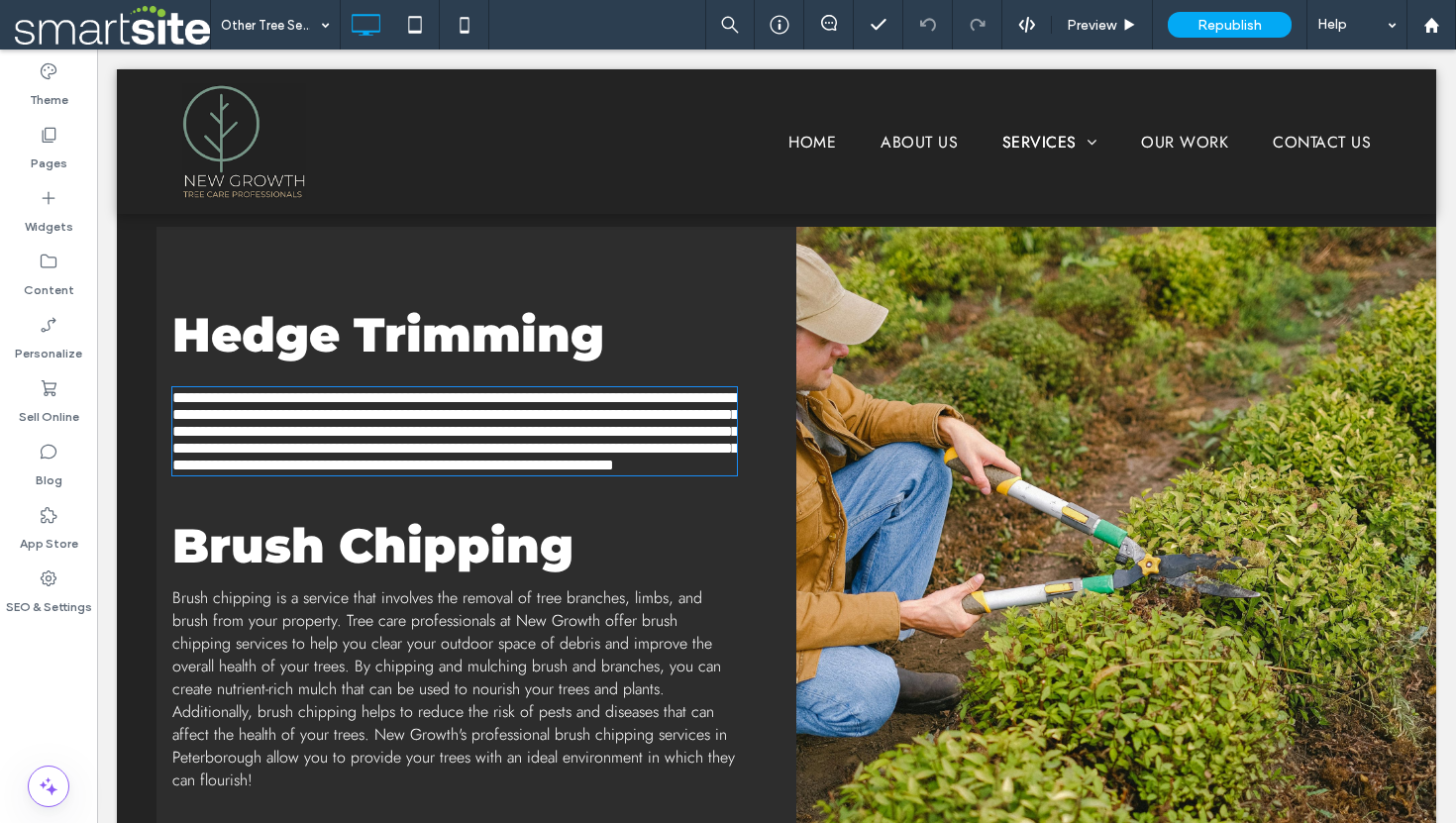 click on "**********" at bounding box center [456, 431] 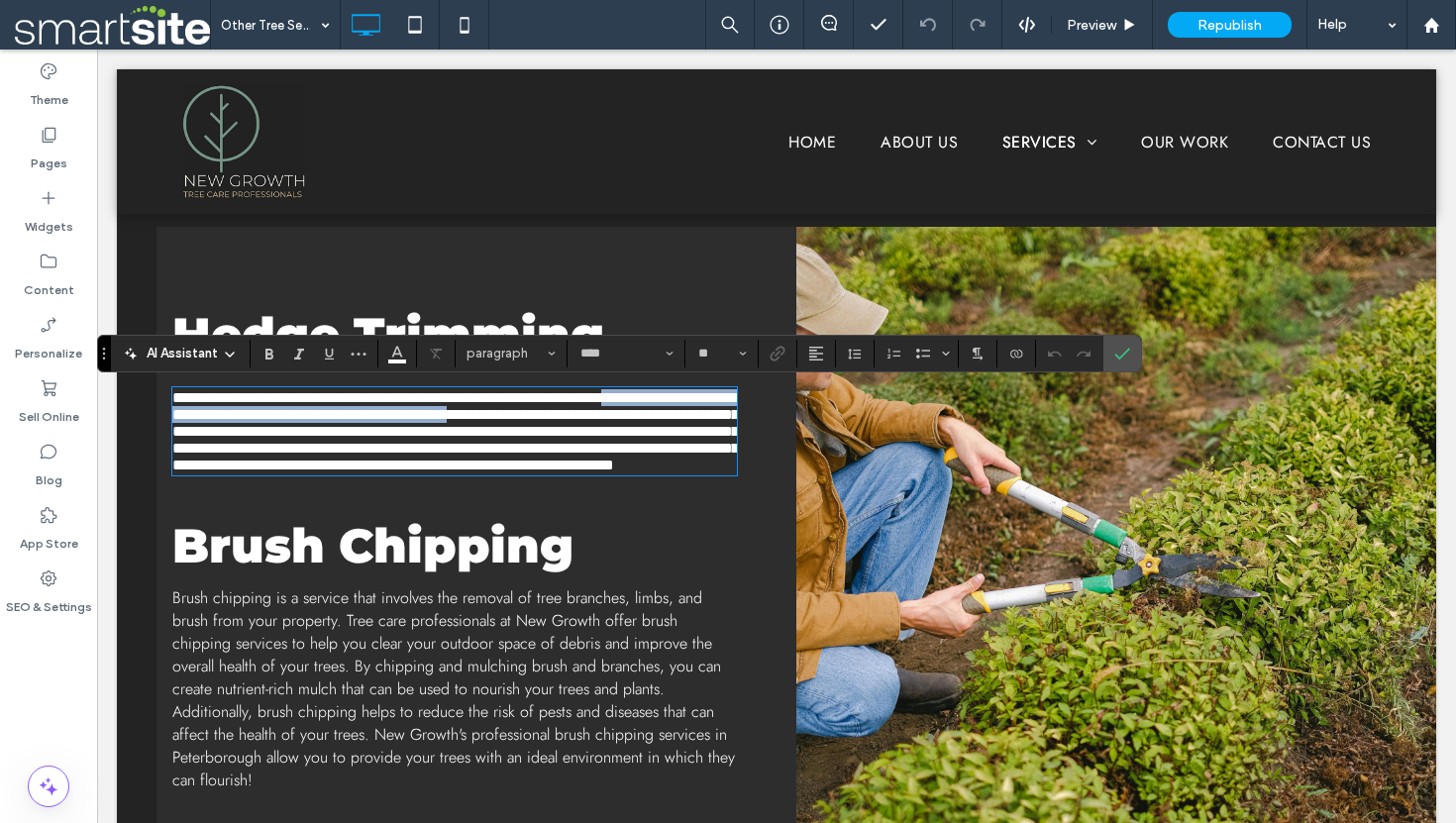 type on "****" 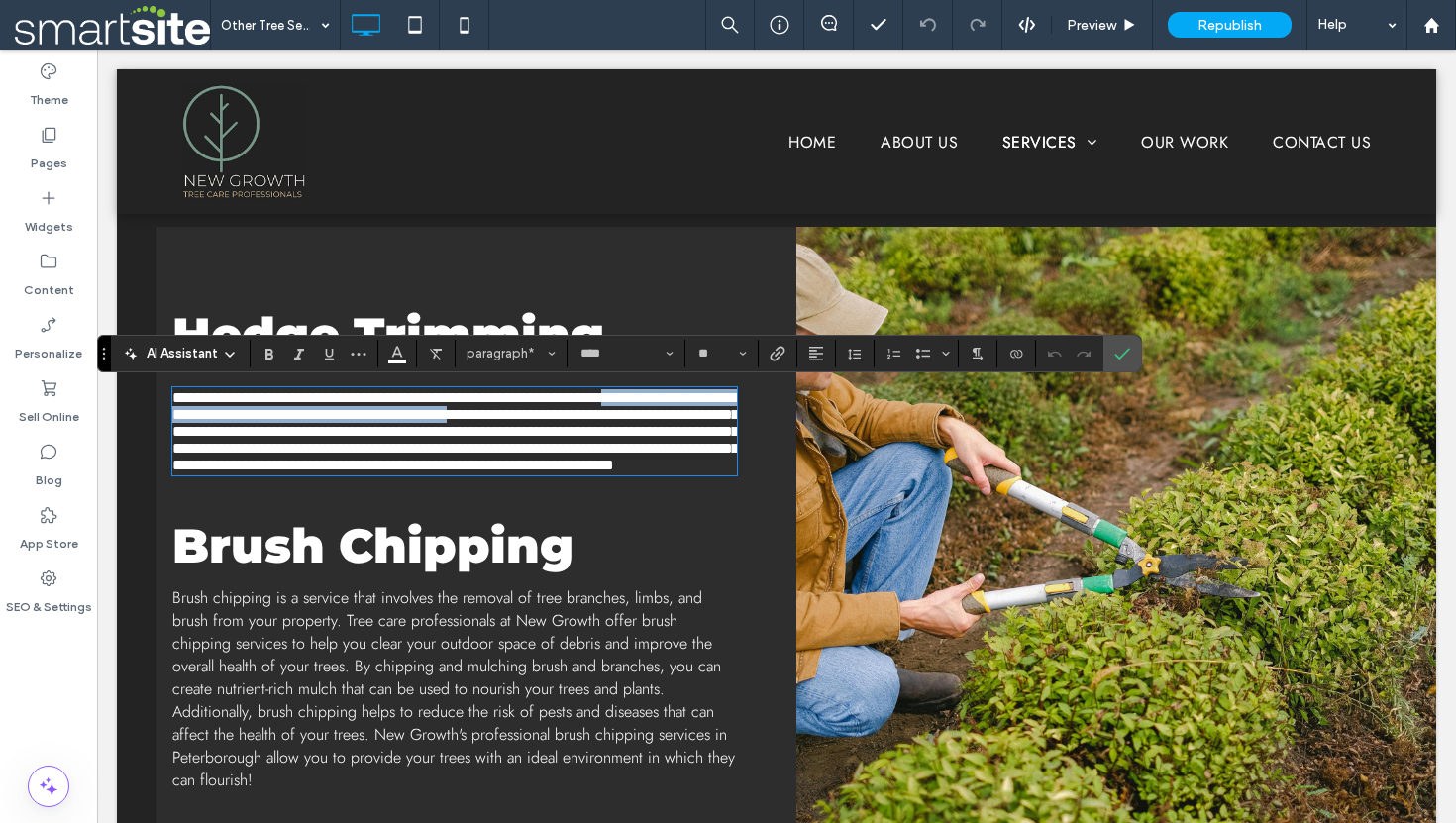drag, startPoint x: 534, startPoint y: 421, endPoint x: 666, endPoint y: 419, distance: 132.01515 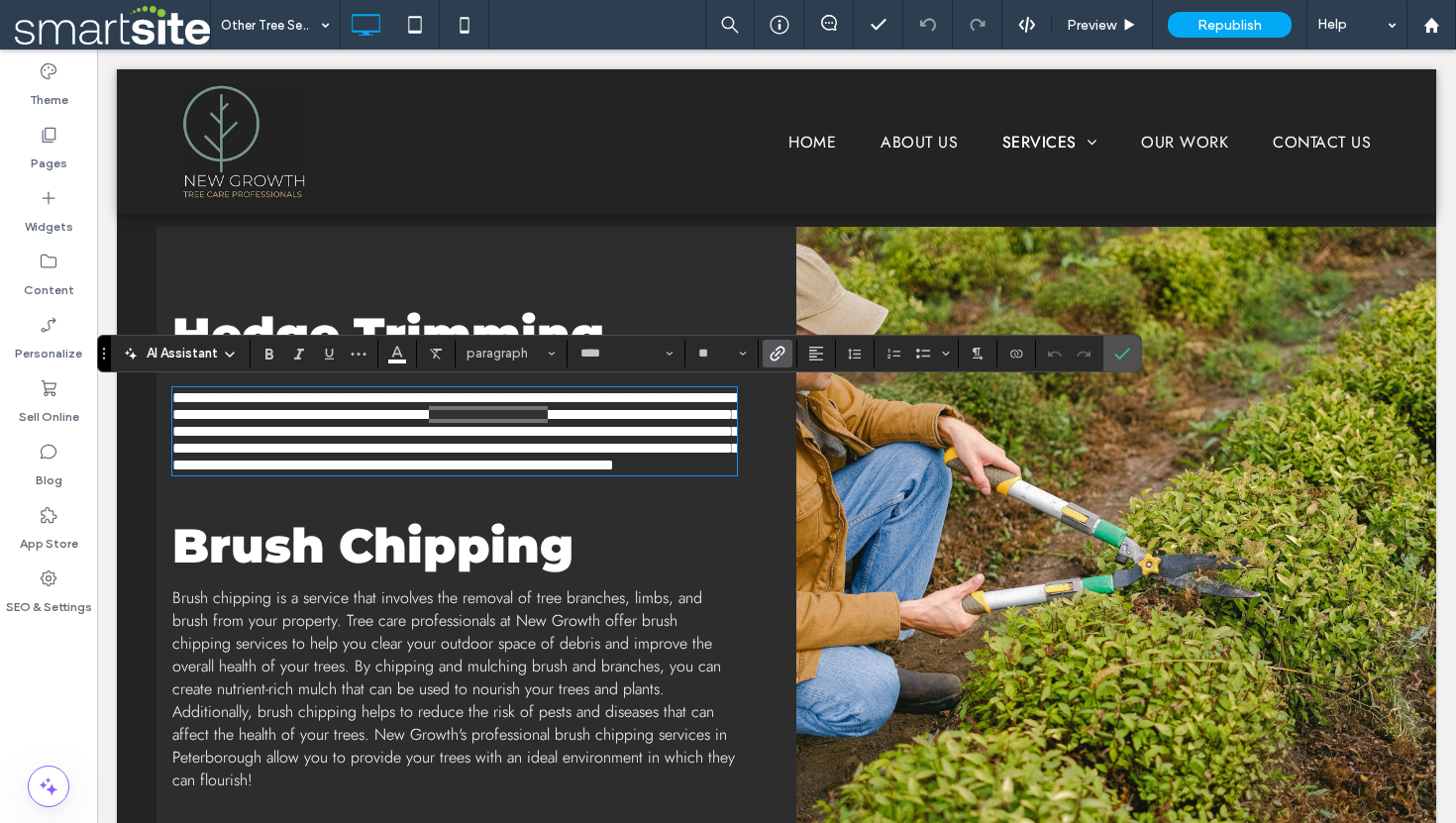 click 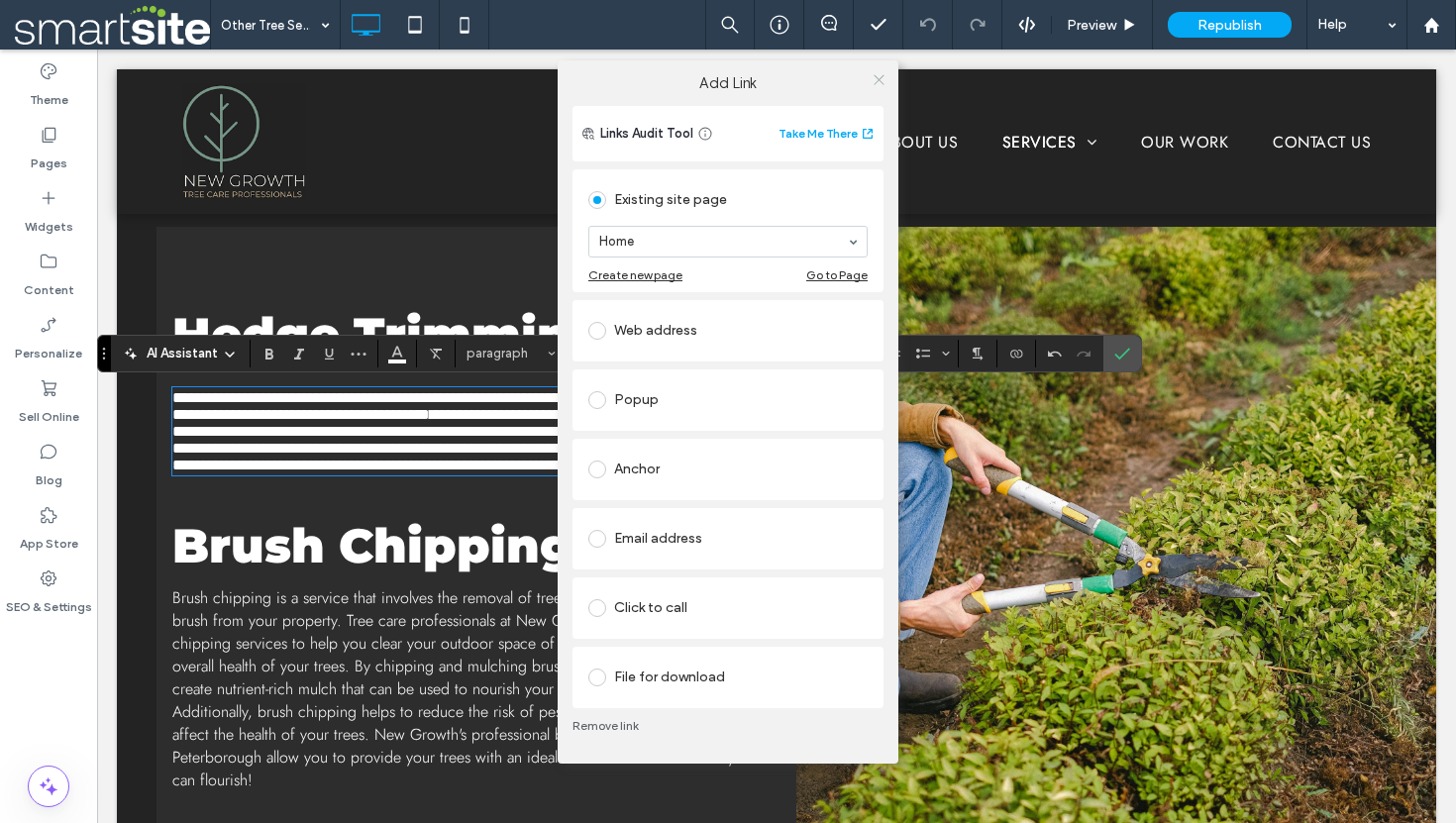 click 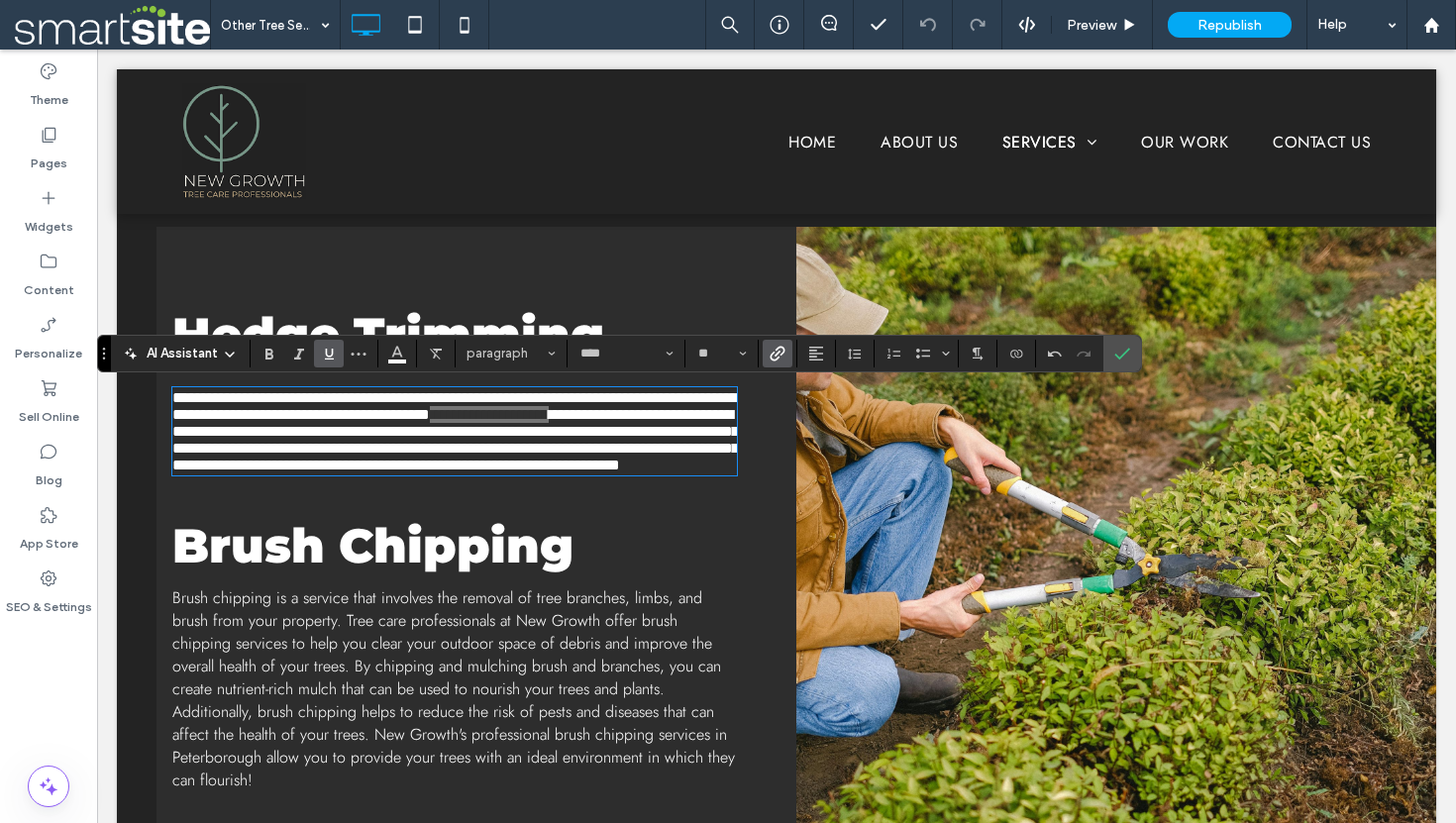 click 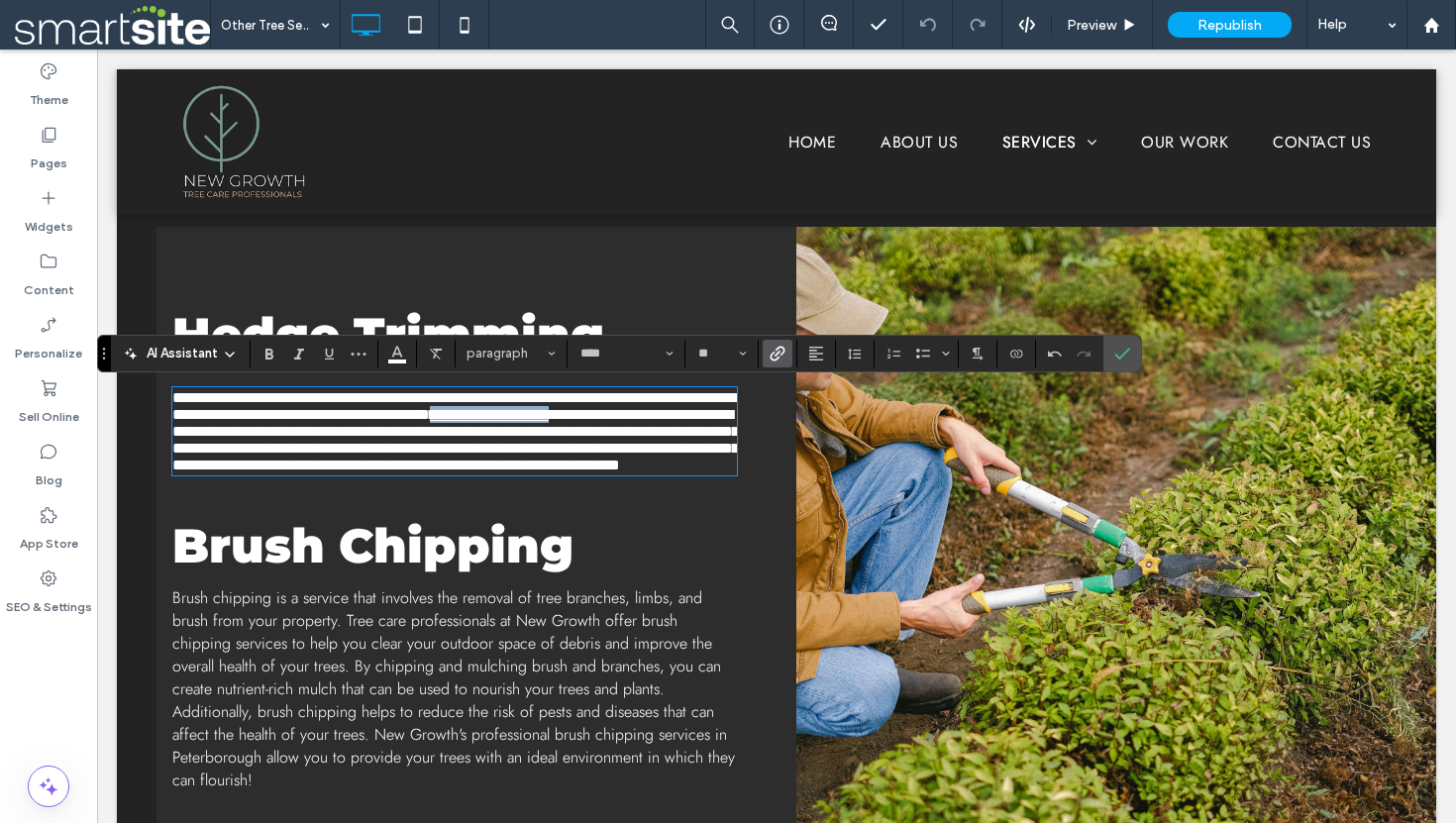 click on "**********" at bounding box center (455, 431) 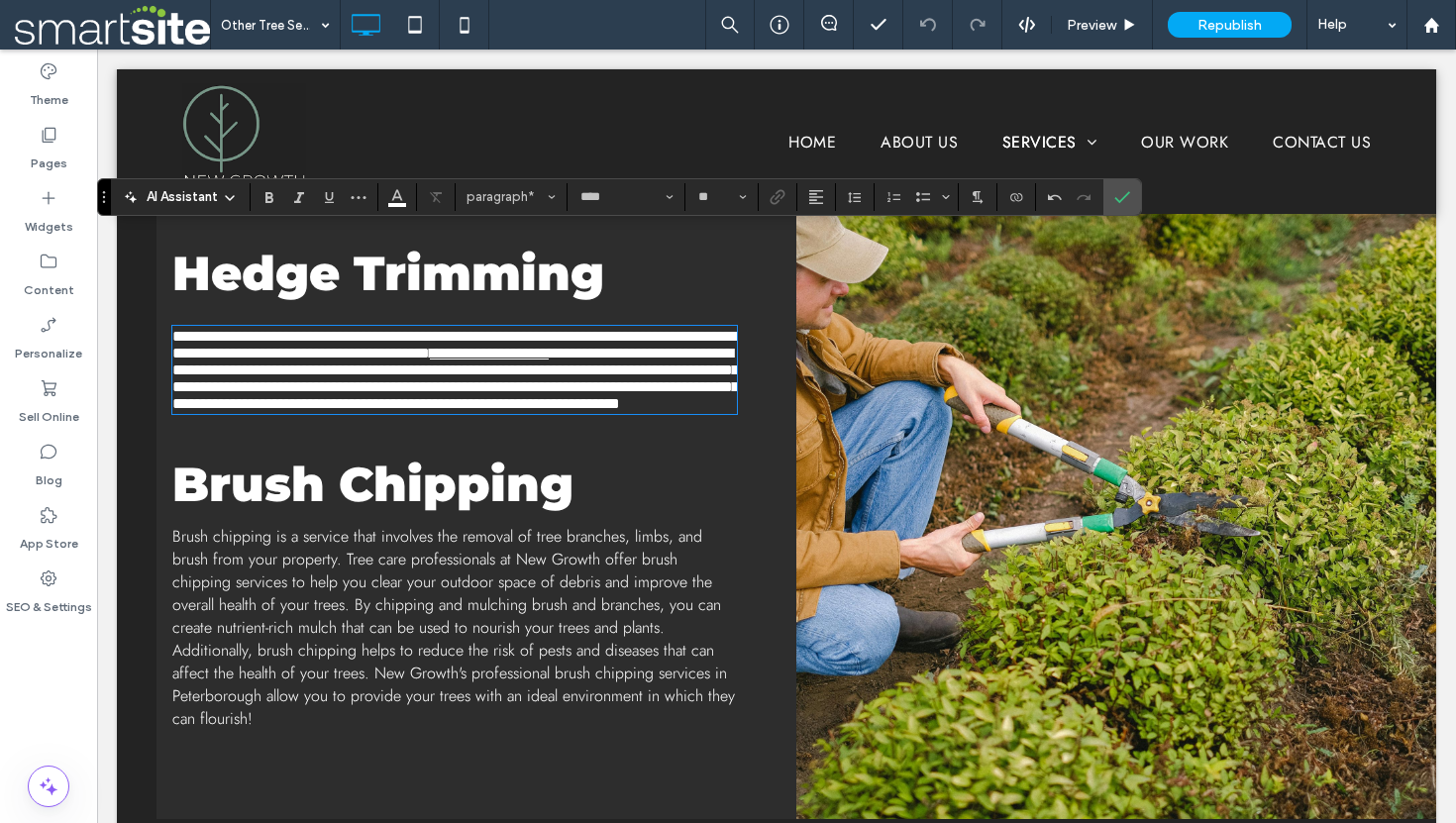 scroll, scrollTop: 655, scrollLeft: 0, axis: vertical 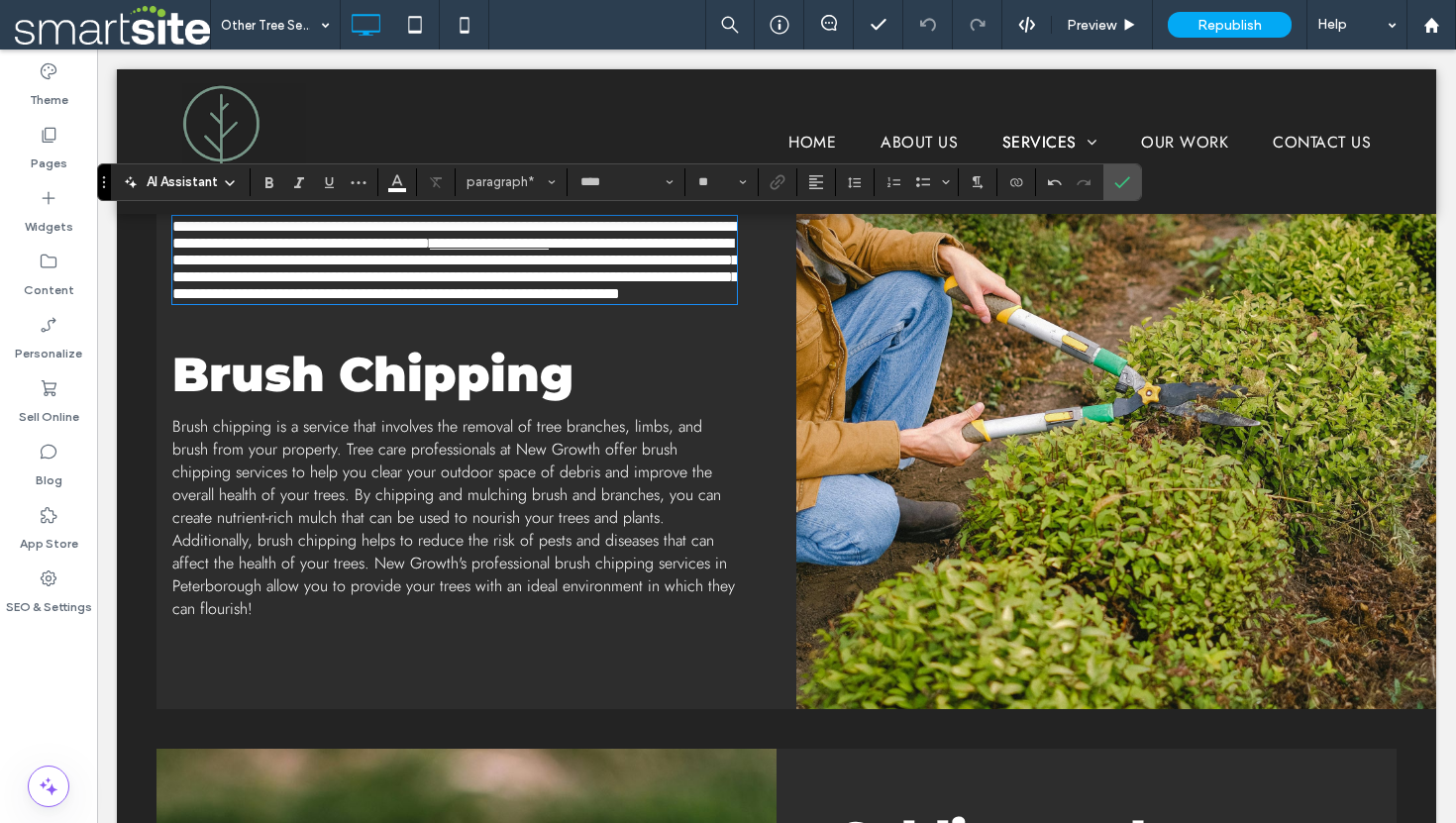 click on "Brush chipping is a service that involves the removal of tree branches, limbs, and brush from your property. Tree care professionals at New Growth offer brush chipping services to help you clear your outdoor space of debris and improve the overall health of your trees. By chipping and mulching brush and branches, you can create nutrient-rich mulch that can be used to nourish your trees and plants. Additionally, brush chipping helps to reduce the risk of pests and diseases that can affect the health of your trees. New Growth's professional brush chipping services in Peterborough allow you to provide your trees with an ideal environment in which they can flourish!" at bounding box center (454, 517) 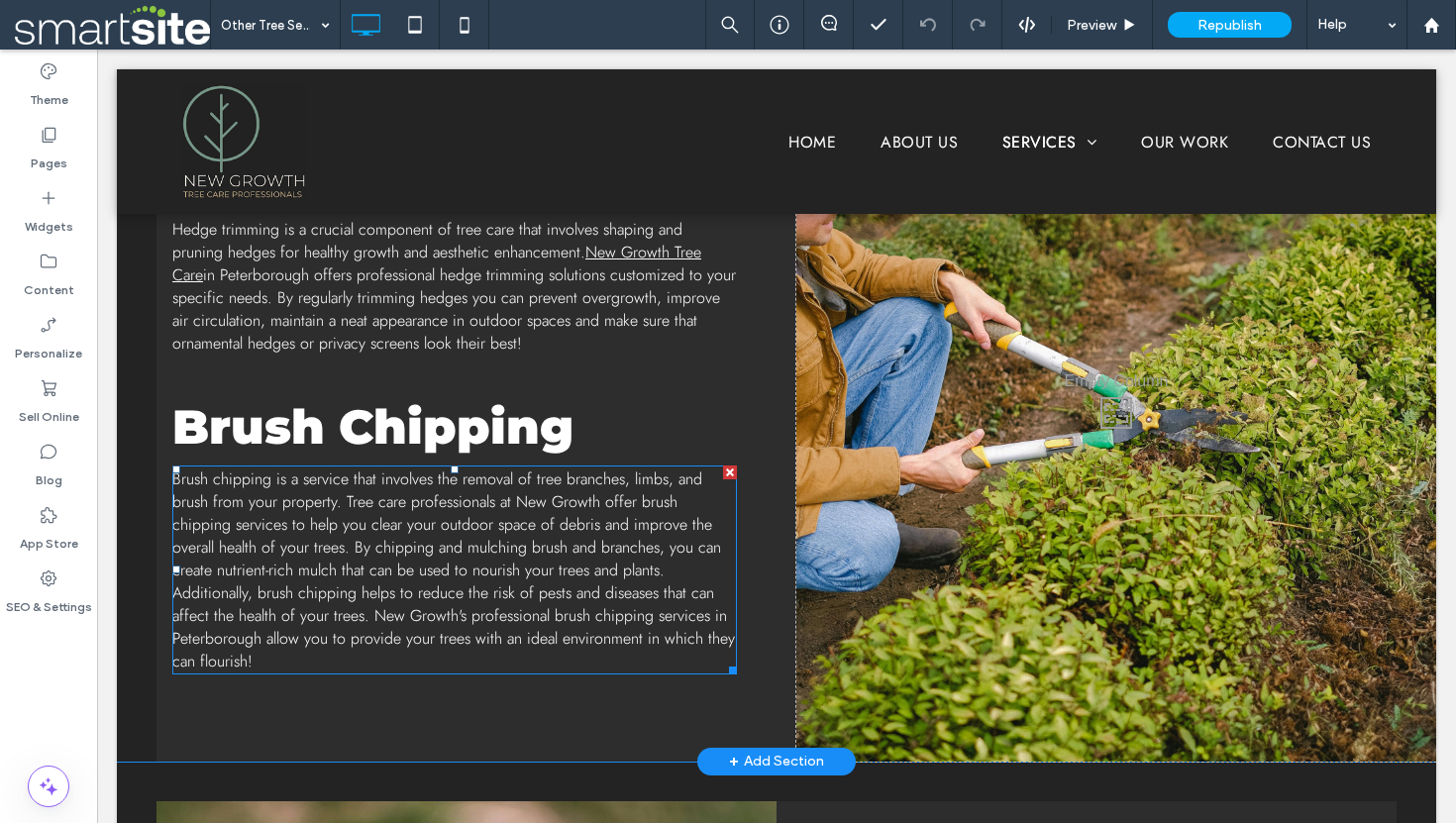 click on "Brush chipping is a service that involves the removal of tree branches, limbs, and brush from your property. Tree care professionals at New Growth offer brush chipping services to help you clear your outdoor space of debris and improve the overall health of your trees. By chipping and mulching brush and branches, you can create nutrient-rich mulch that can be used to nourish your trees and plants. Additionally, brush chipping helps to reduce the risk of pests and diseases that can affect the health of your trees. New Growth's professional brush chipping services in Peterborough allow you to provide your trees with an ideal environment in which they can flourish!" at bounding box center (454, 569) 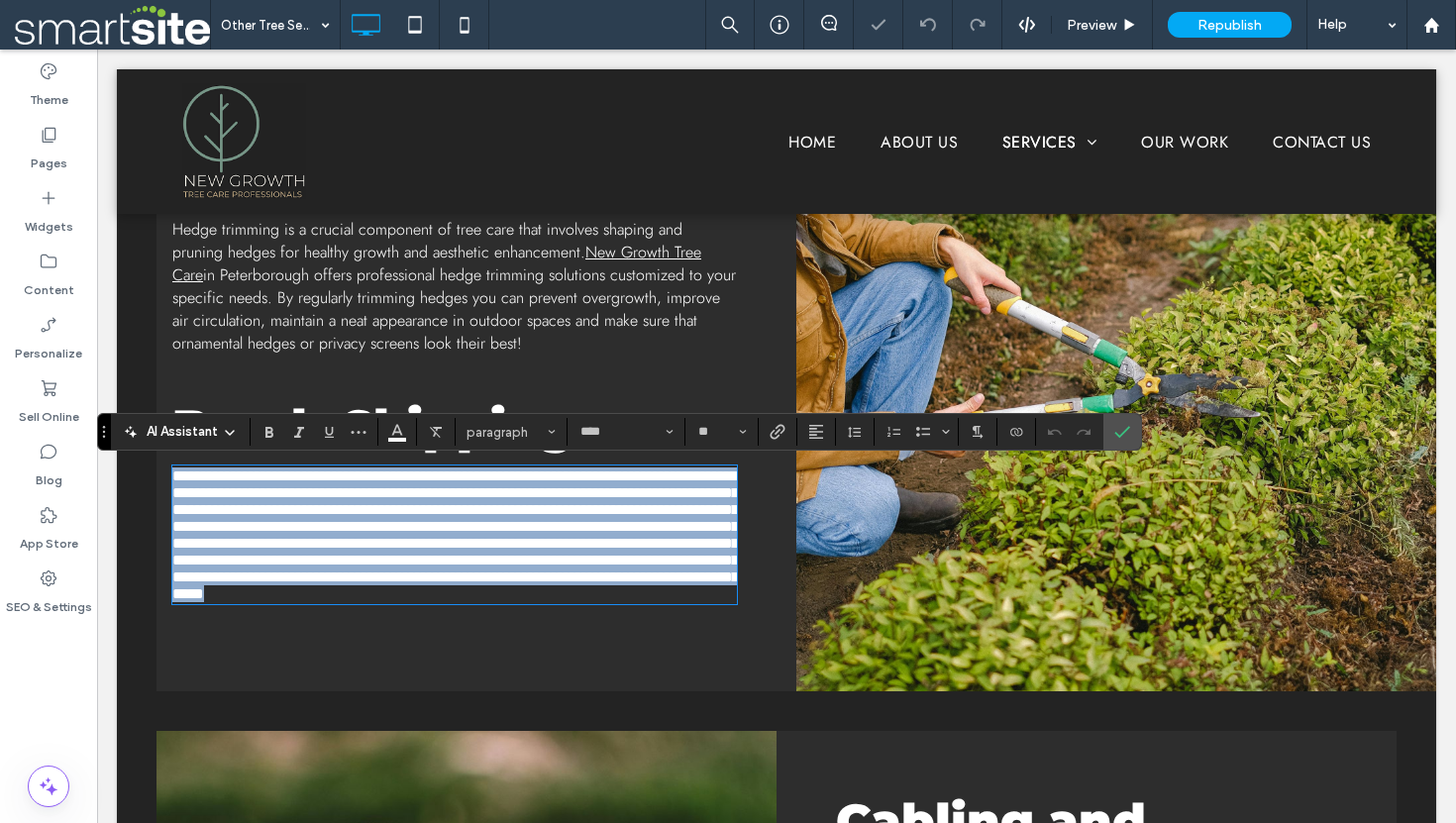 type on "****" 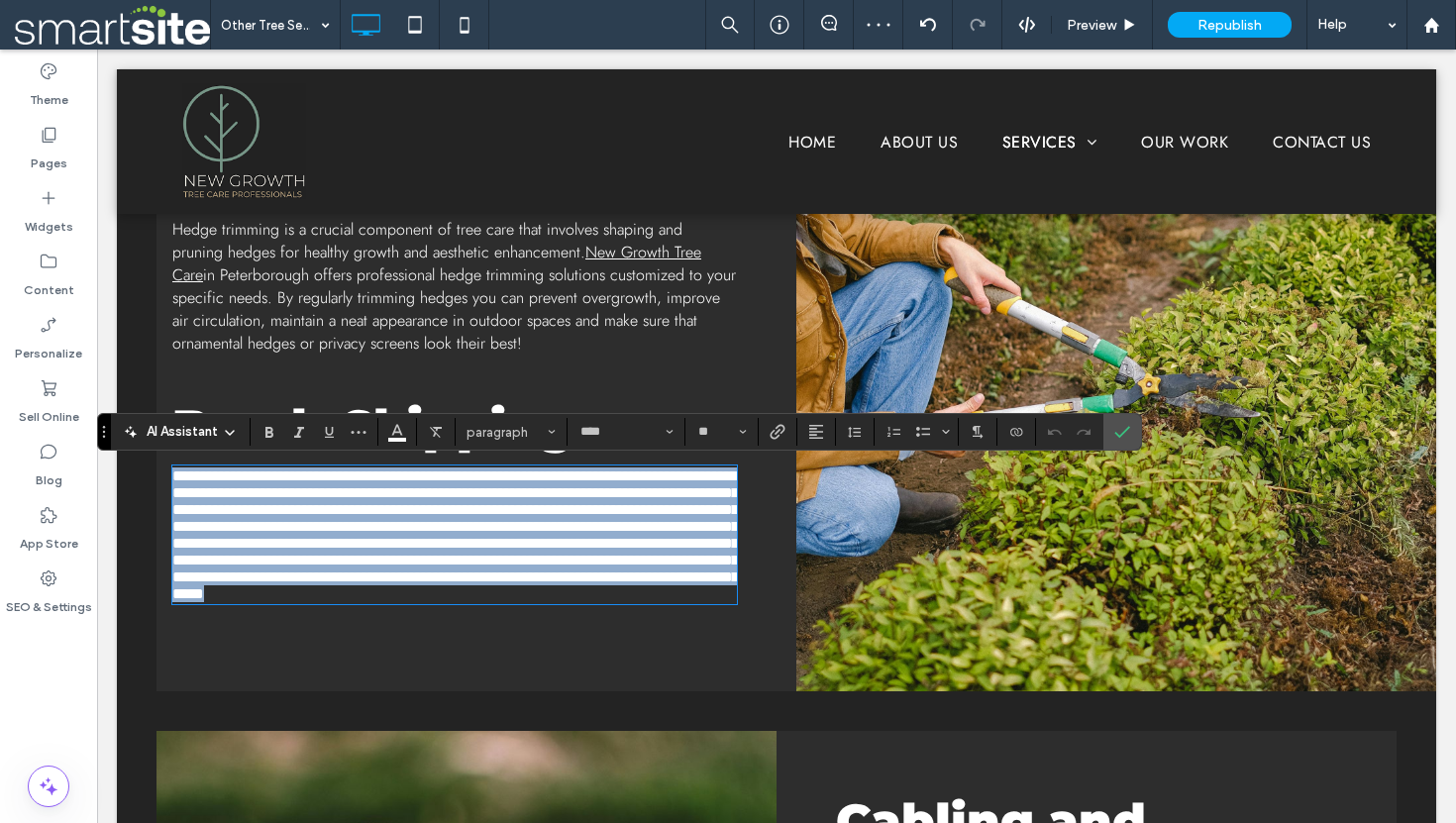 click on "**********" at bounding box center (456, 535) 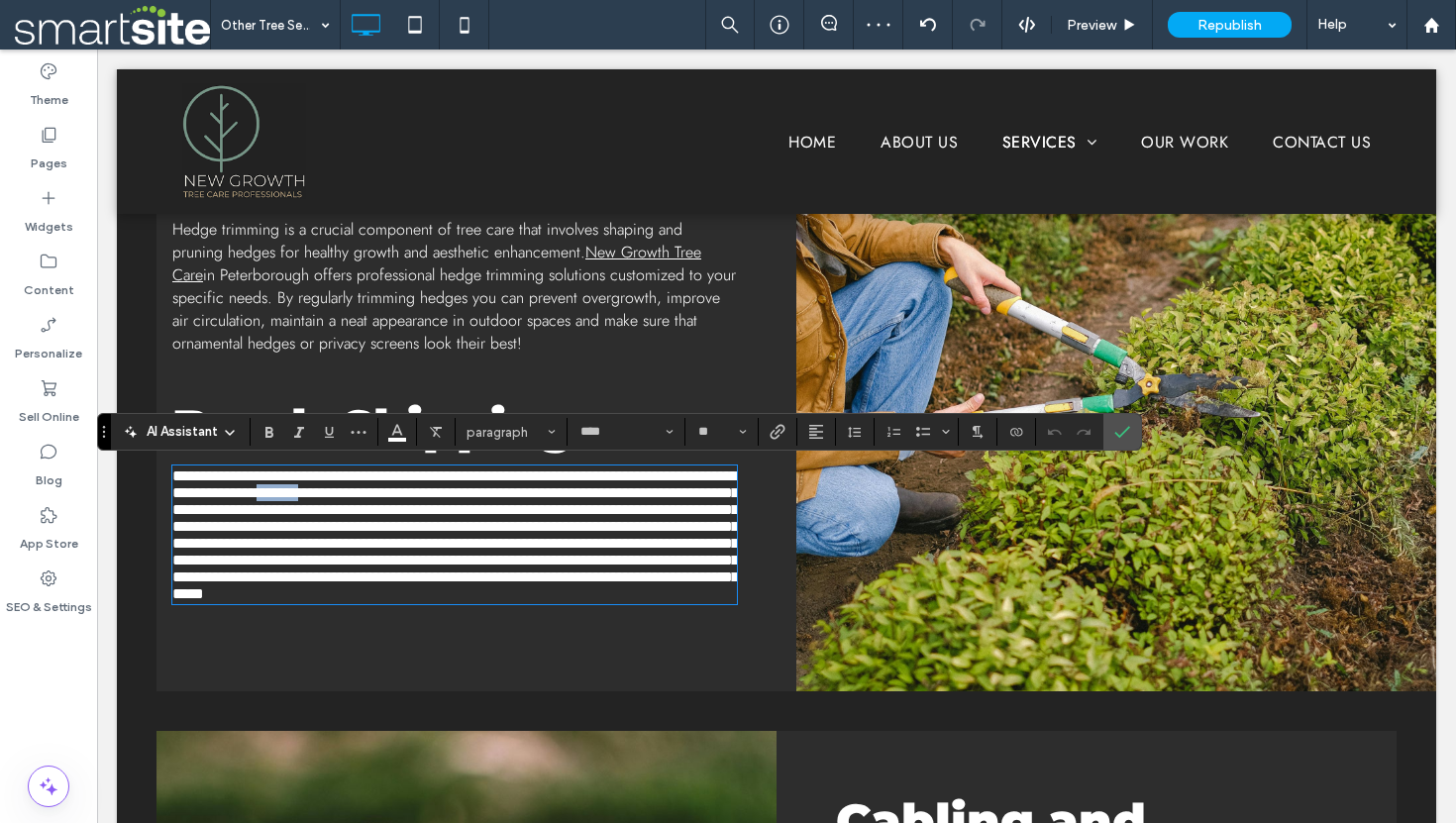 drag, startPoint x: 345, startPoint y: 500, endPoint x: 495, endPoint y: 497, distance: 150.03 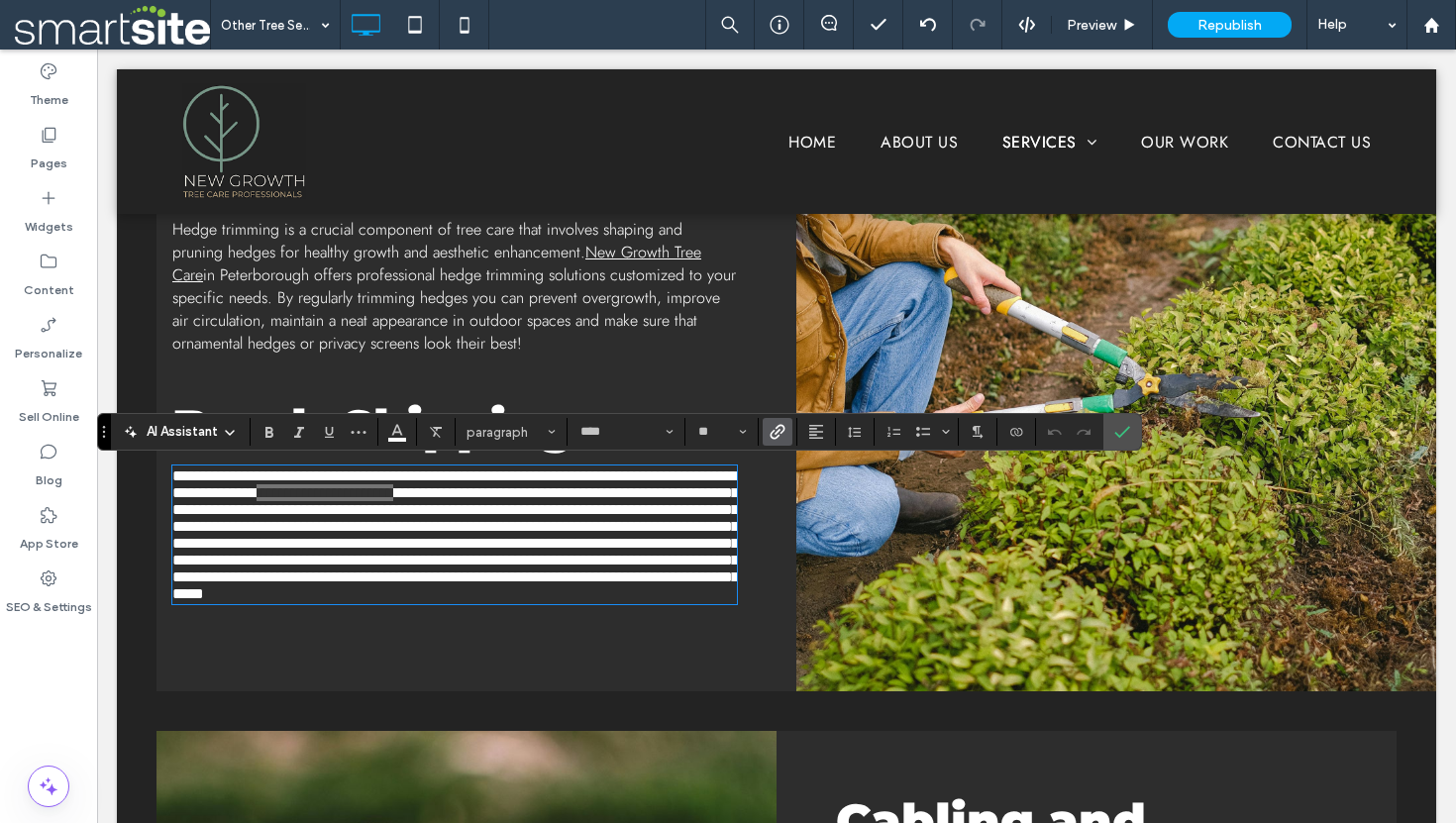 click 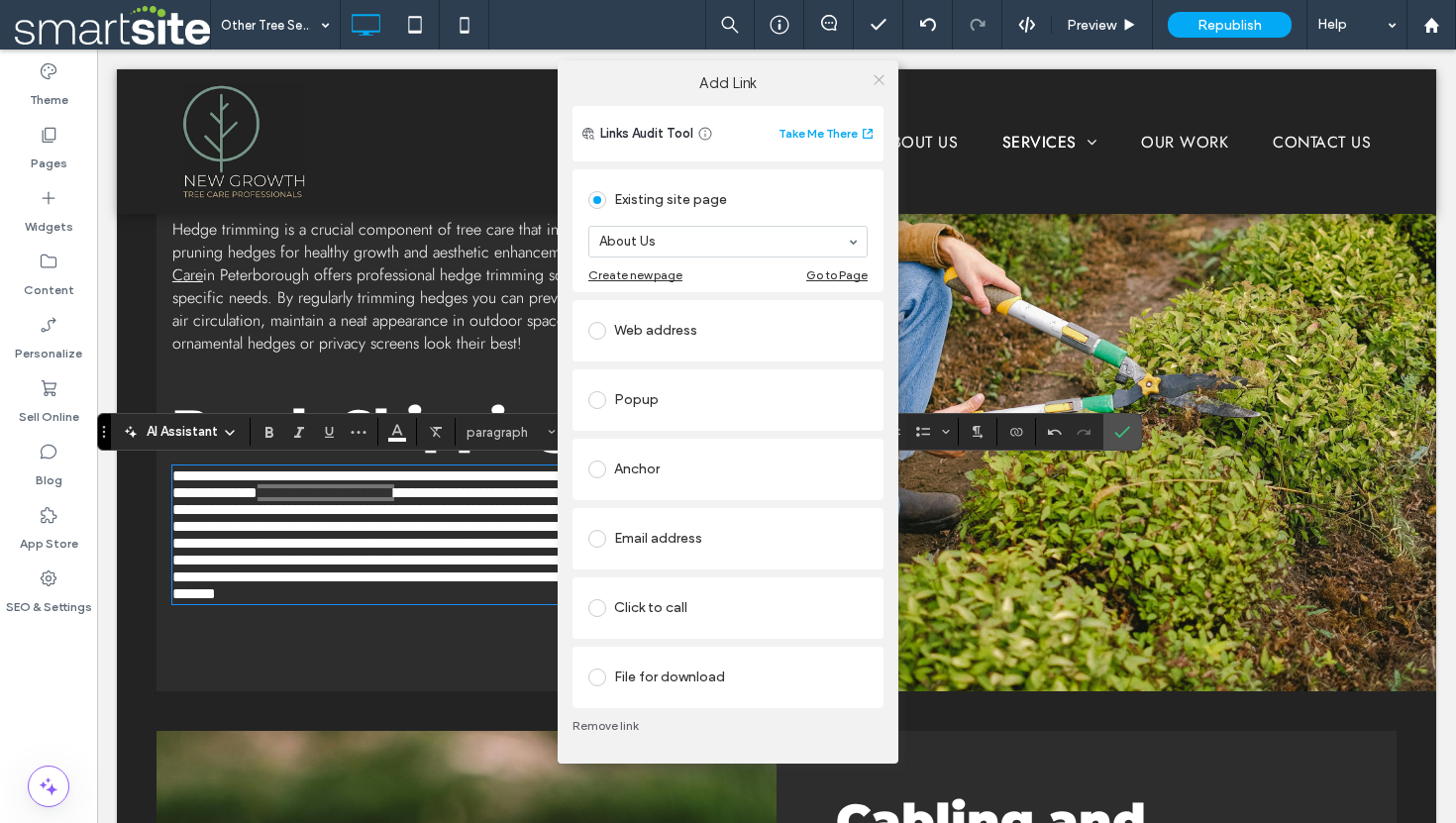 click 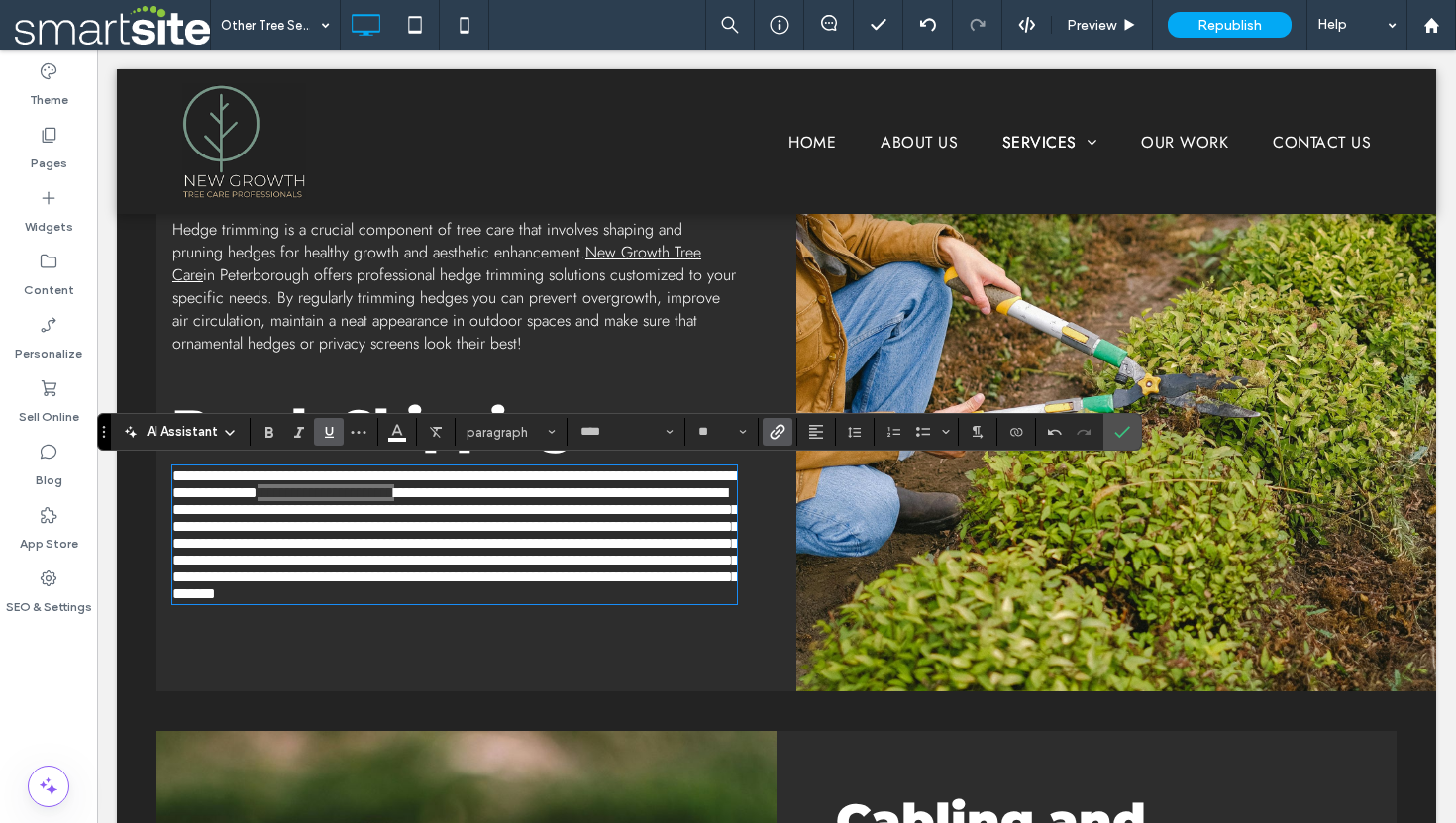 click 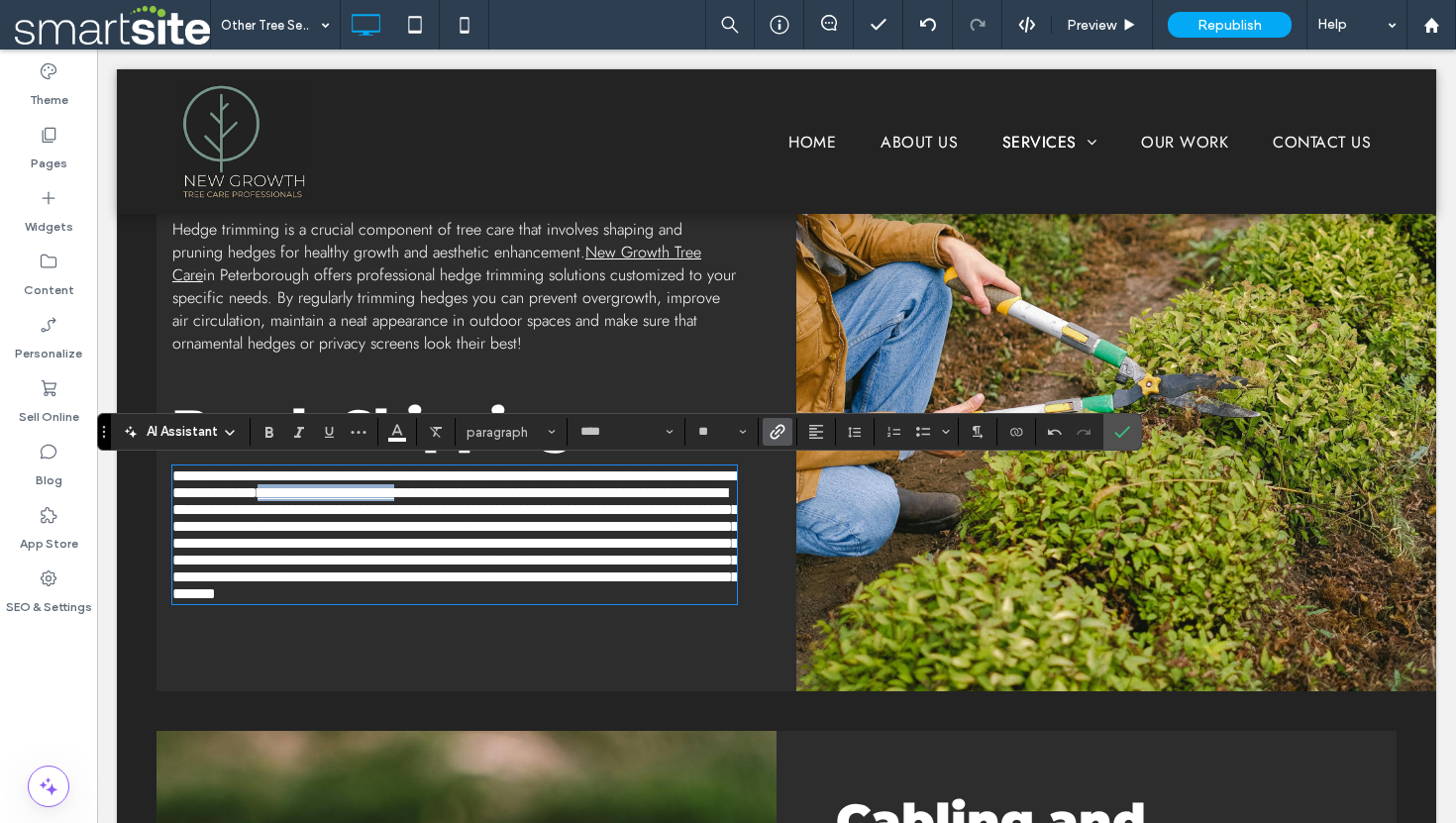 click on "**********" at bounding box center [456, 543] 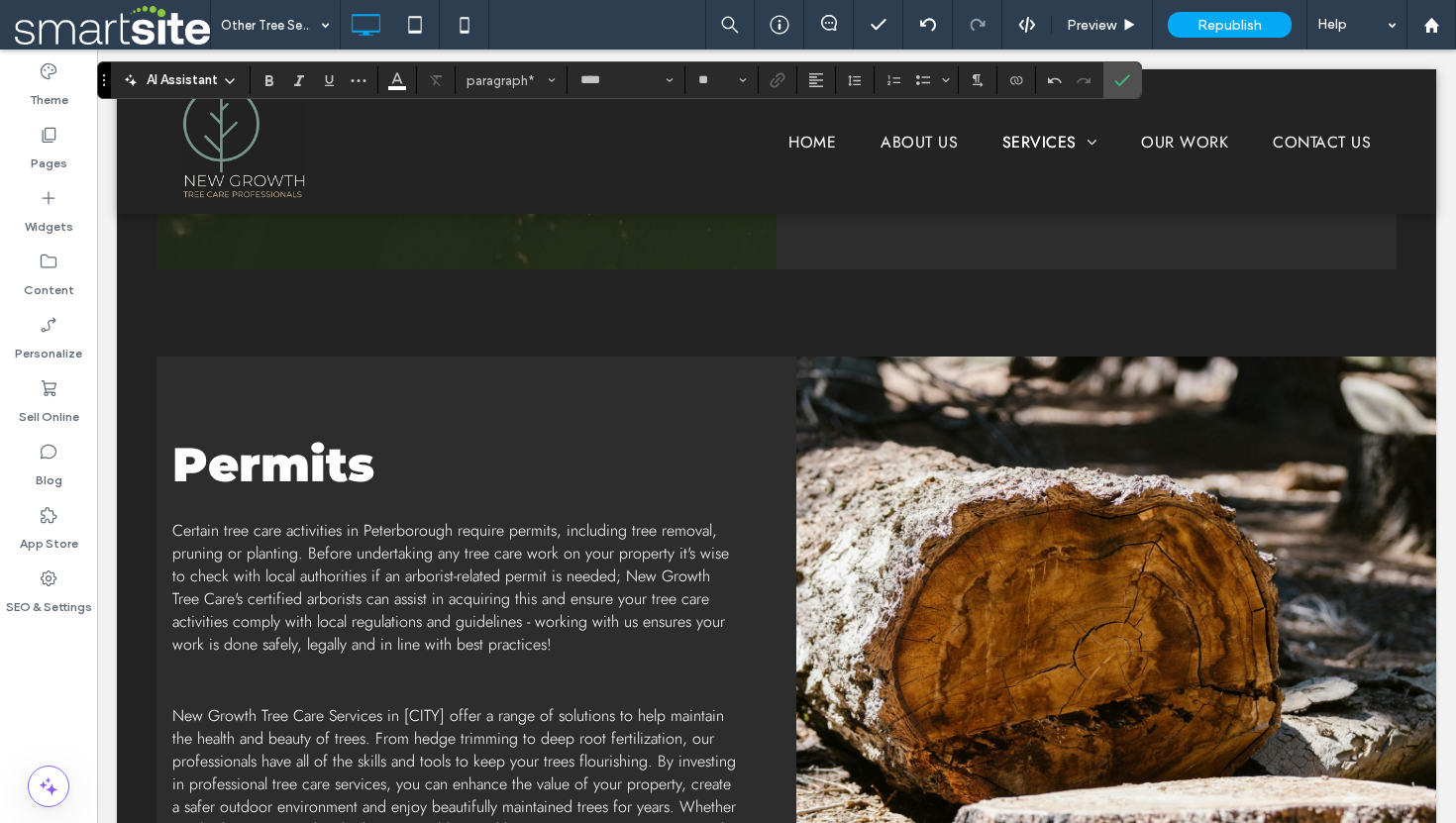 scroll, scrollTop: 2246, scrollLeft: 0, axis: vertical 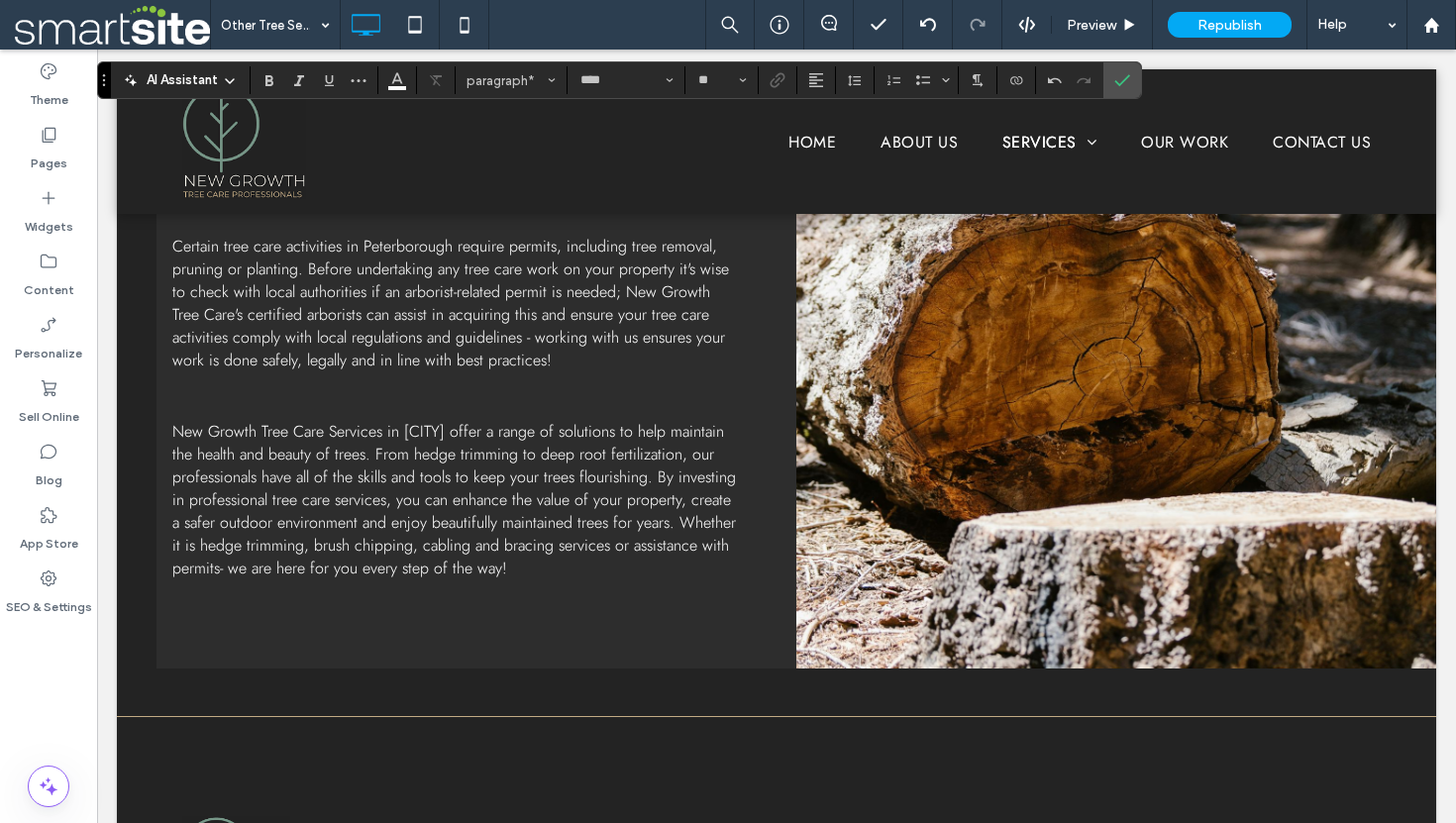 click on "New Growth Tree Care Services in [CITY] offer a range of solutions to help maintain the health and beauty of trees. From hedge trimming to deep root fertilization, our professionals have all of the skills and tools to keep your trees flourishing. By investing in professional tree care services, you can enhance the value of your property, create a safer outdoor environment and enjoy beautifully maintained trees for years. Whether it is hedge trimming, brush chipping, cabling and bracing services or assistance with permits- we are here for you every step of the way!" at bounding box center [455, 499] 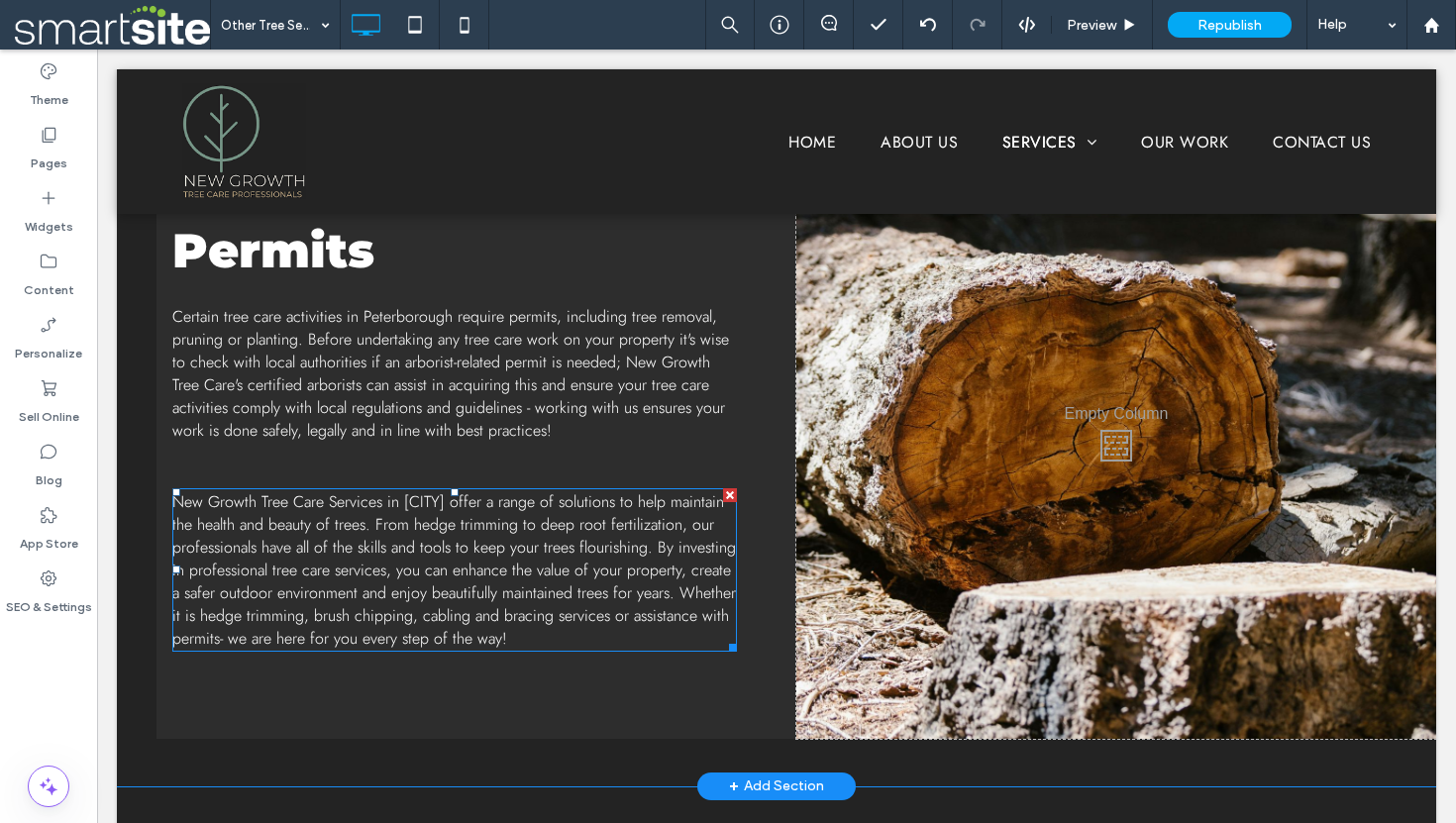 click on "New Growth Tree Care Services in [CITY] offer a range of solutions to help maintain the health and beauty of trees. From hedge trimming to deep root fertilization, our professionals have all of the skills and tools to keep your trees flourishing. By investing in professional tree care services, you can enhance the value of your property, create a safer outdoor environment and enjoy beautifully maintained trees for years. Whether it is hedge trimming, brush chipping, cabling and bracing services or assistance with permits- we are here for you every step of the way!" at bounding box center [455, 569] 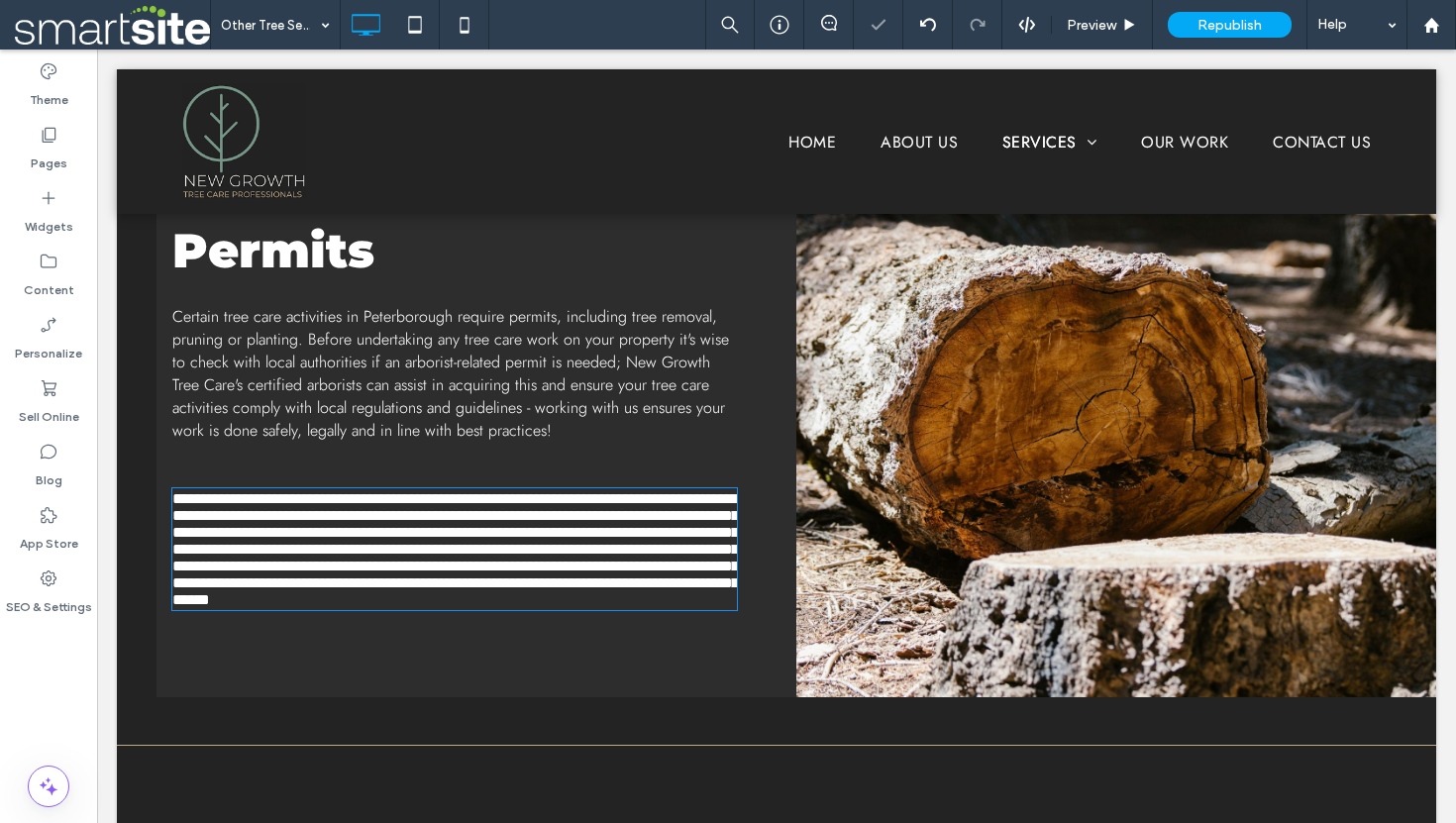 click on "**********" at bounding box center [455, 549] 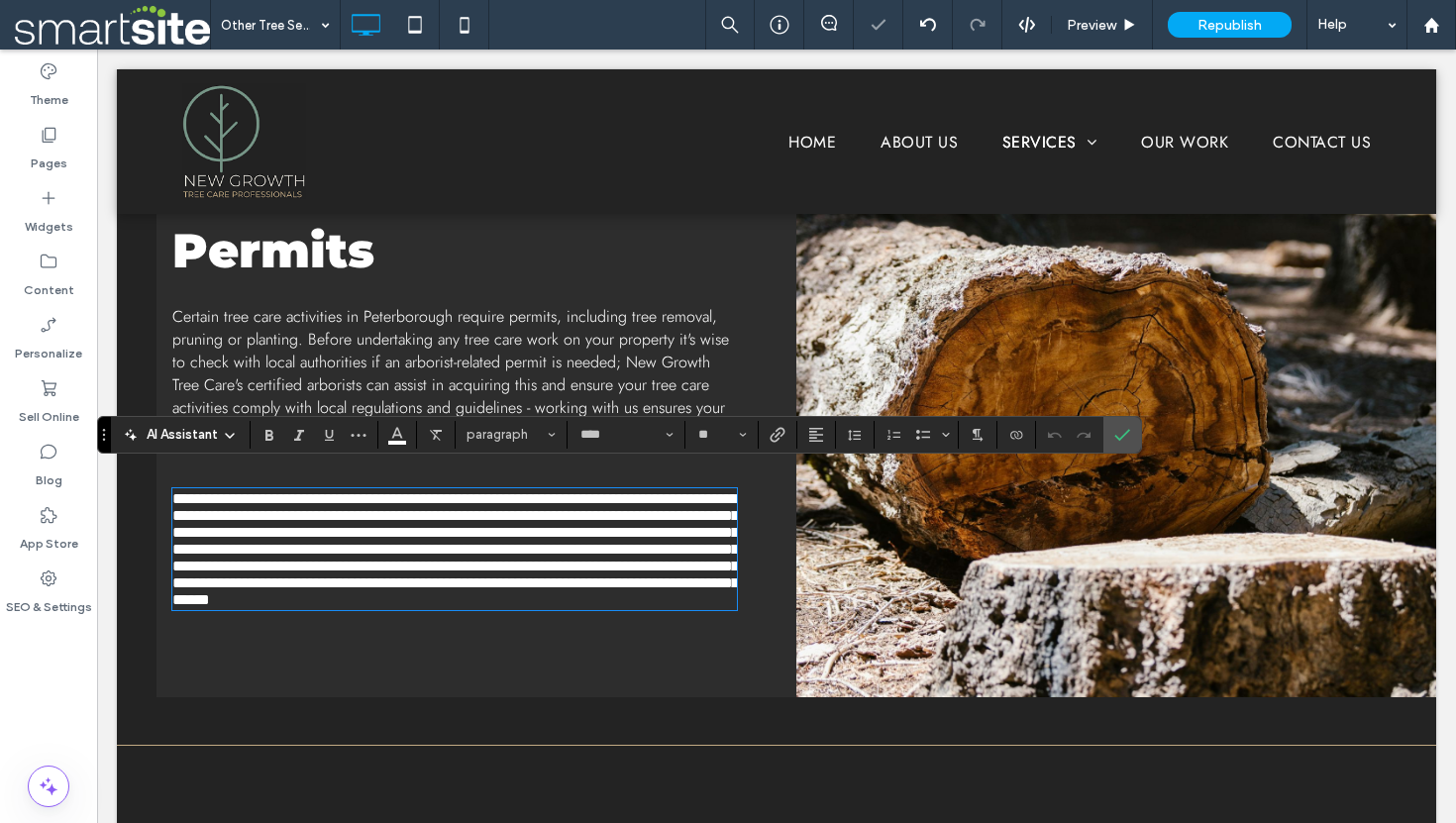 type on "****" 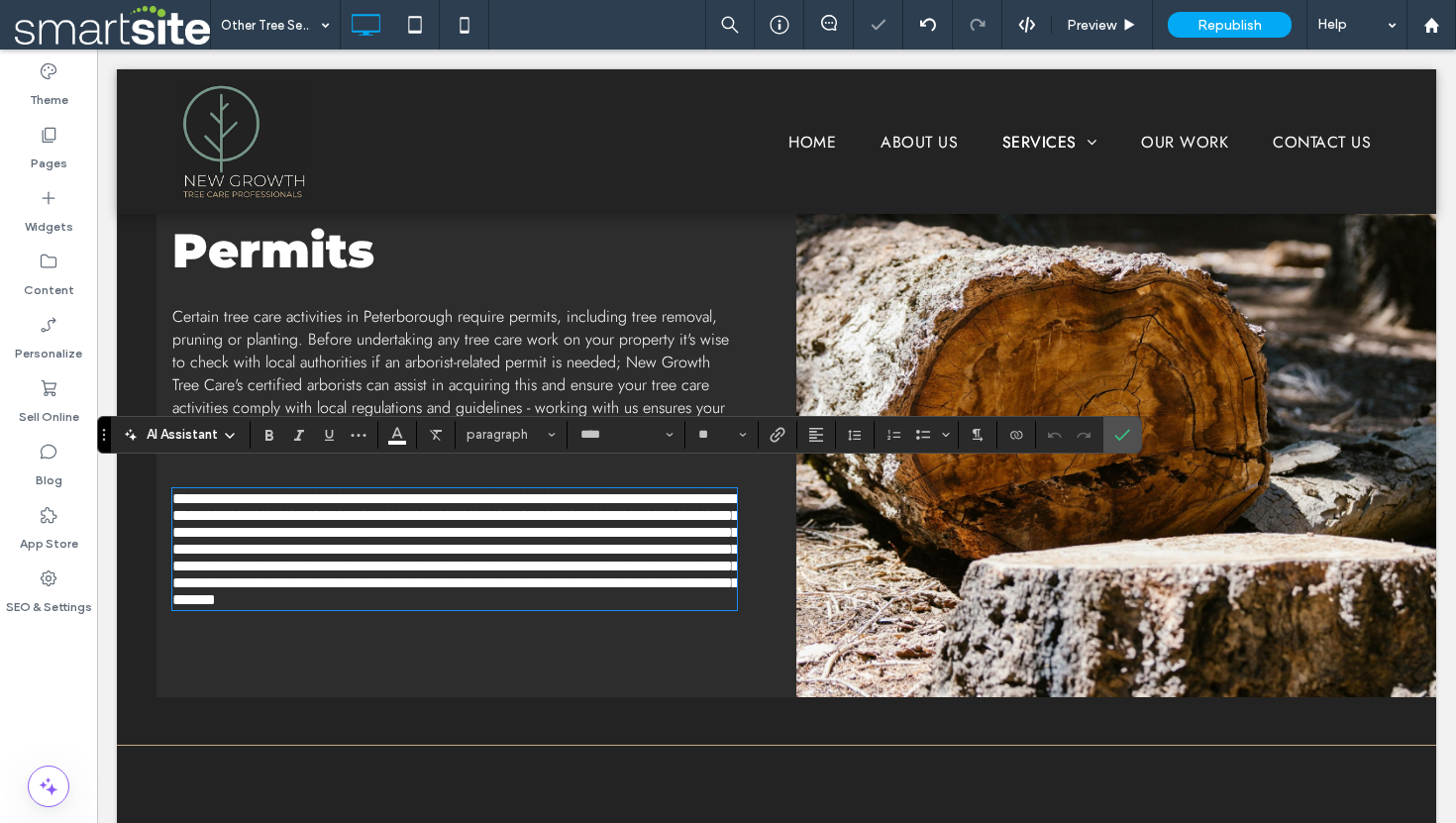 type 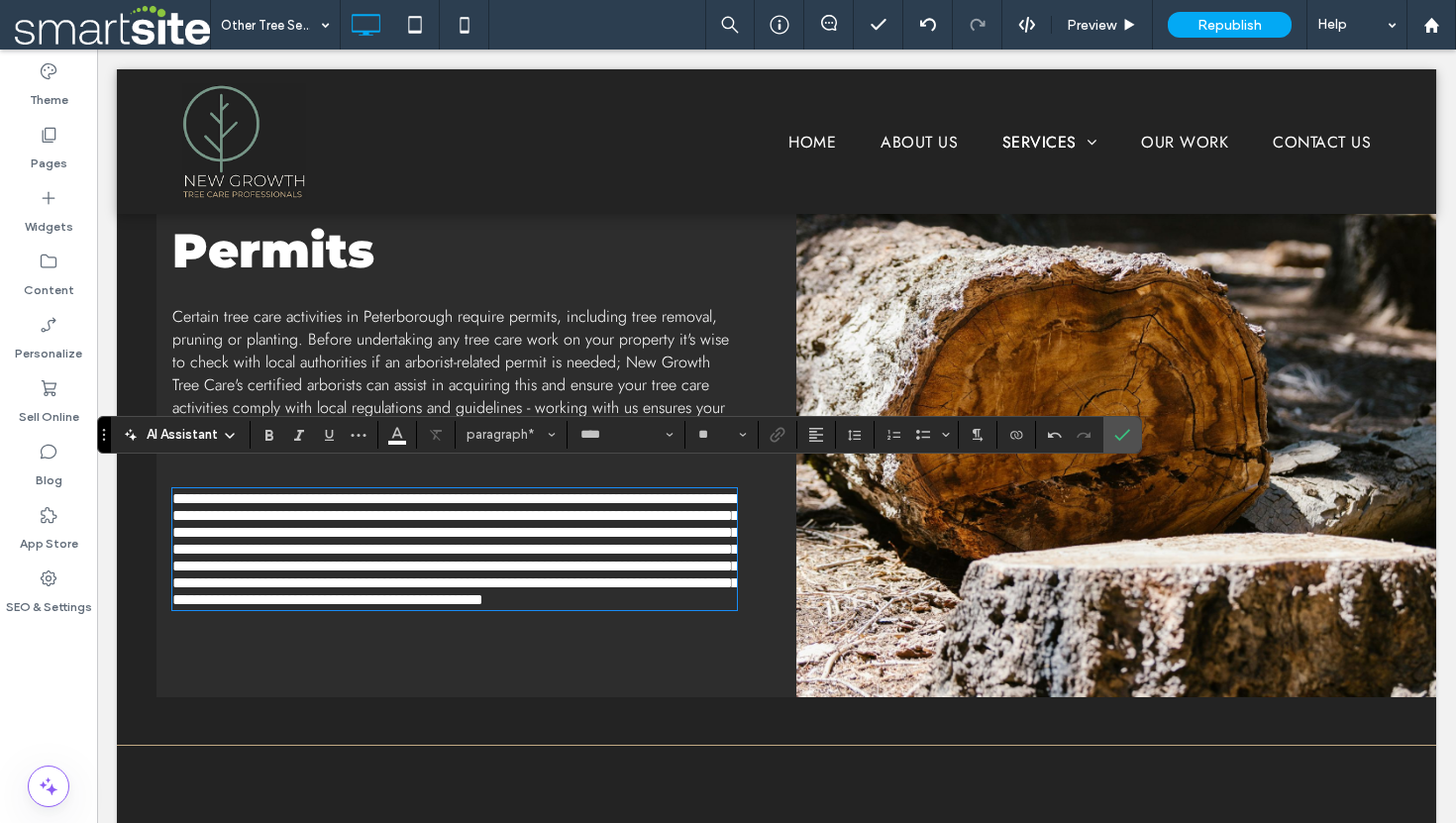click on "**********" at bounding box center (456, 549) 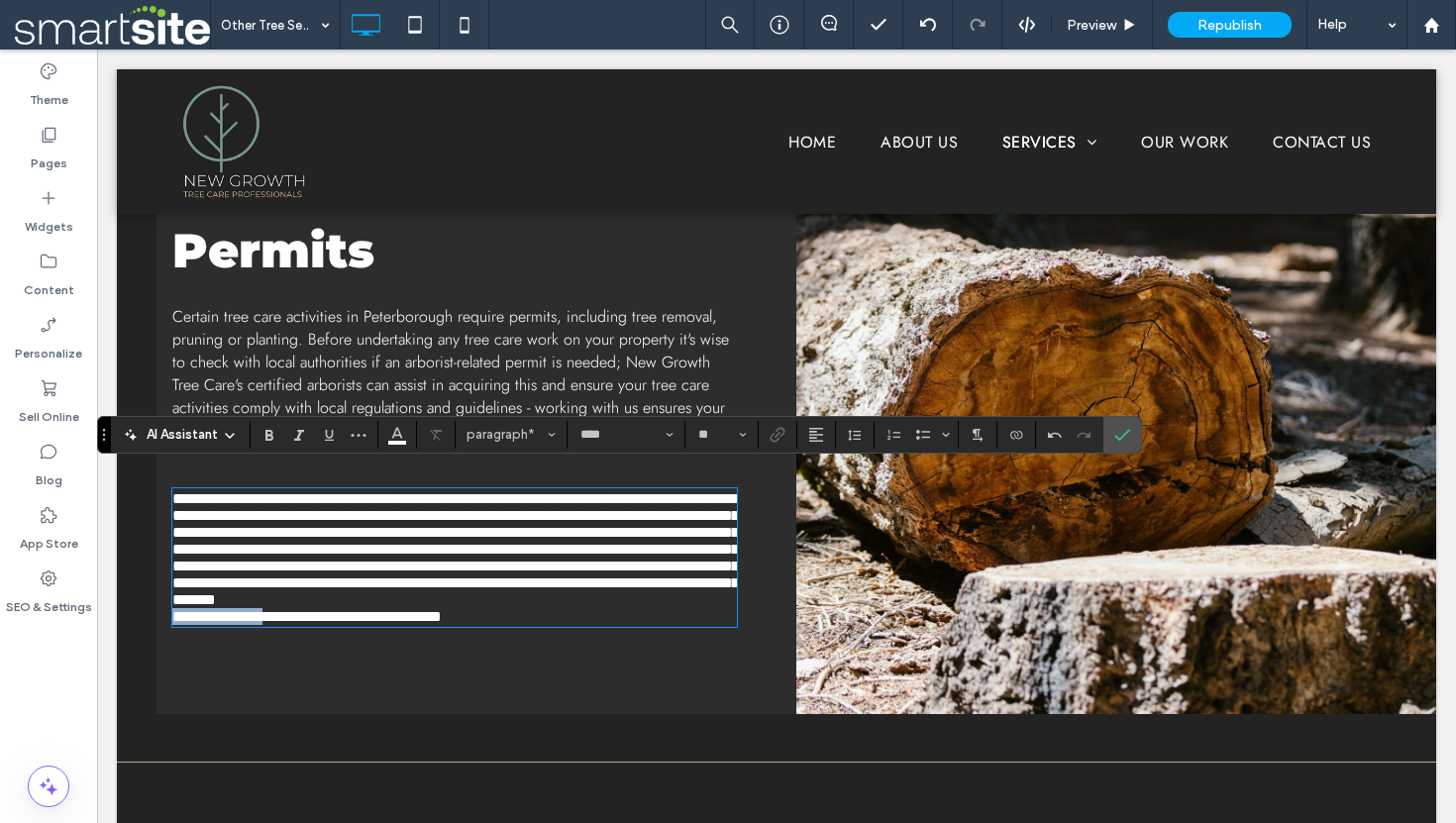 drag, startPoint x: 174, startPoint y: 636, endPoint x: 269, endPoint y: 637, distance: 95.00526 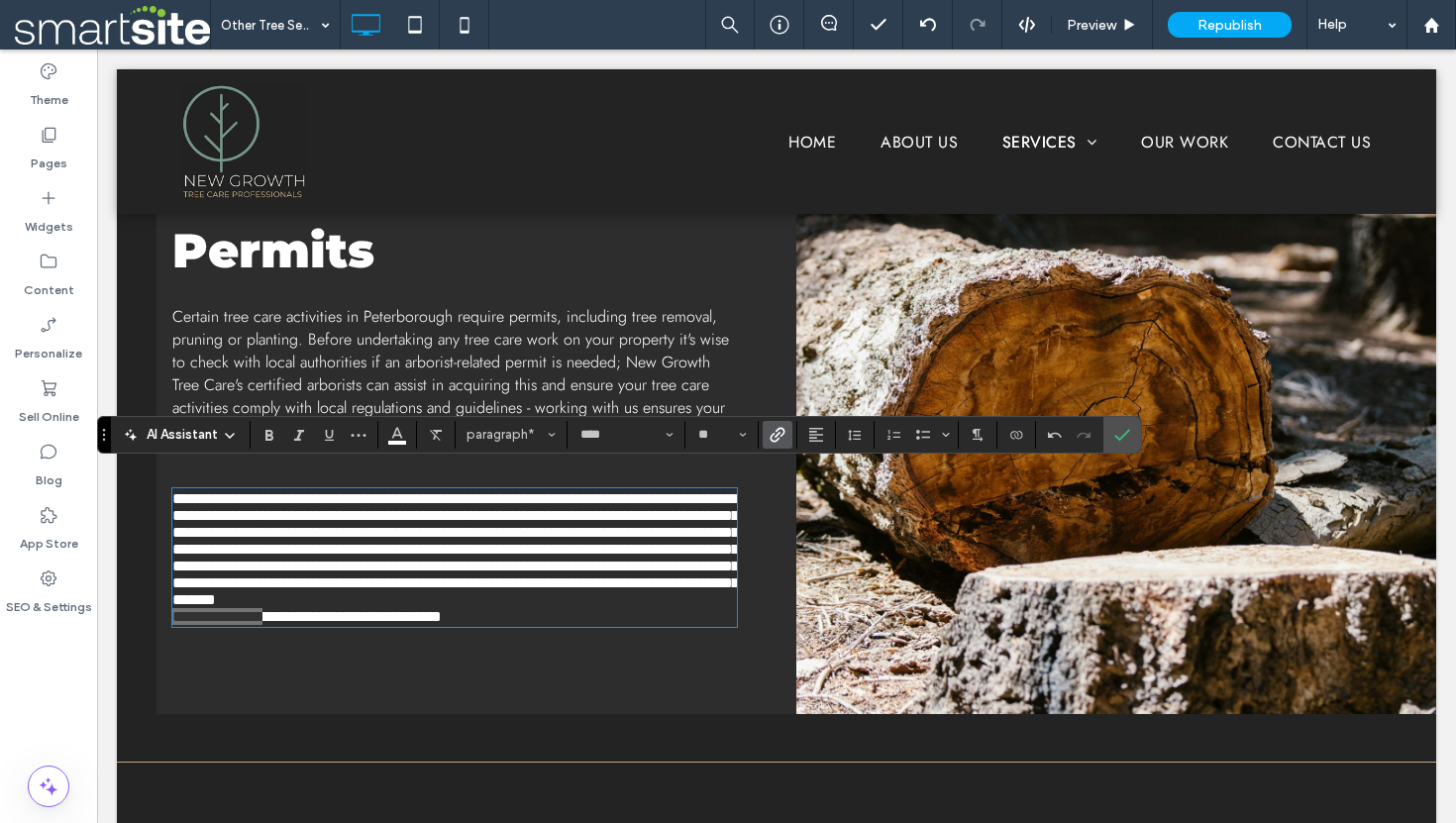 click 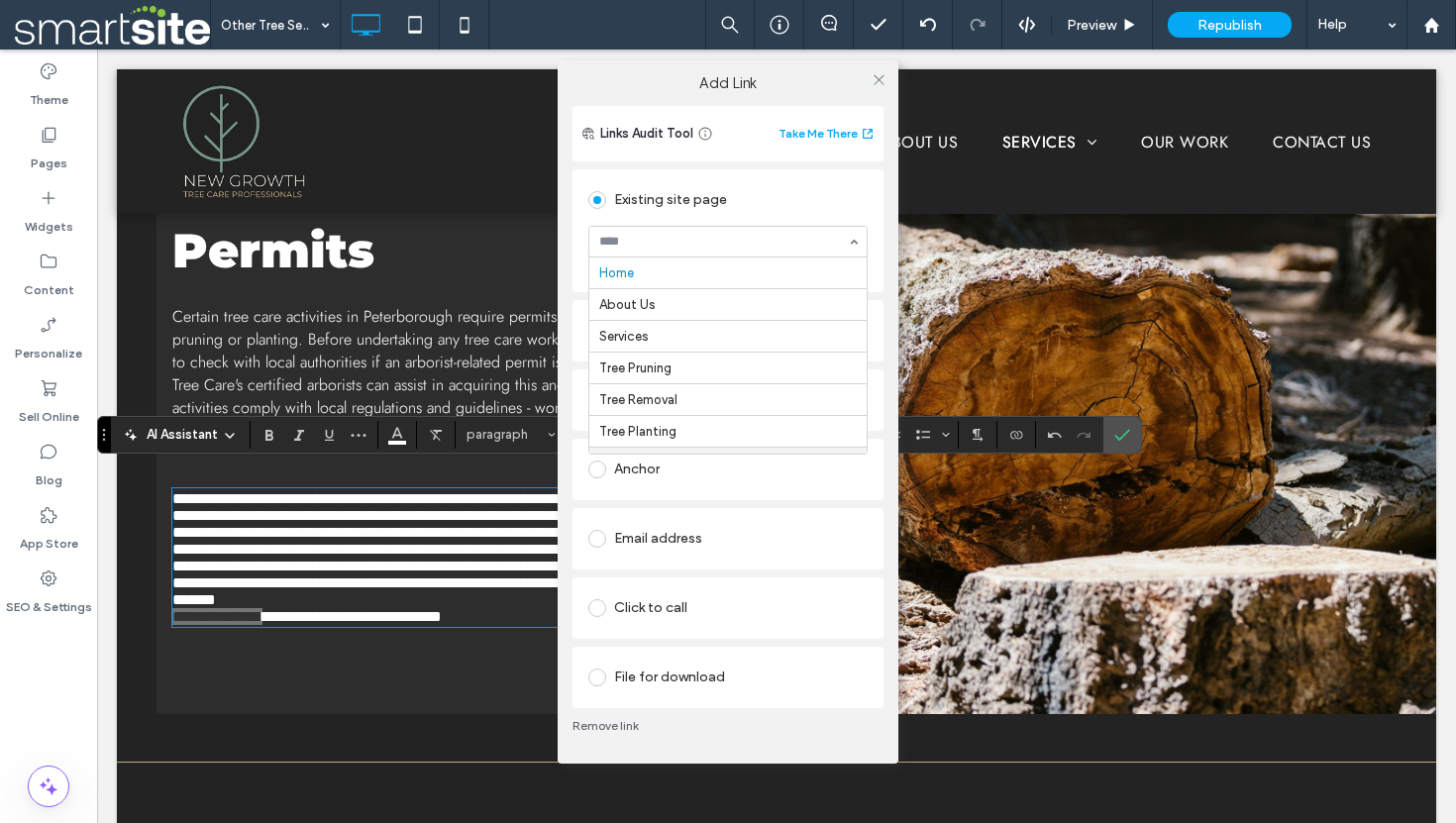 scroll, scrollTop: 162, scrollLeft: 0, axis: vertical 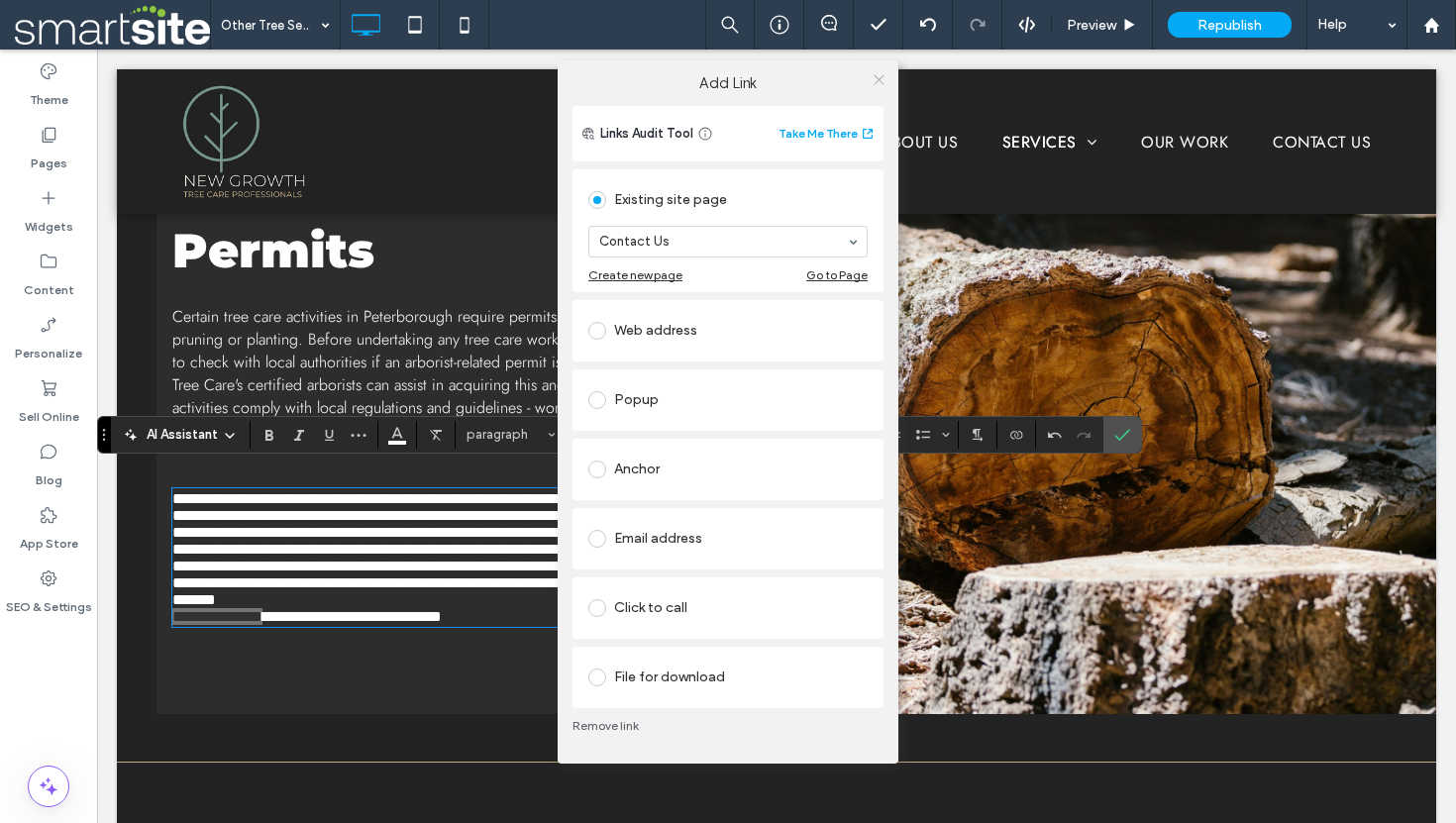 click 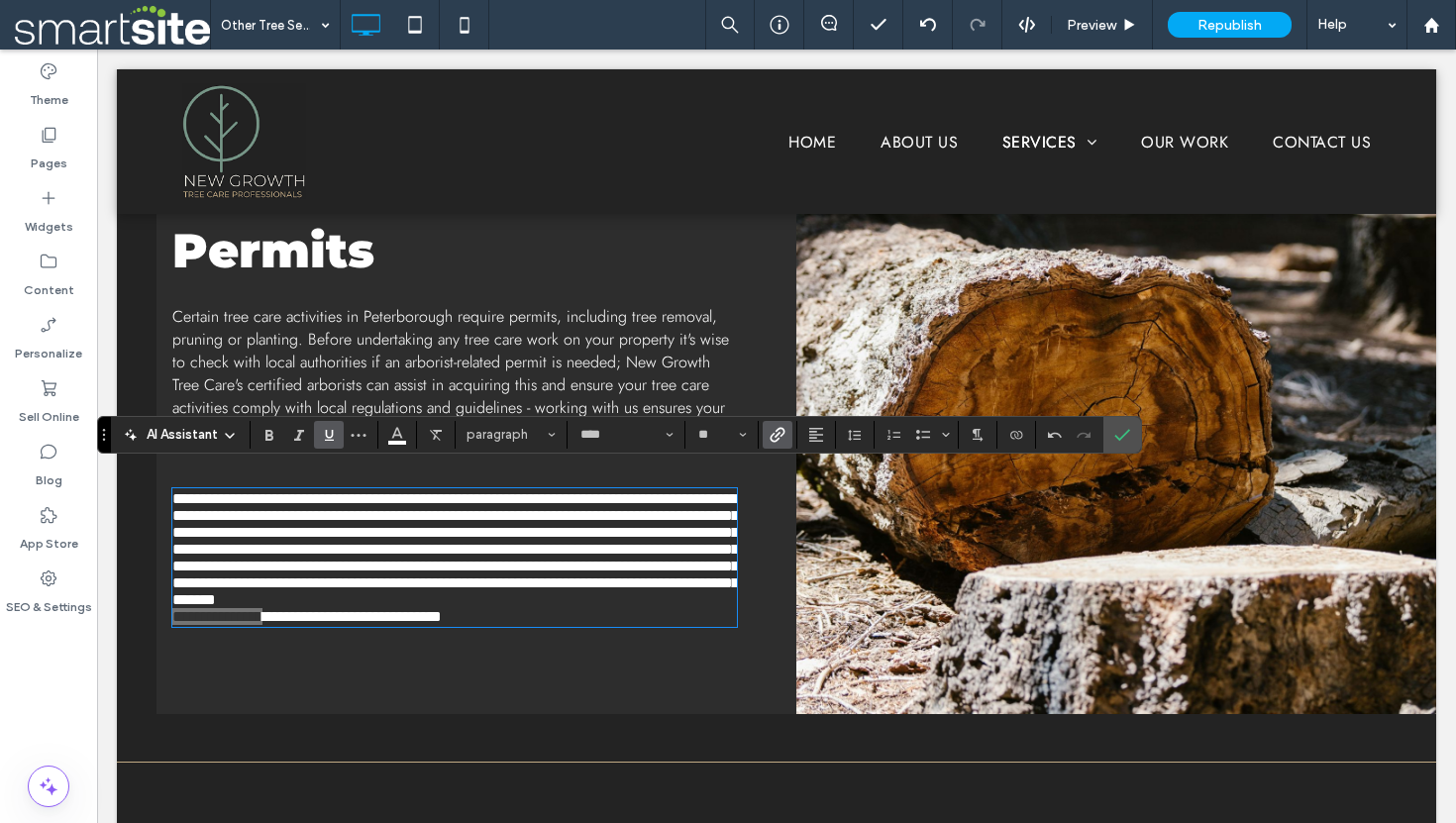 click 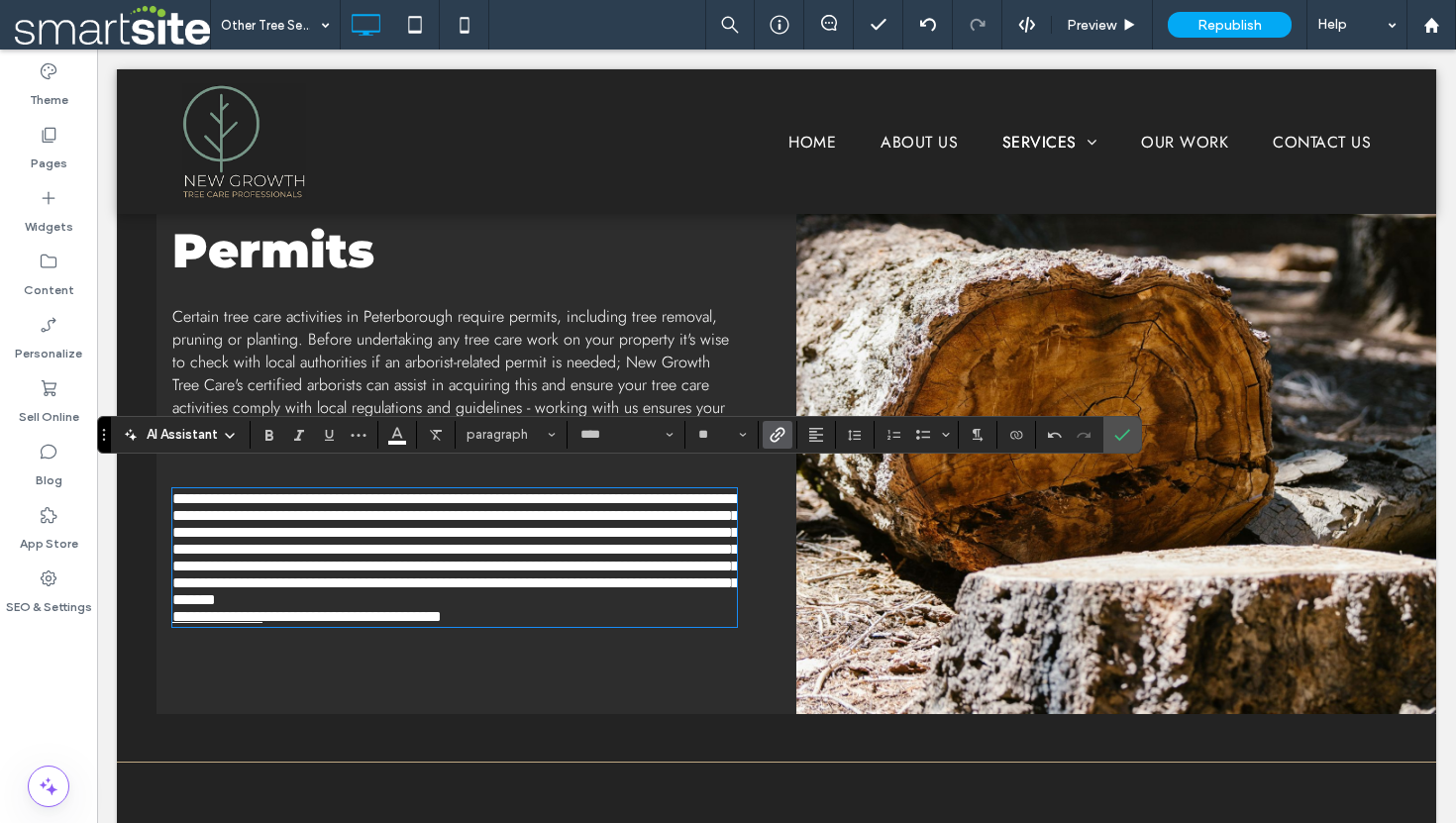 click on "**********" at bounding box center [455, 616] 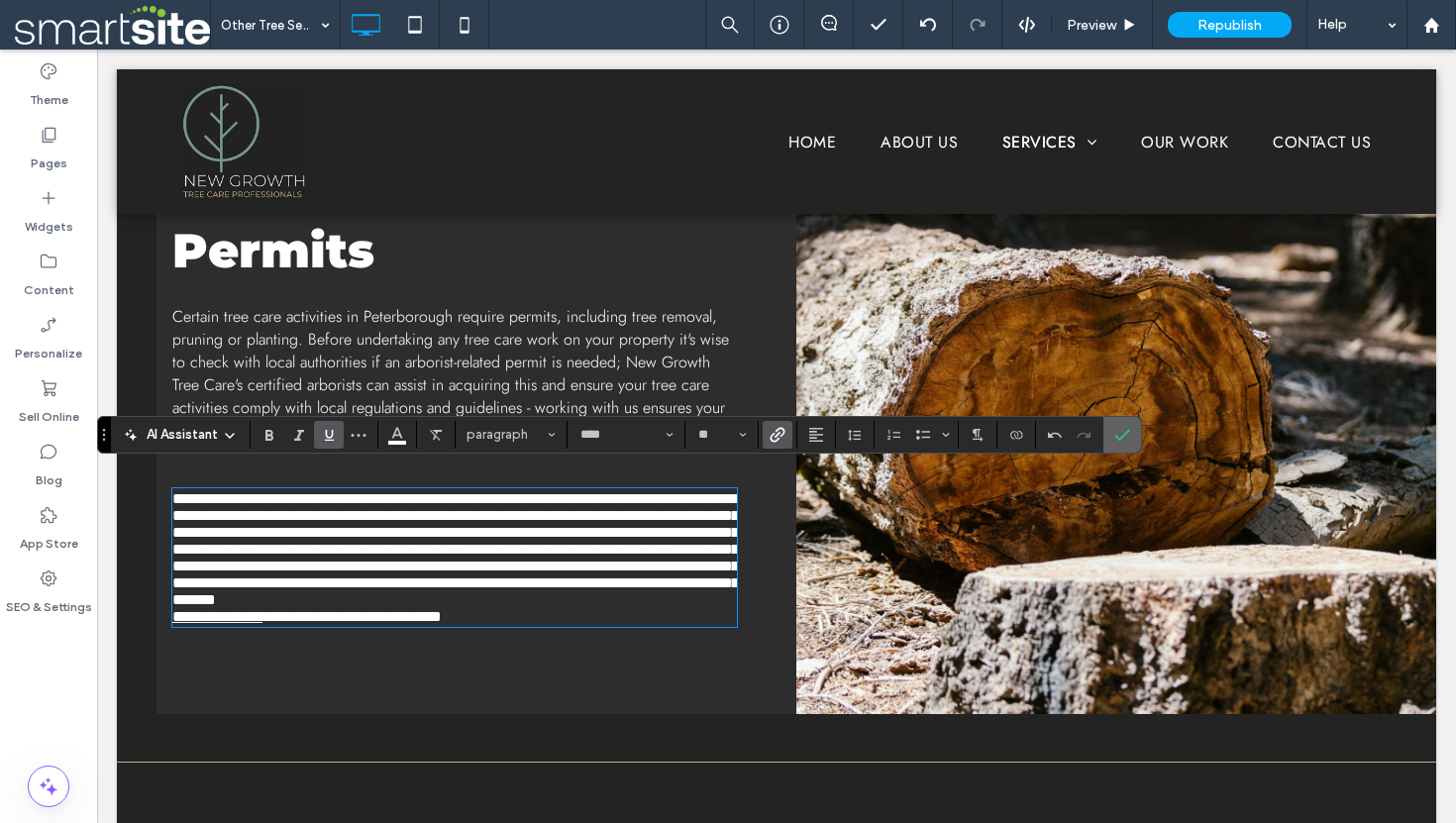 drag, startPoint x: 1109, startPoint y: 438, endPoint x: 1028, endPoint y: 338, distance: 128.68955 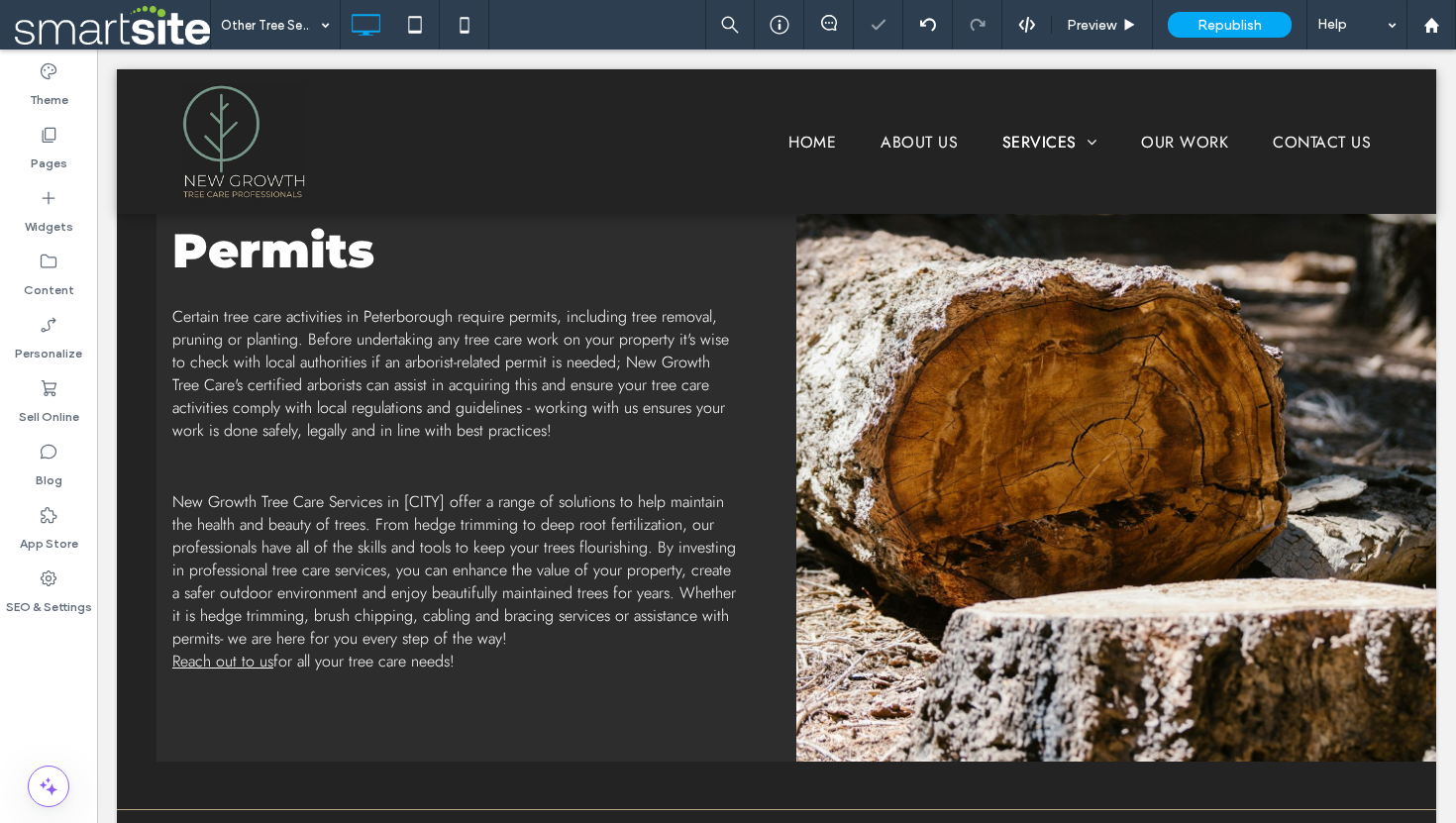 click on "Republish" at bounding box center (1229, 25) 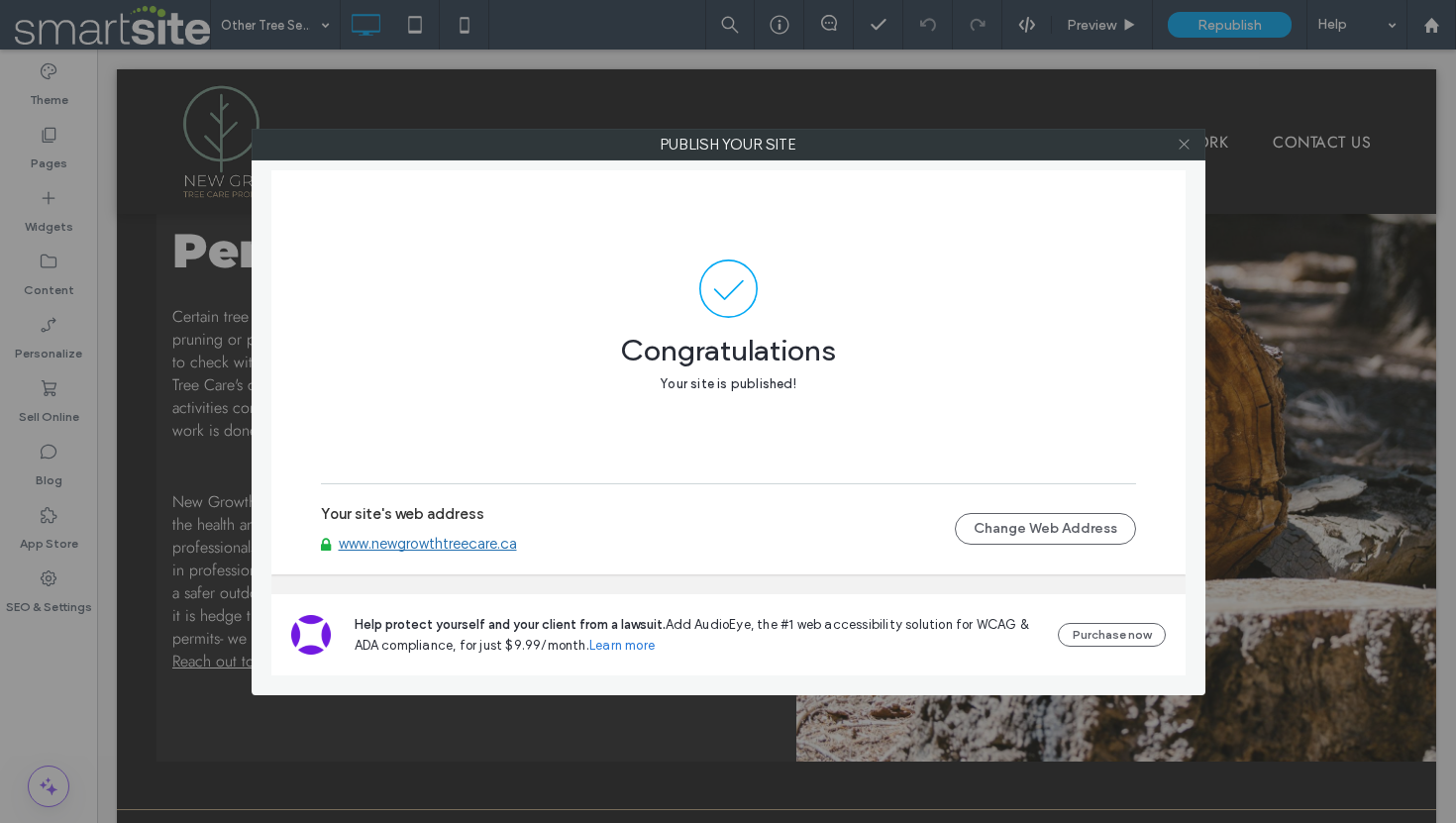 click 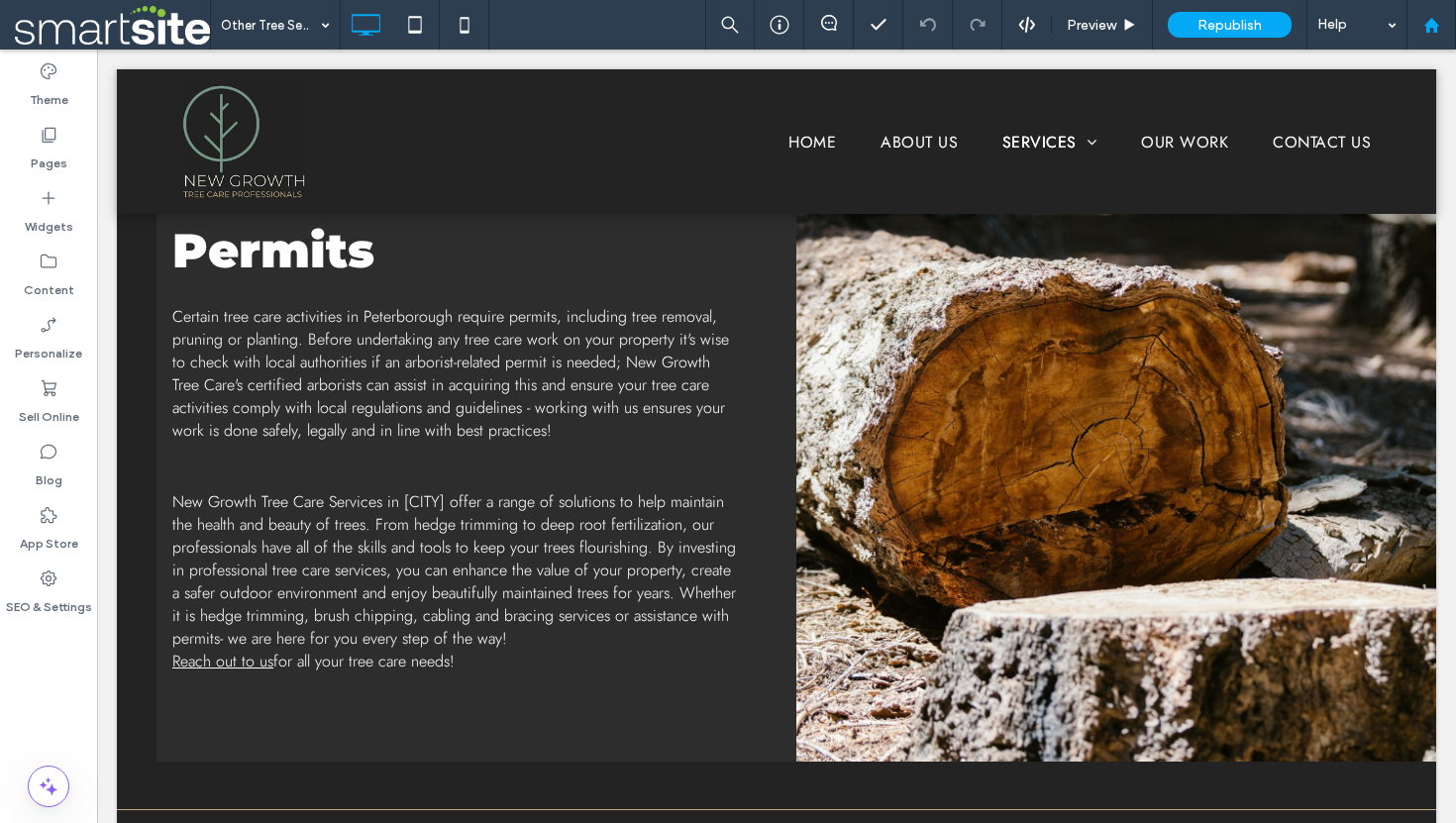 click at bounding box center (1431, 25) 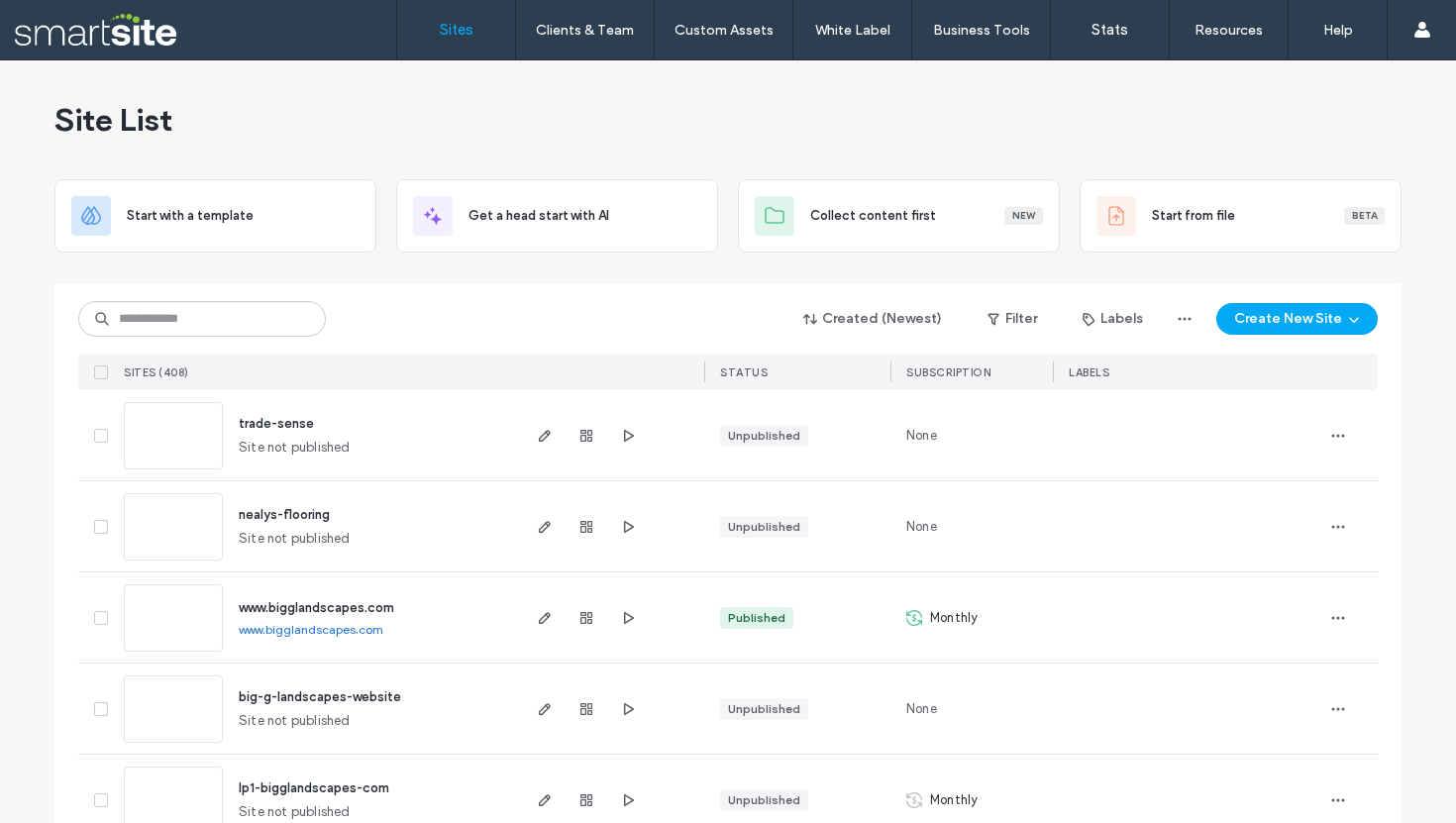 scroll, scrollTop: 0, scrollLeft: 0, axis: both 